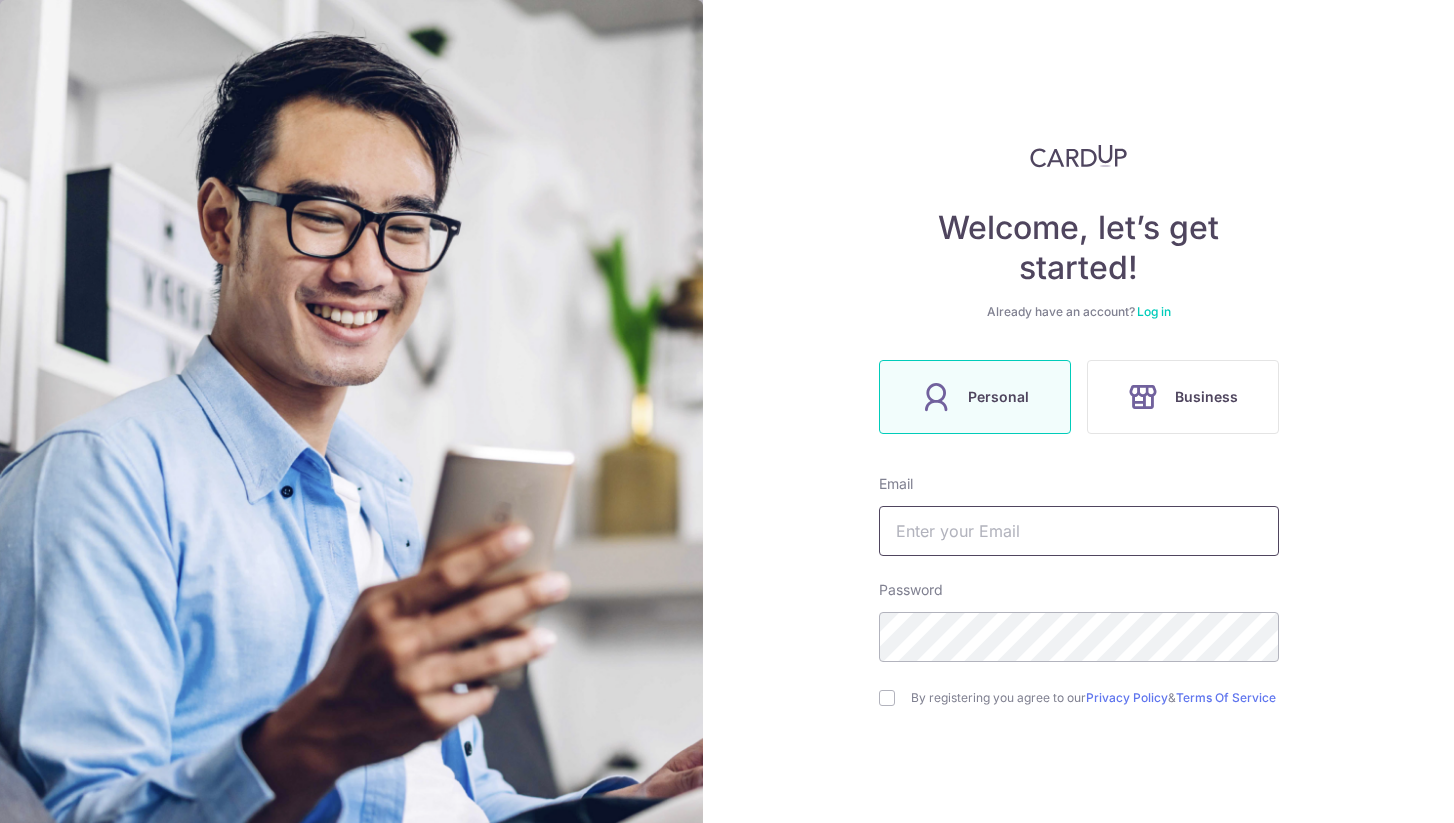 scroll, scrollTop: 0, scrollLeft: 0, axis: both 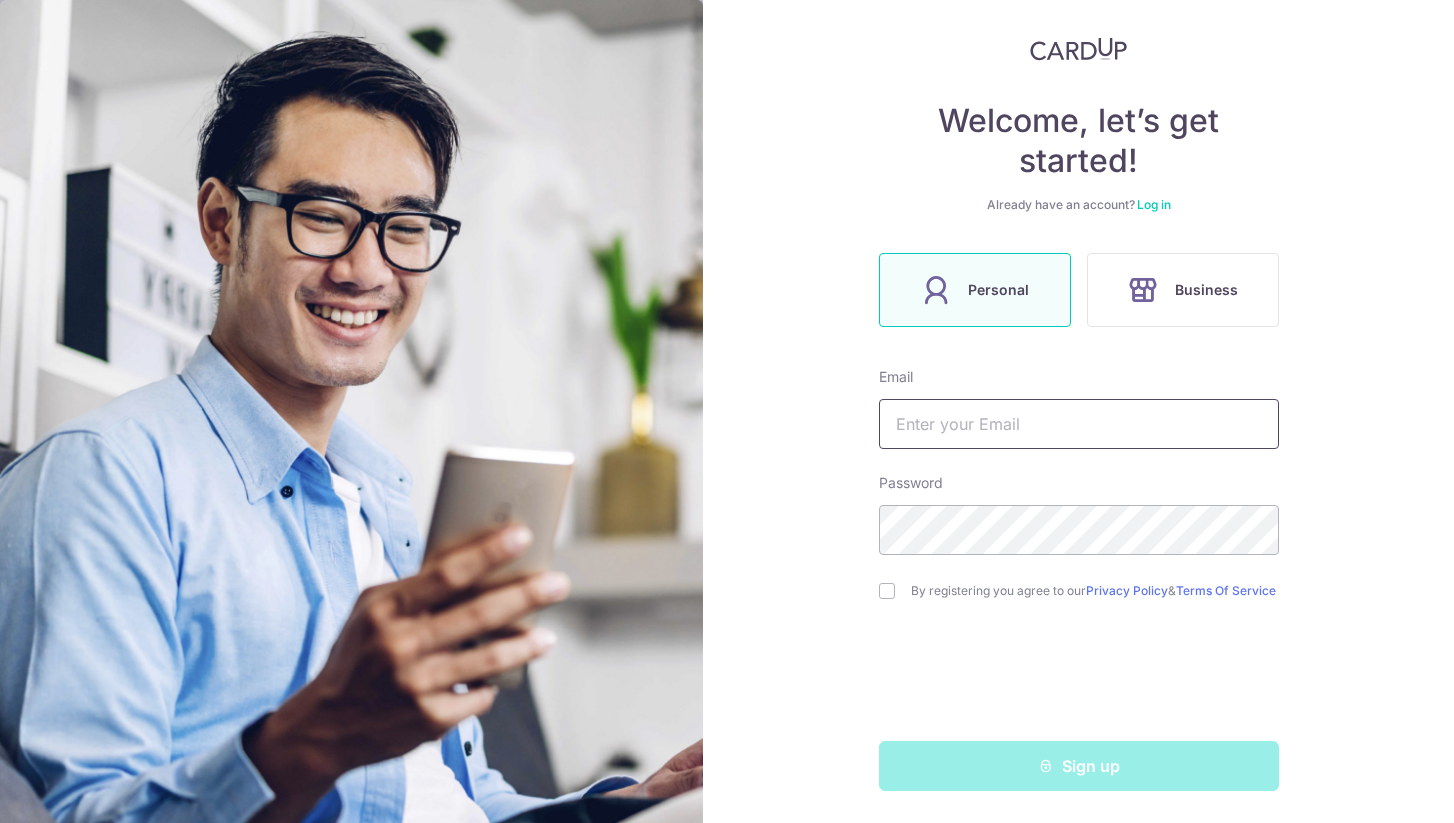click at bounding box center (1079, 424) 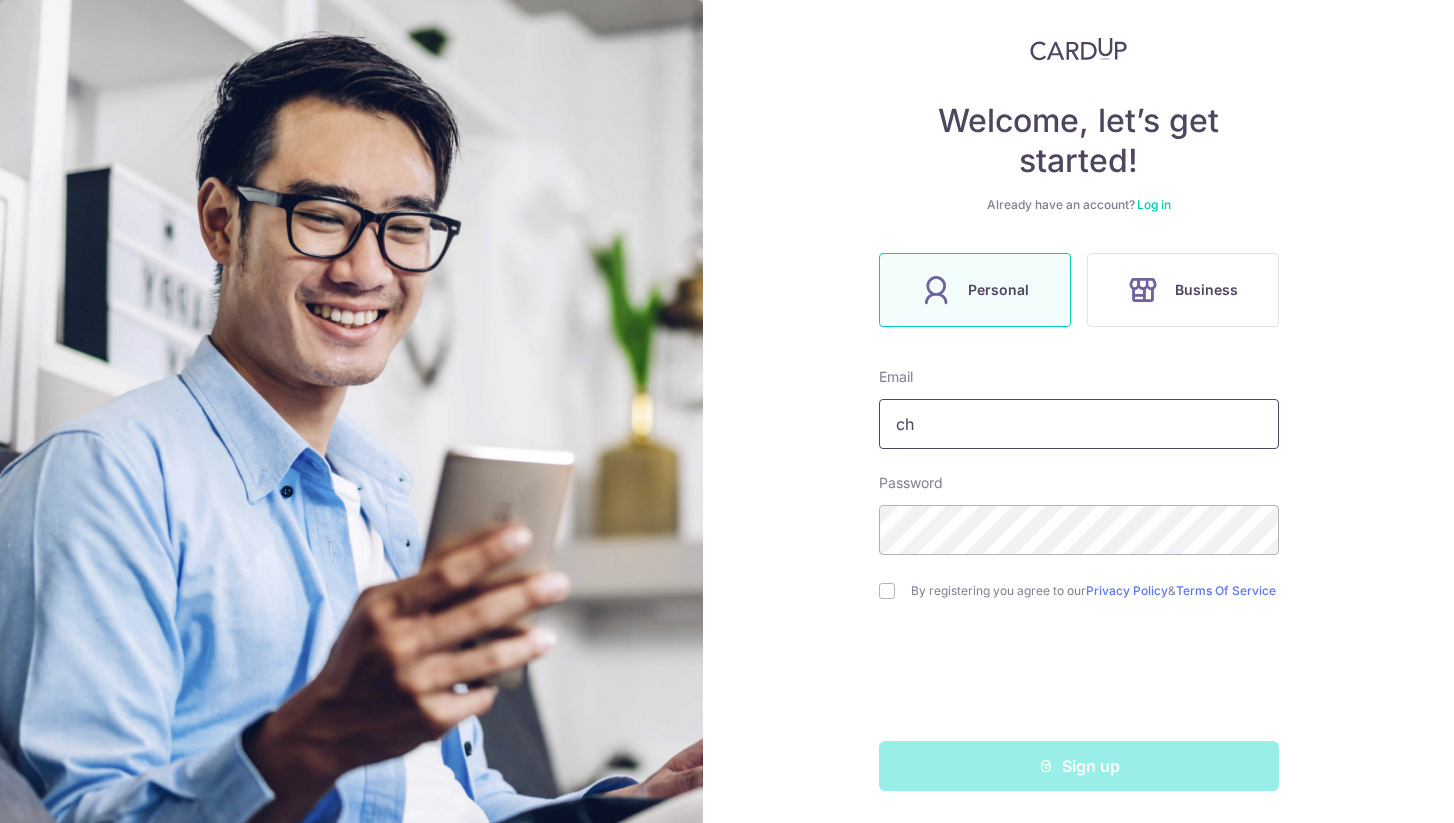 type on "c" 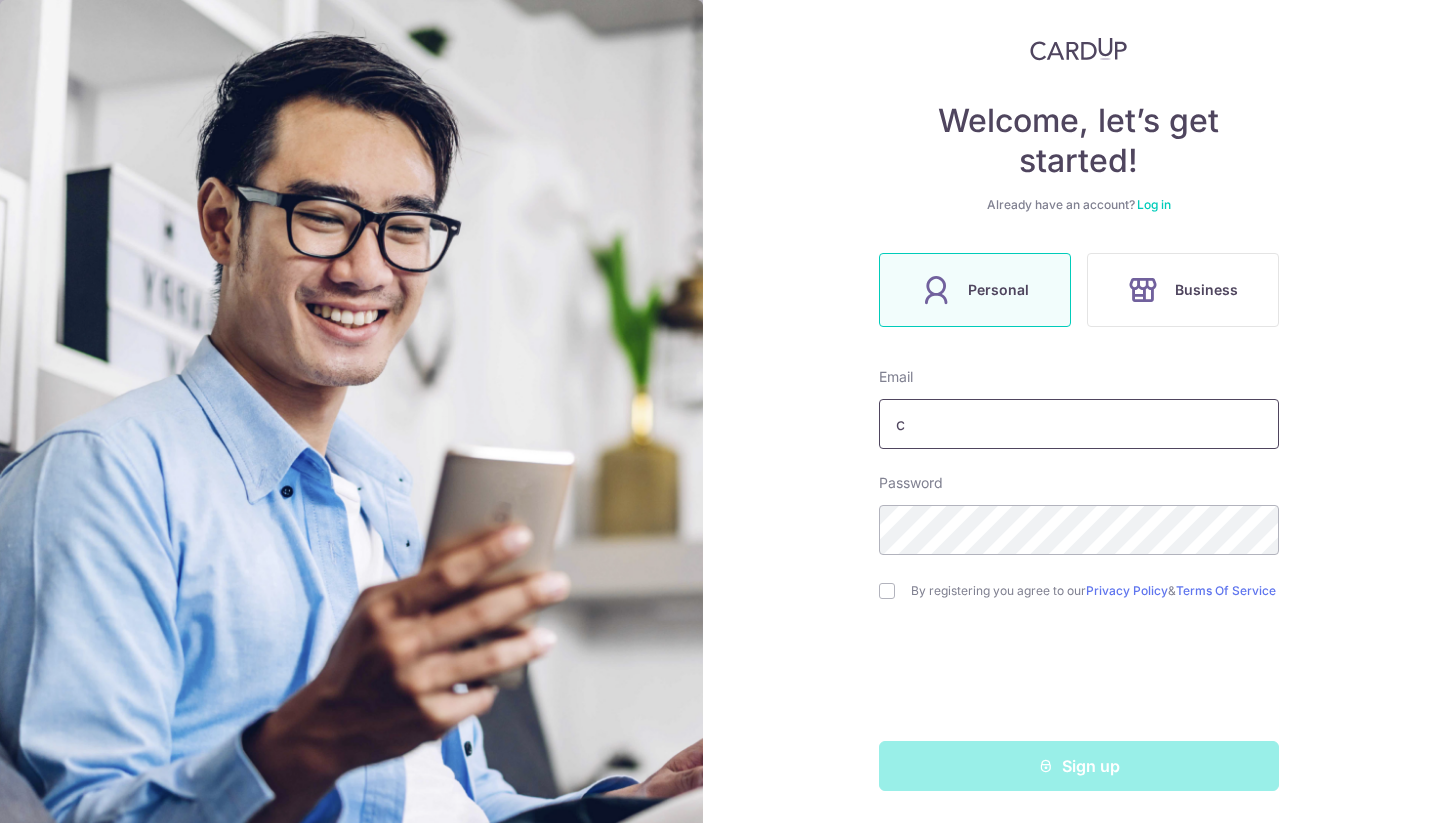 type 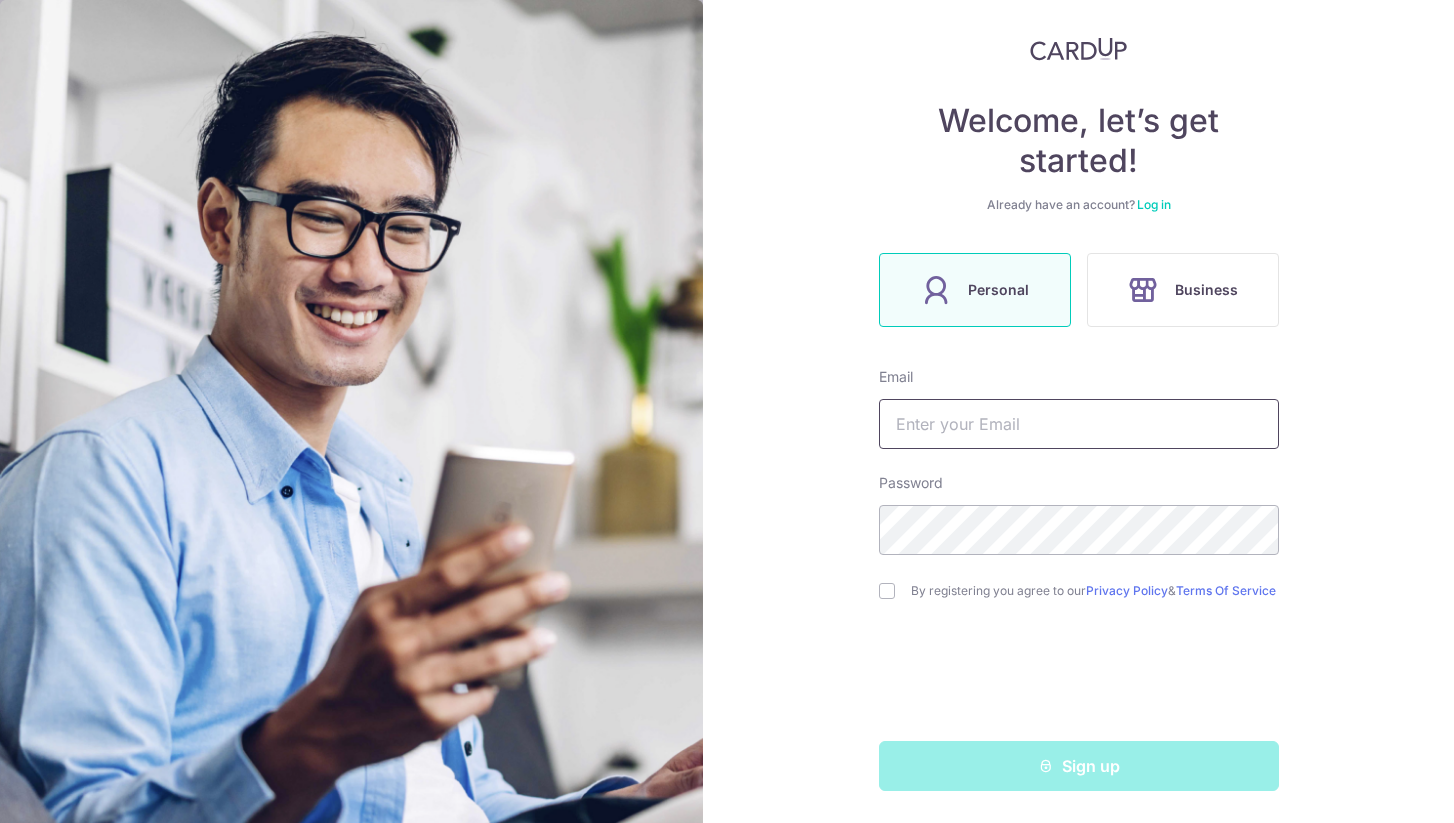 scroll, scrollTop: 0, scrollLeft: 0, axis: both 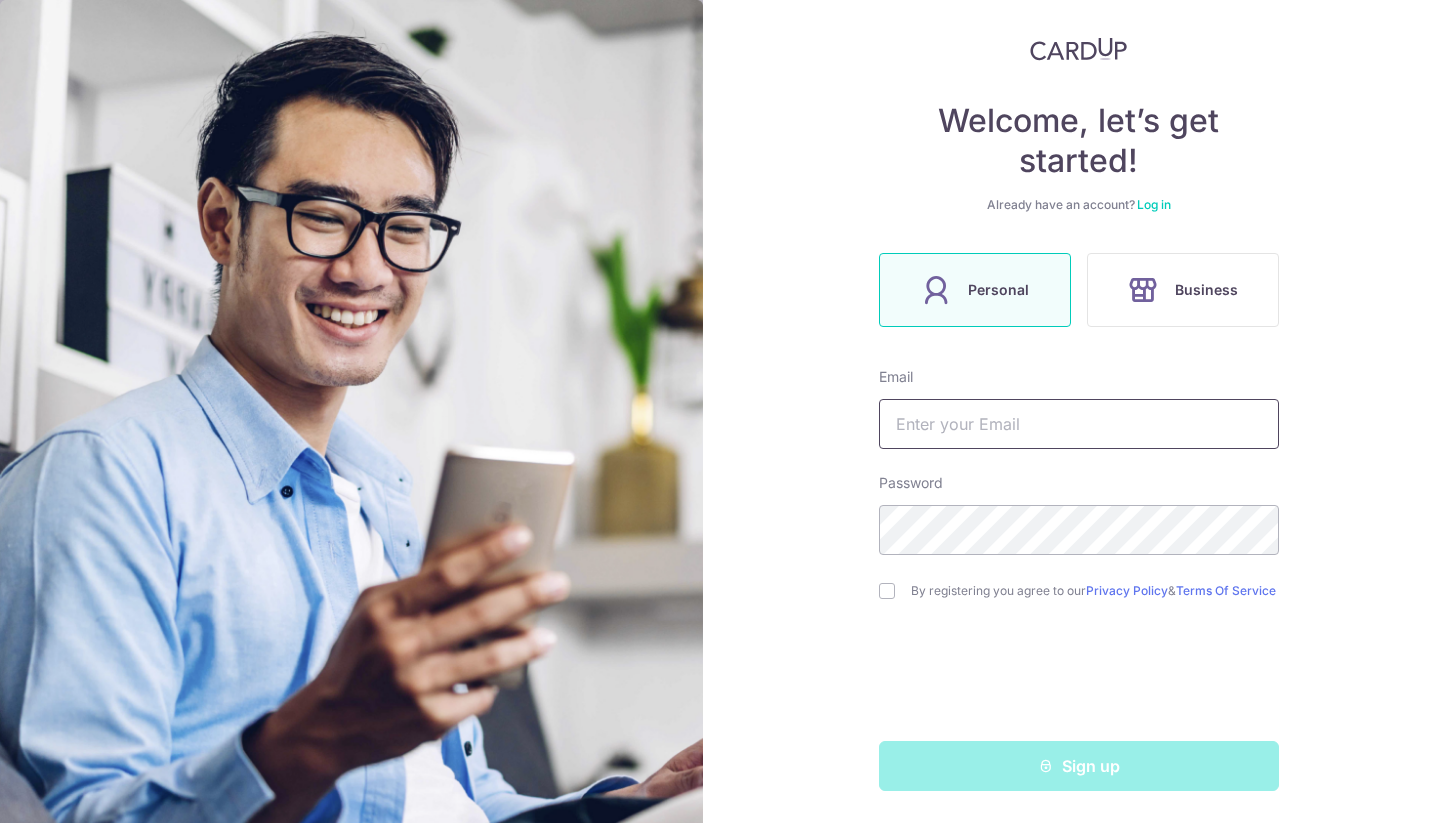 click at bounding box center [1079, 424] 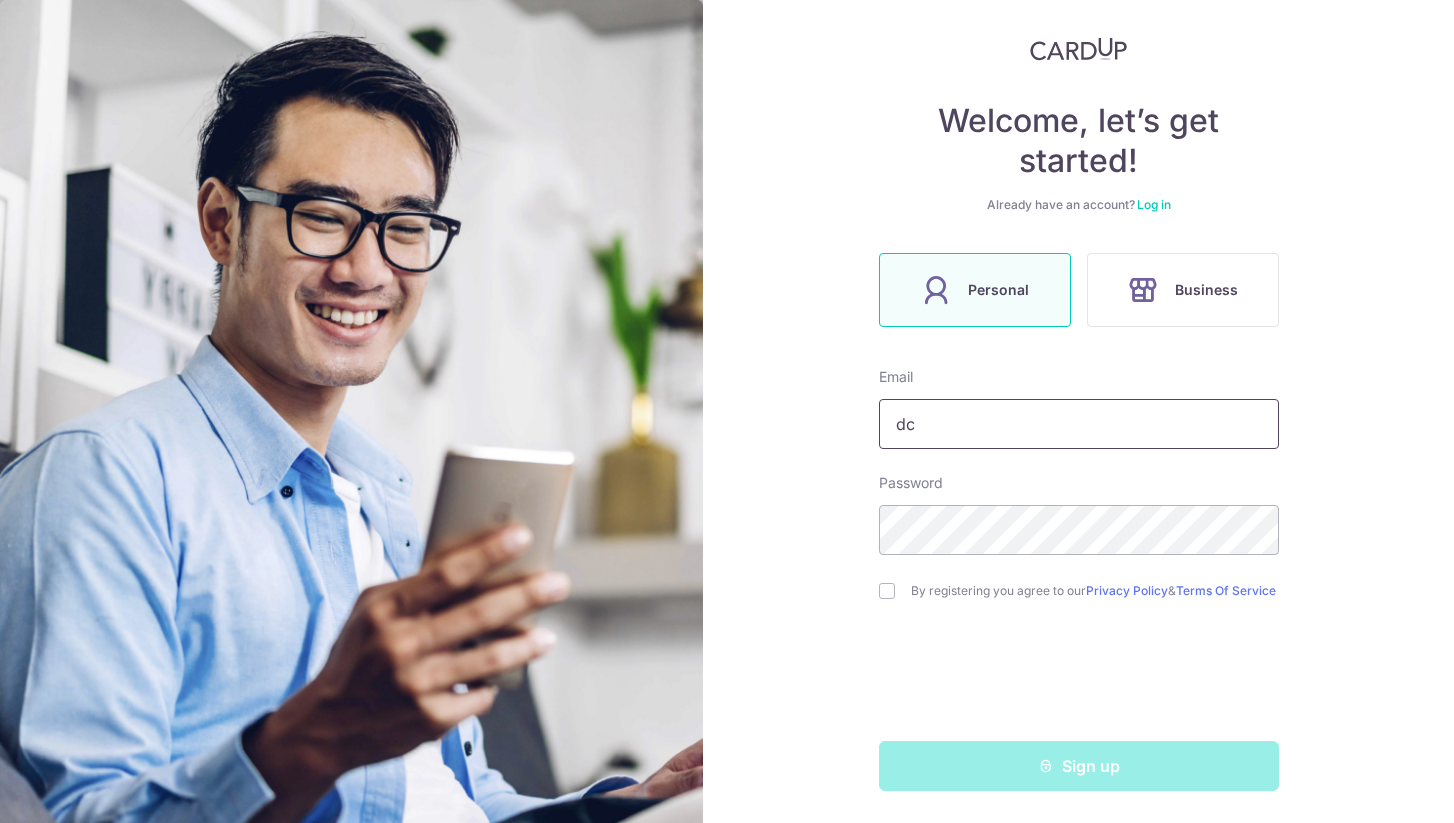 type on "d" 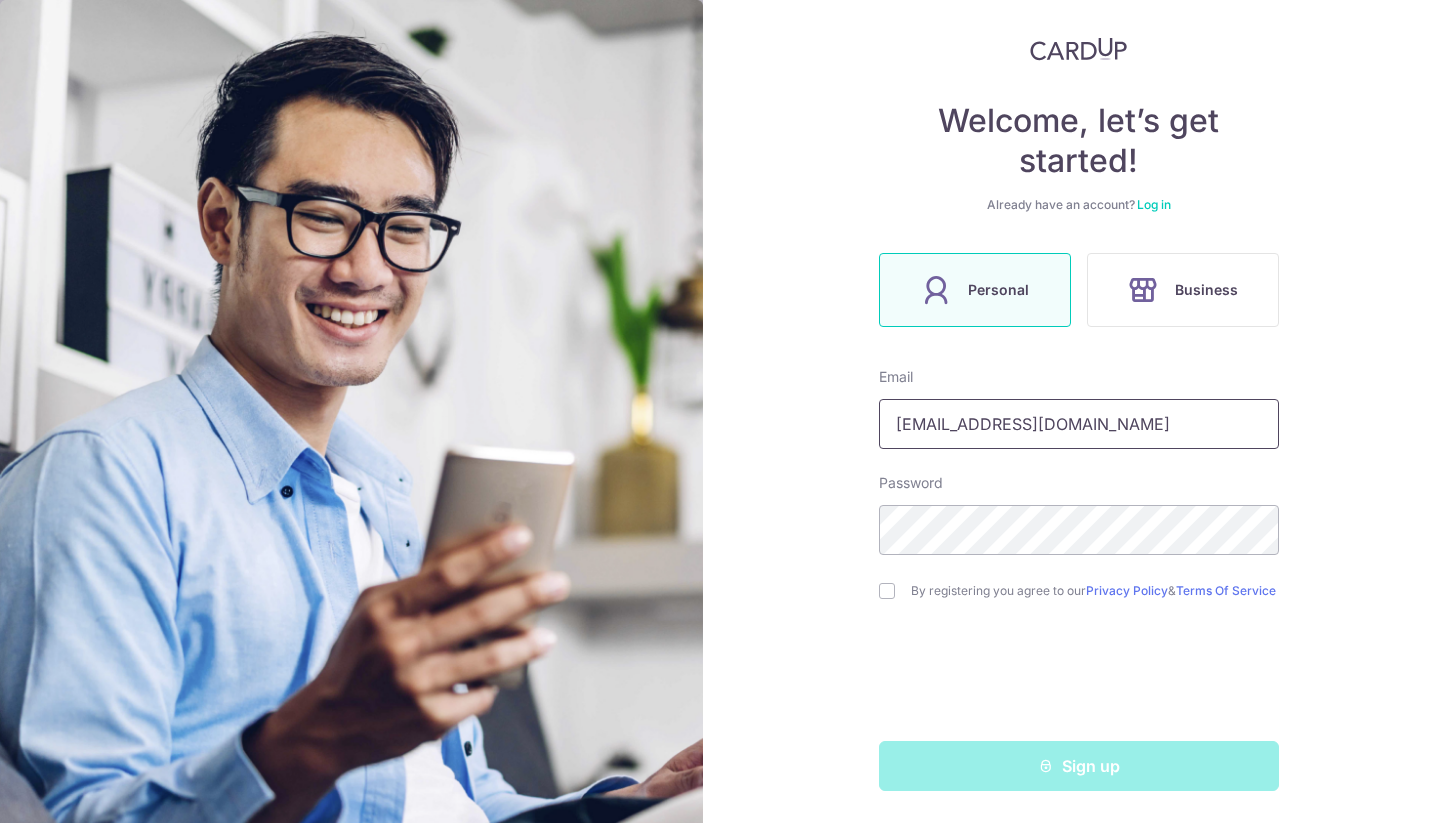 type on "[EMAIL_ADDRESS][DOMAIN_NAME]" 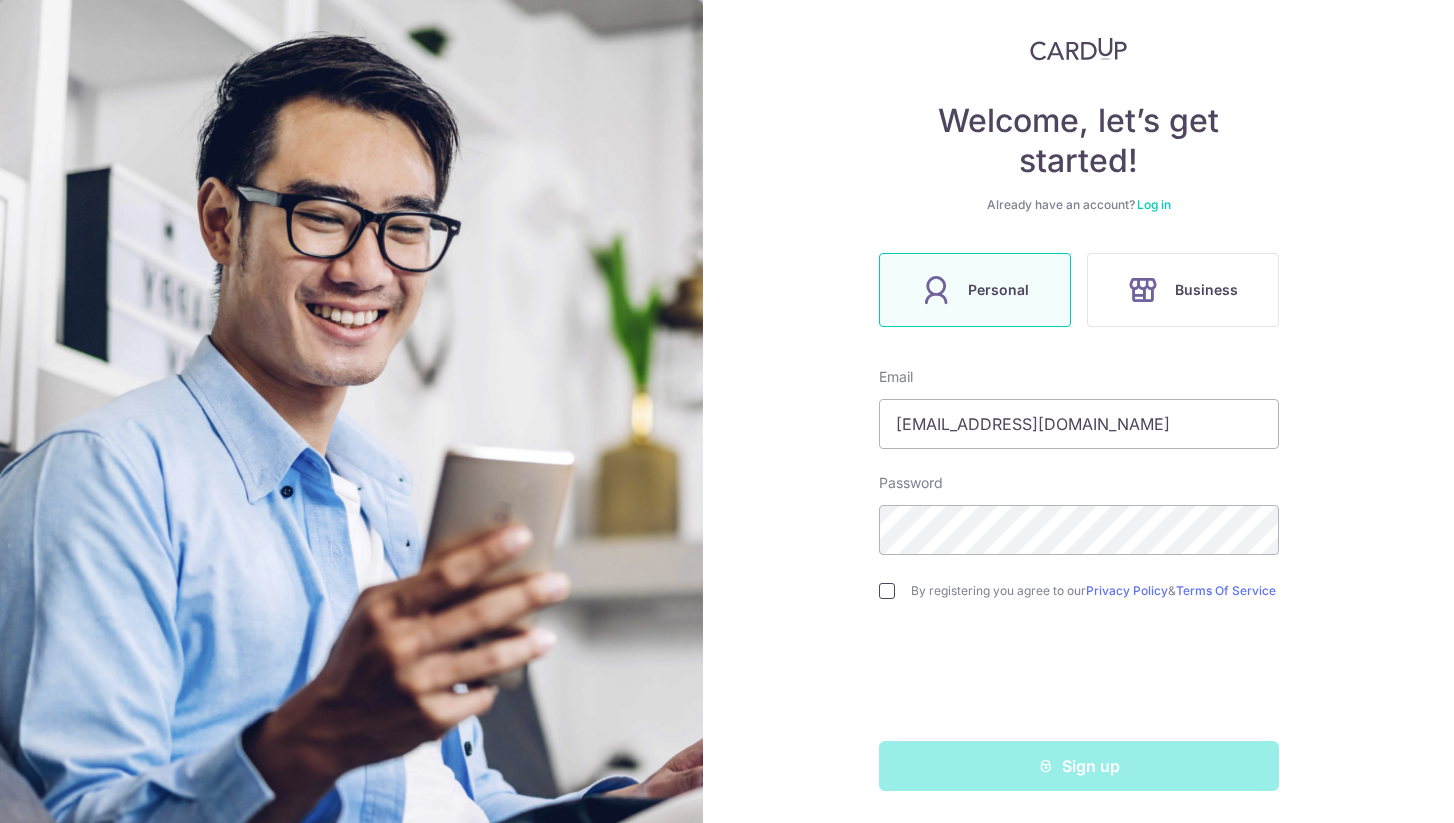 click at bounding box center (887, 591) 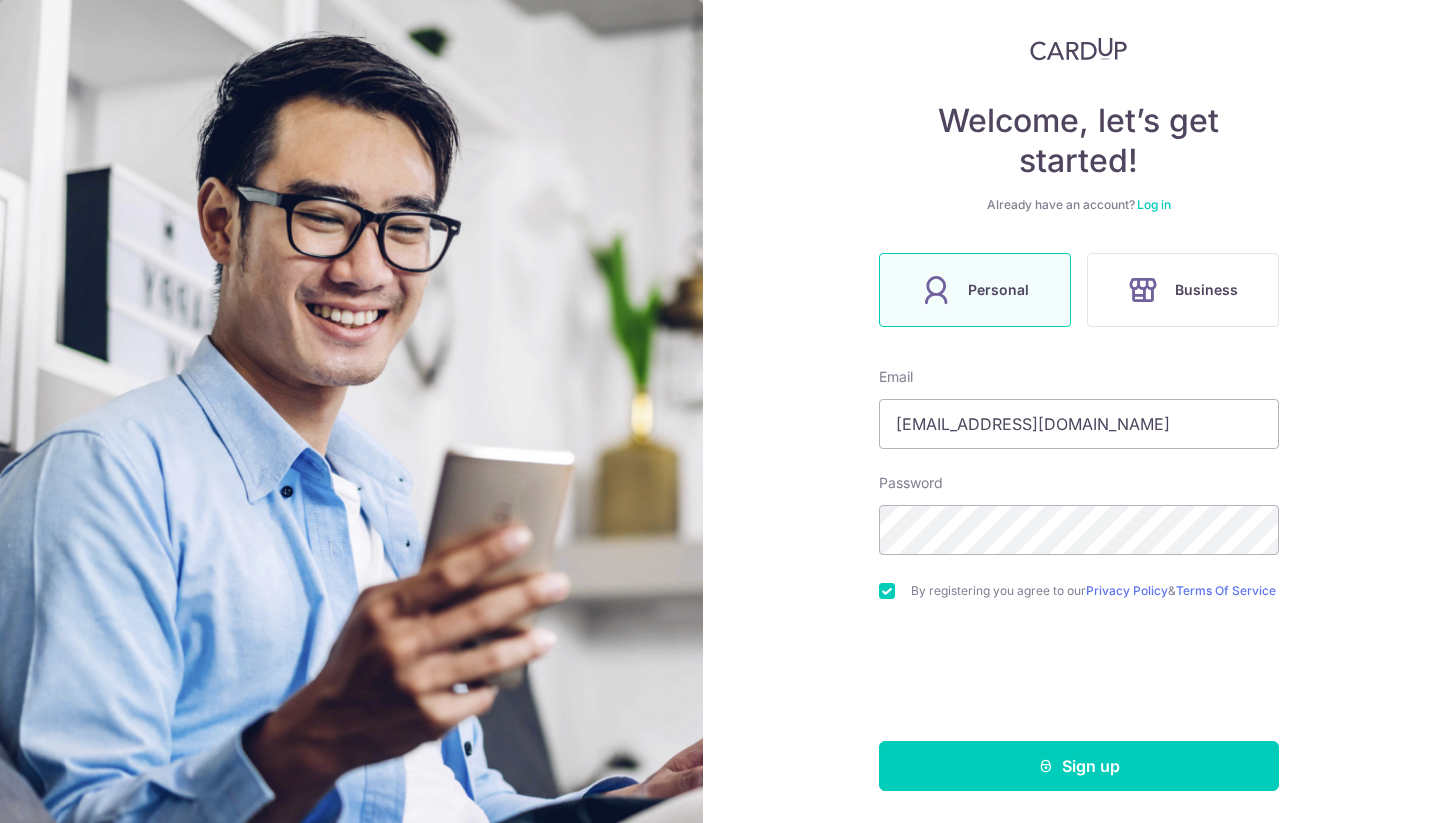 click on "Welcome, let’s get started!
Already have an account?  Log in
Personal
Business
Email
[EMAIL_ADDRESS][DOMAIN_NAME]
Password
By registering you agree to our
Privacy Policy
&  Terms Of Service
Sign up" at bounding box center (1078, 411) 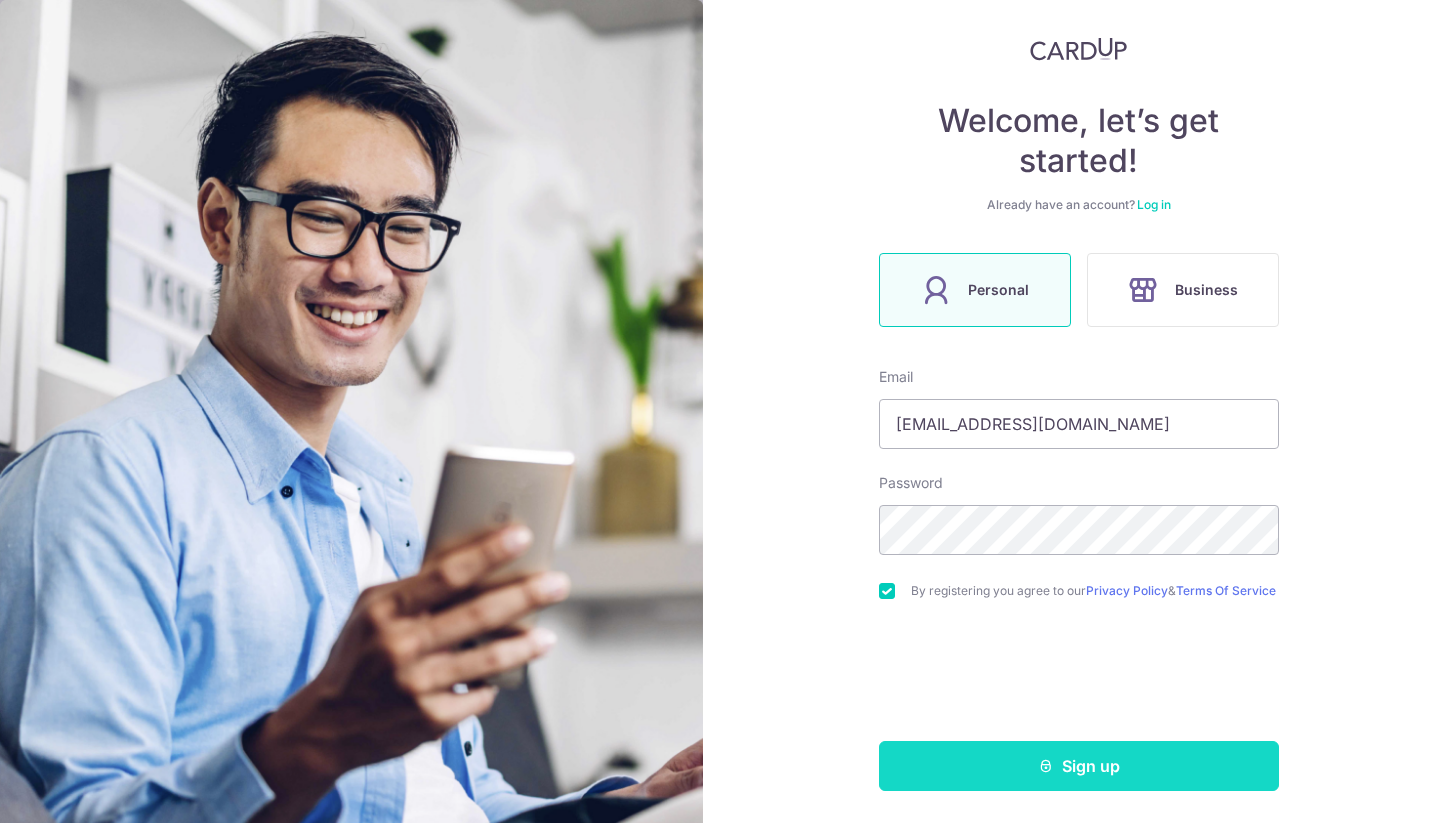 click on "Sign up" at bounding box center (1079, 766) 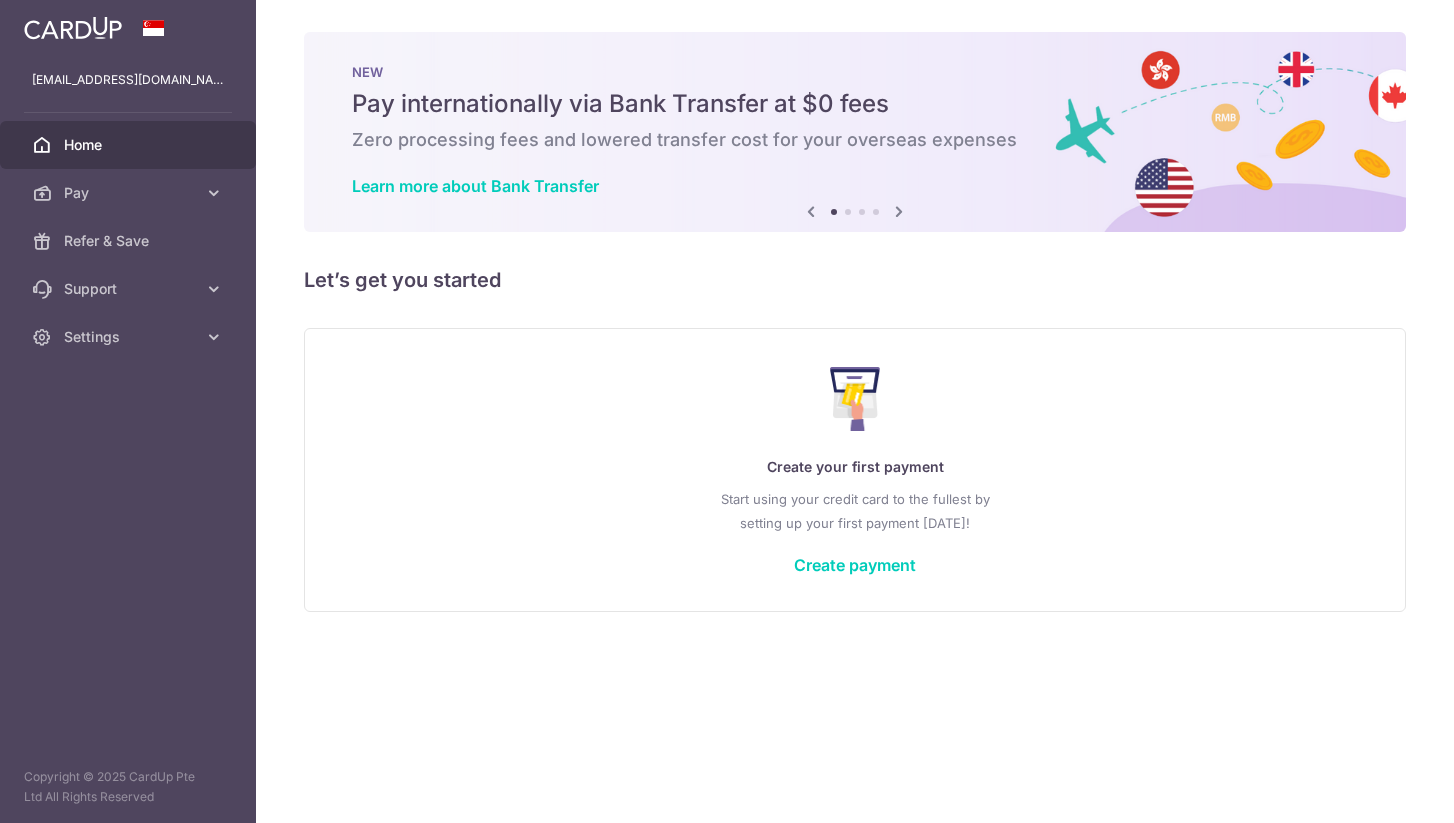 scroll, scrollTop: 0, scrollLeft: 0, axis: both 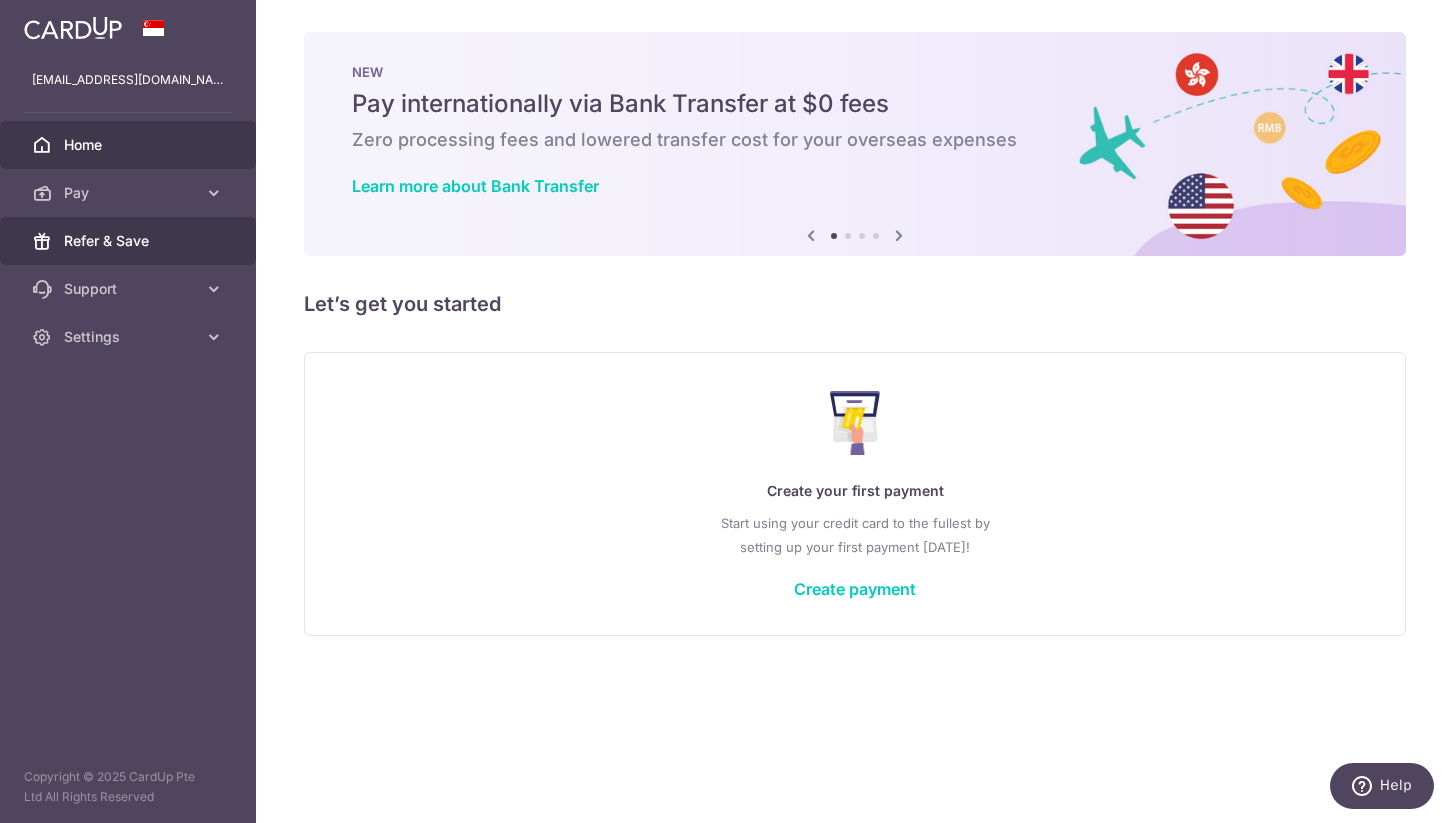 click on "Refer & Save" at bounding box center (128, 241) 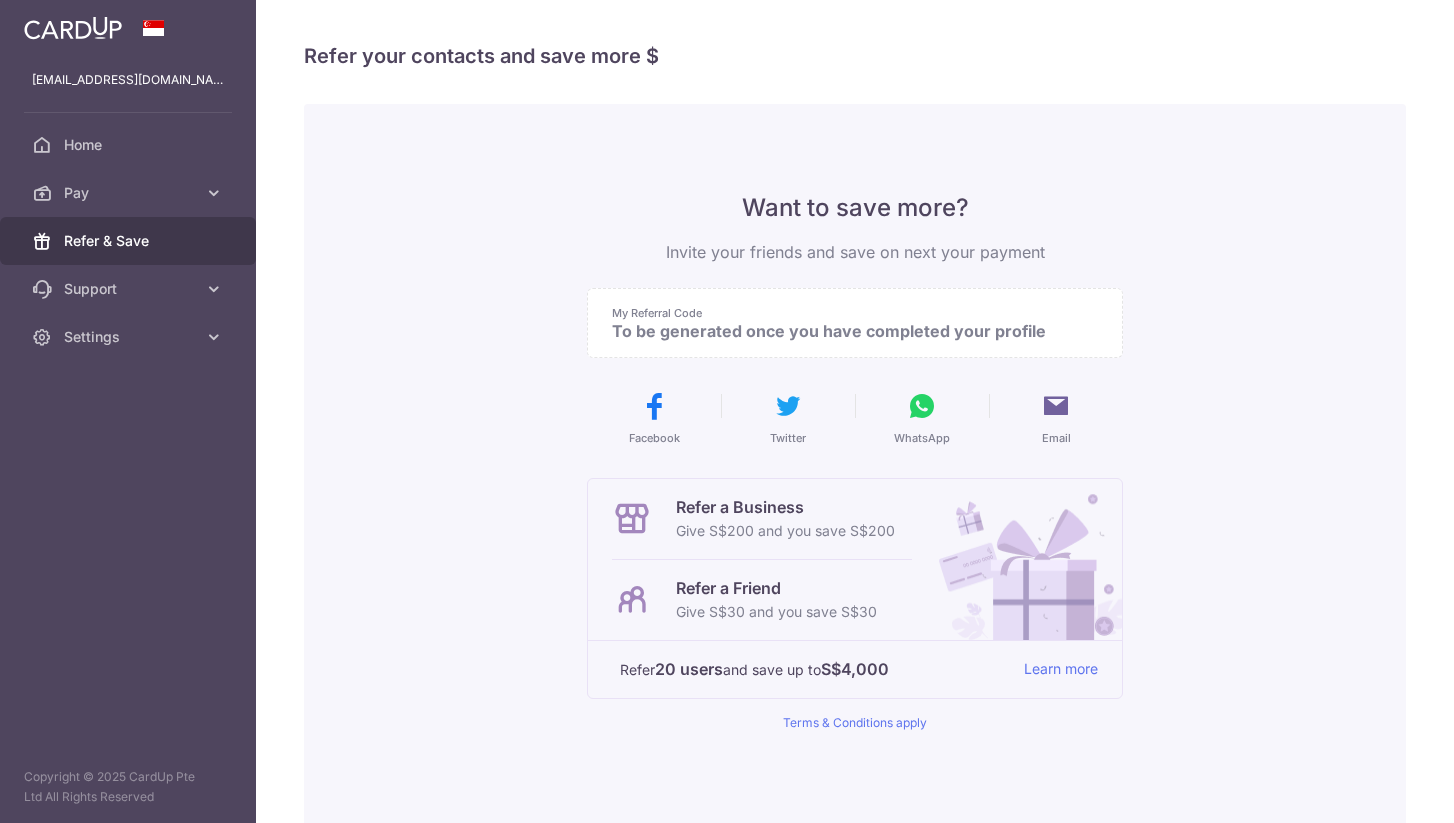 scroll, scrollTop: 0, scrollLeft: 0, axis: both 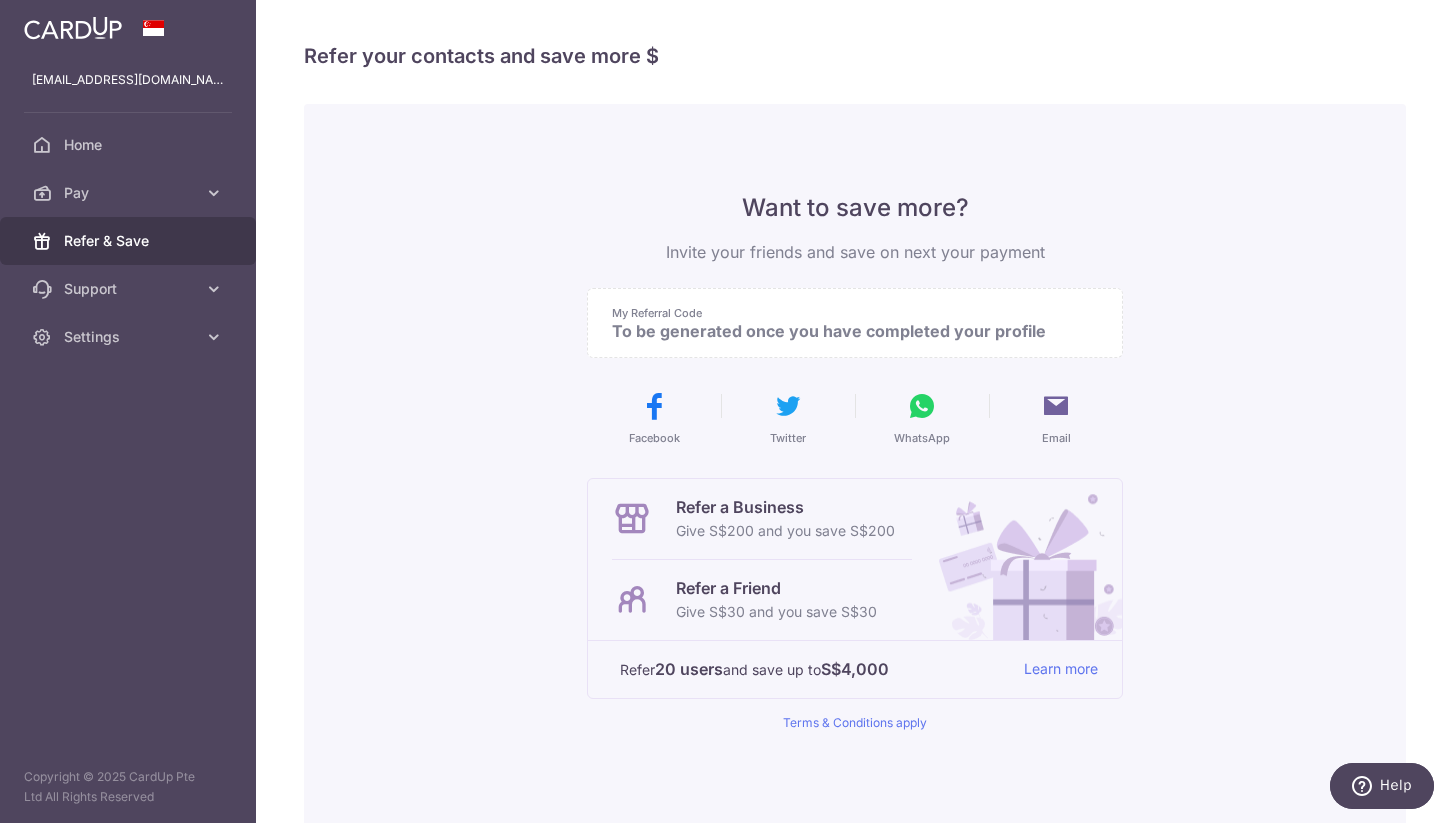 drag, startPoint x: 621, startPoint y: 331, endPoint x: 1101, endPoint y: 344, distance: 480.176 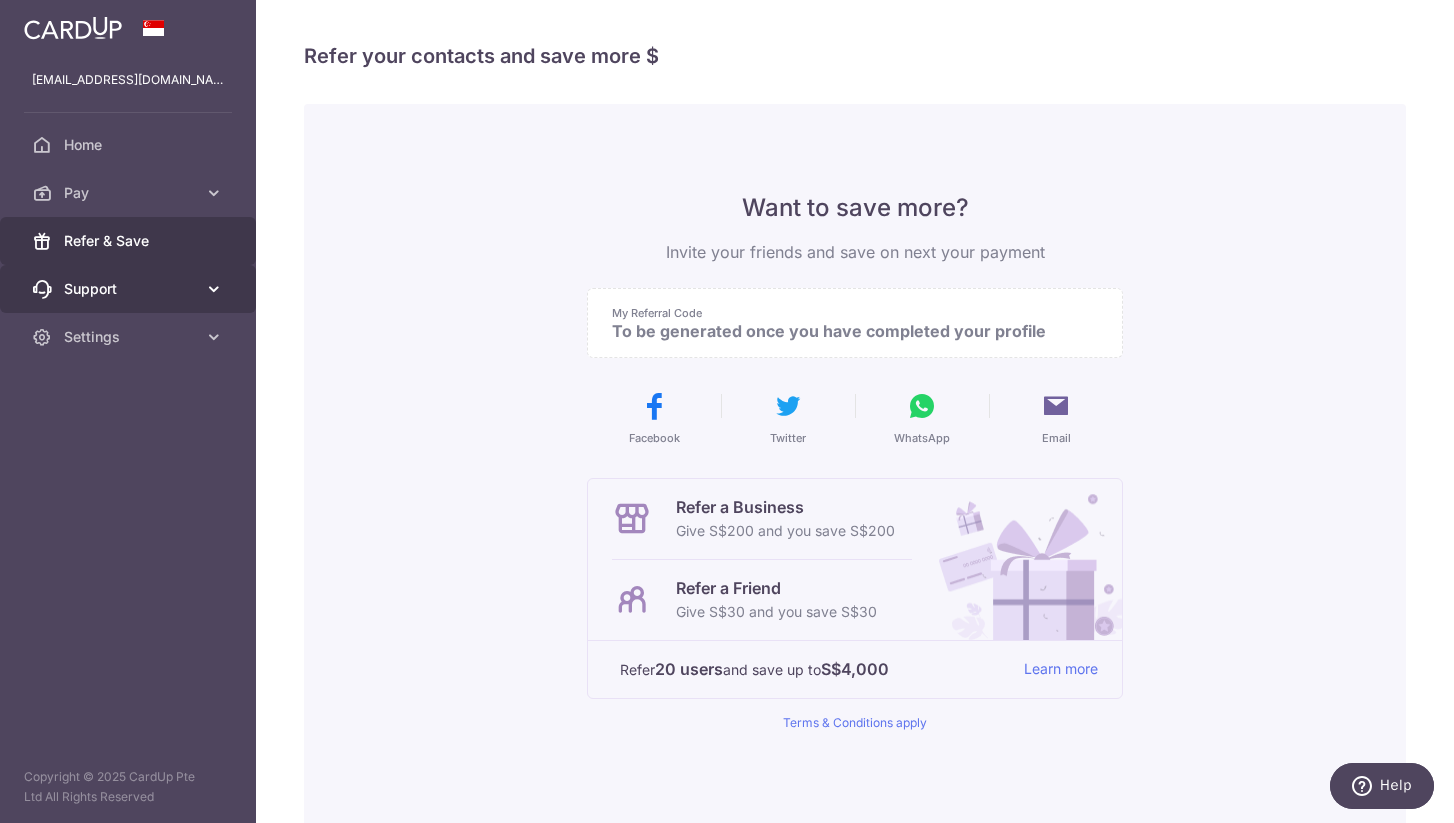 click on "Support" at bounding box center [130, 289] 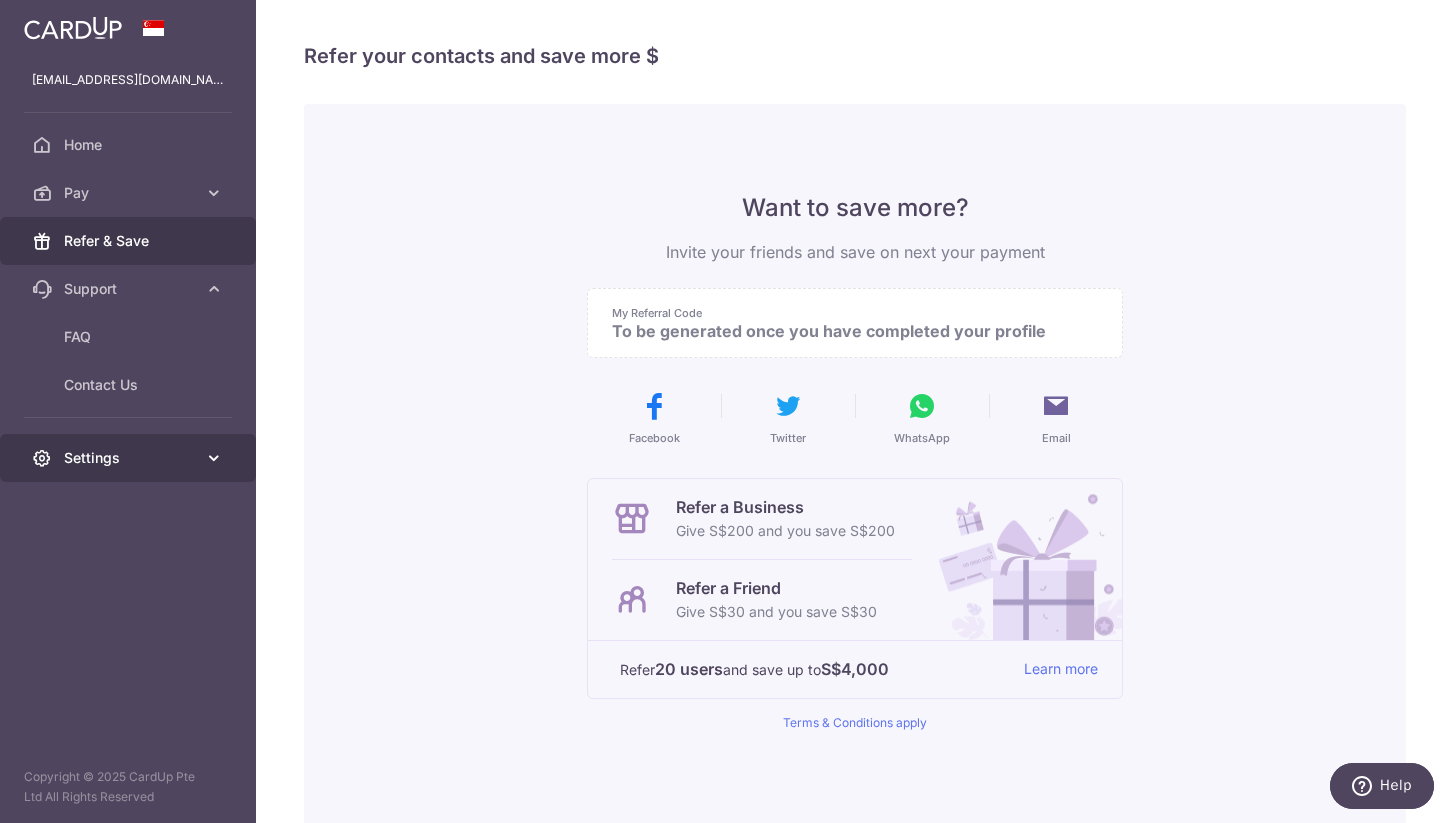 click on "Settings" at bounding box center (130, 458) 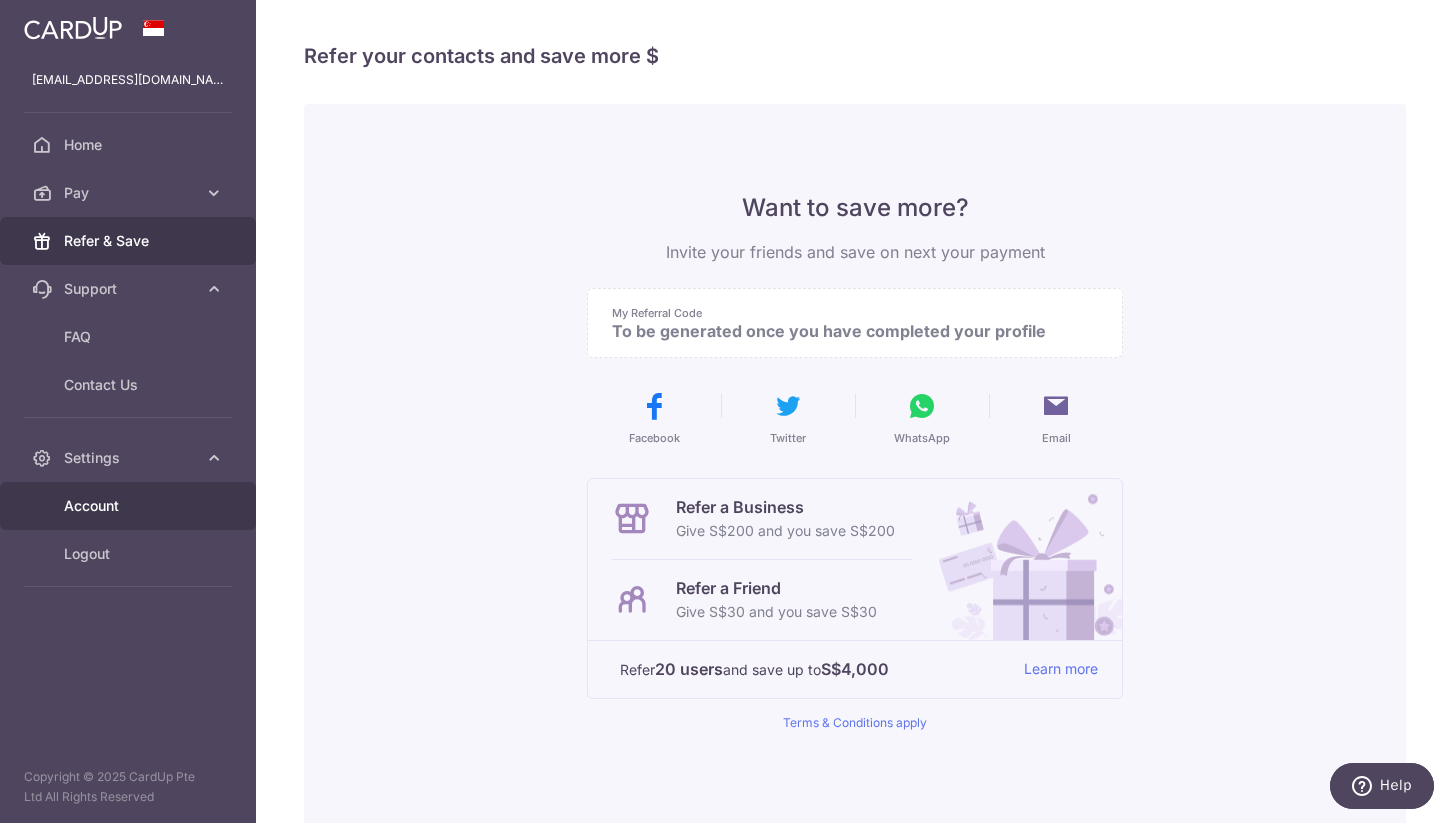 click on "Account" at bounding box center (130, 506) 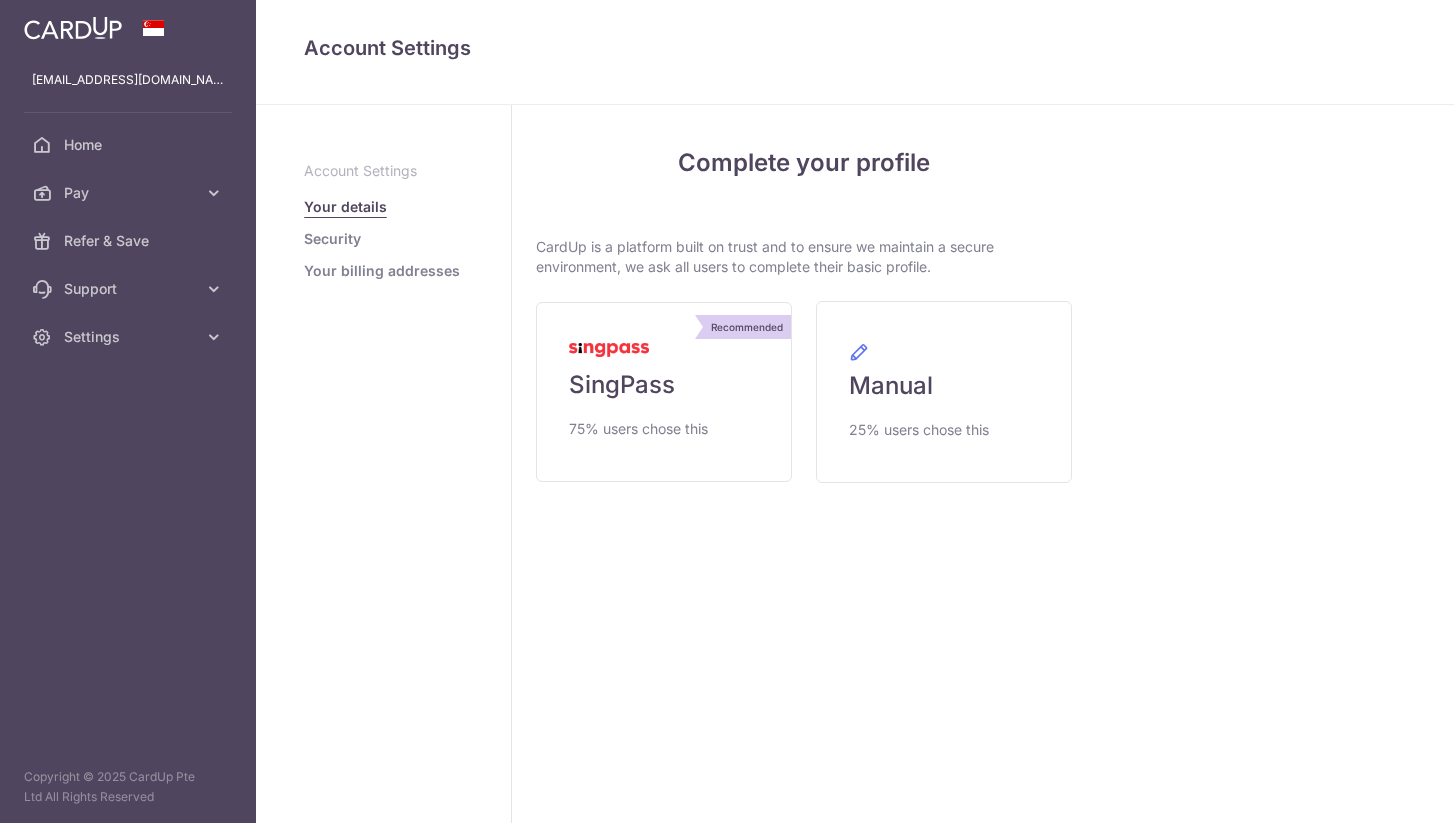 scroll, scrollTop: 0, scrollLeft: 0, axis: both 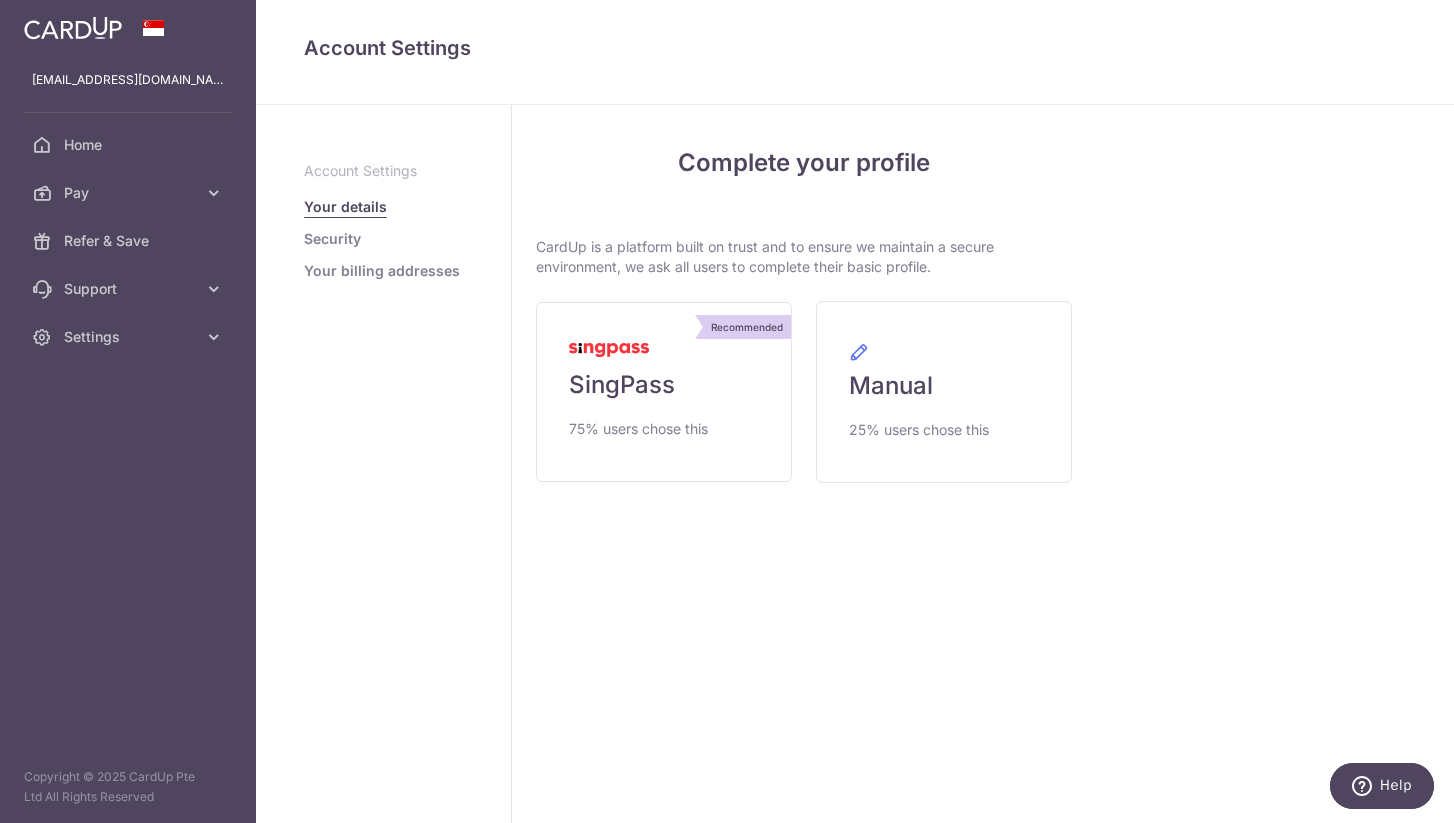 click on "Security" at bounding box center (332, 239) 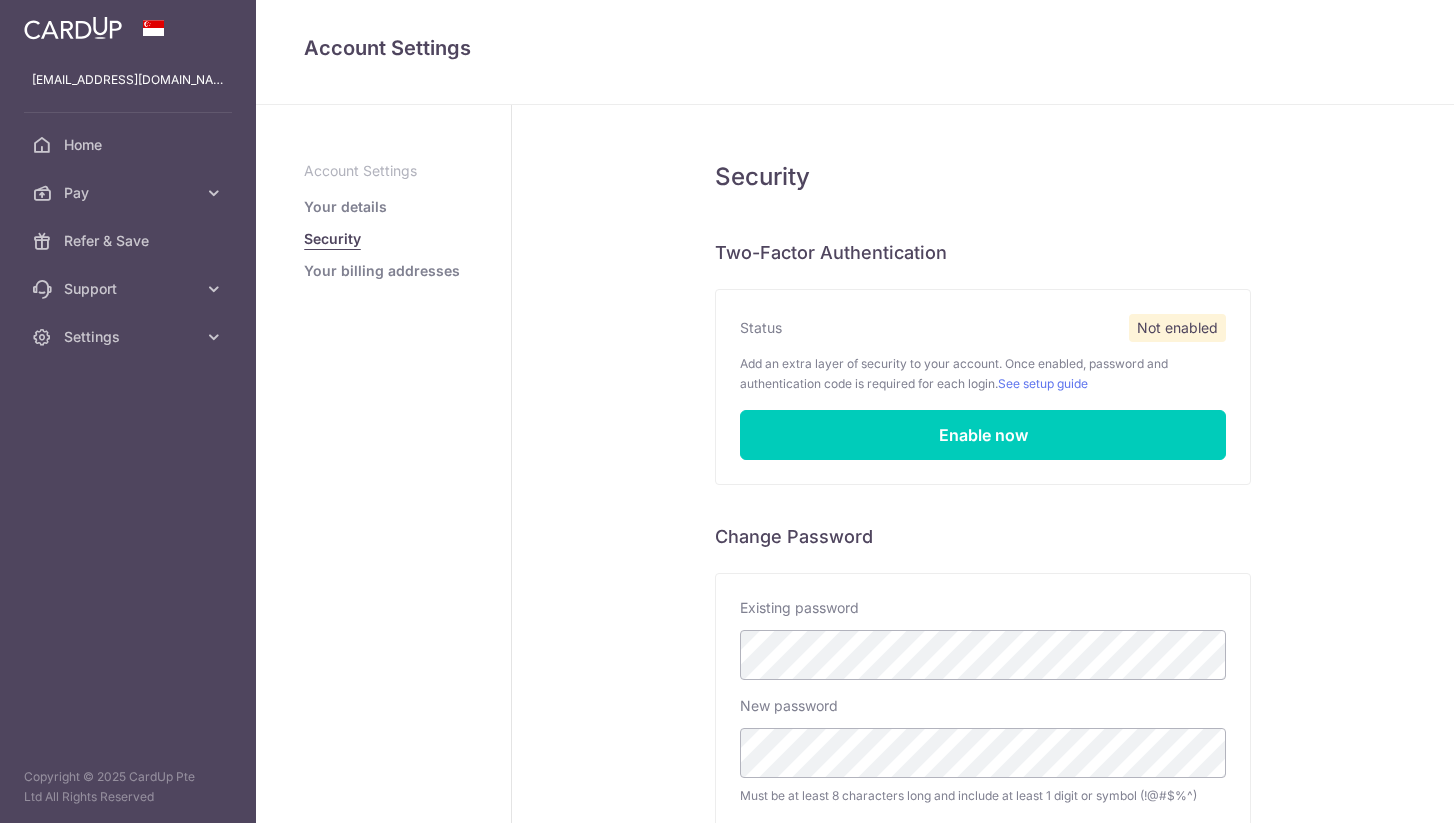 scroll, scrollTop: 0, scrollLeft: 0, axis: both 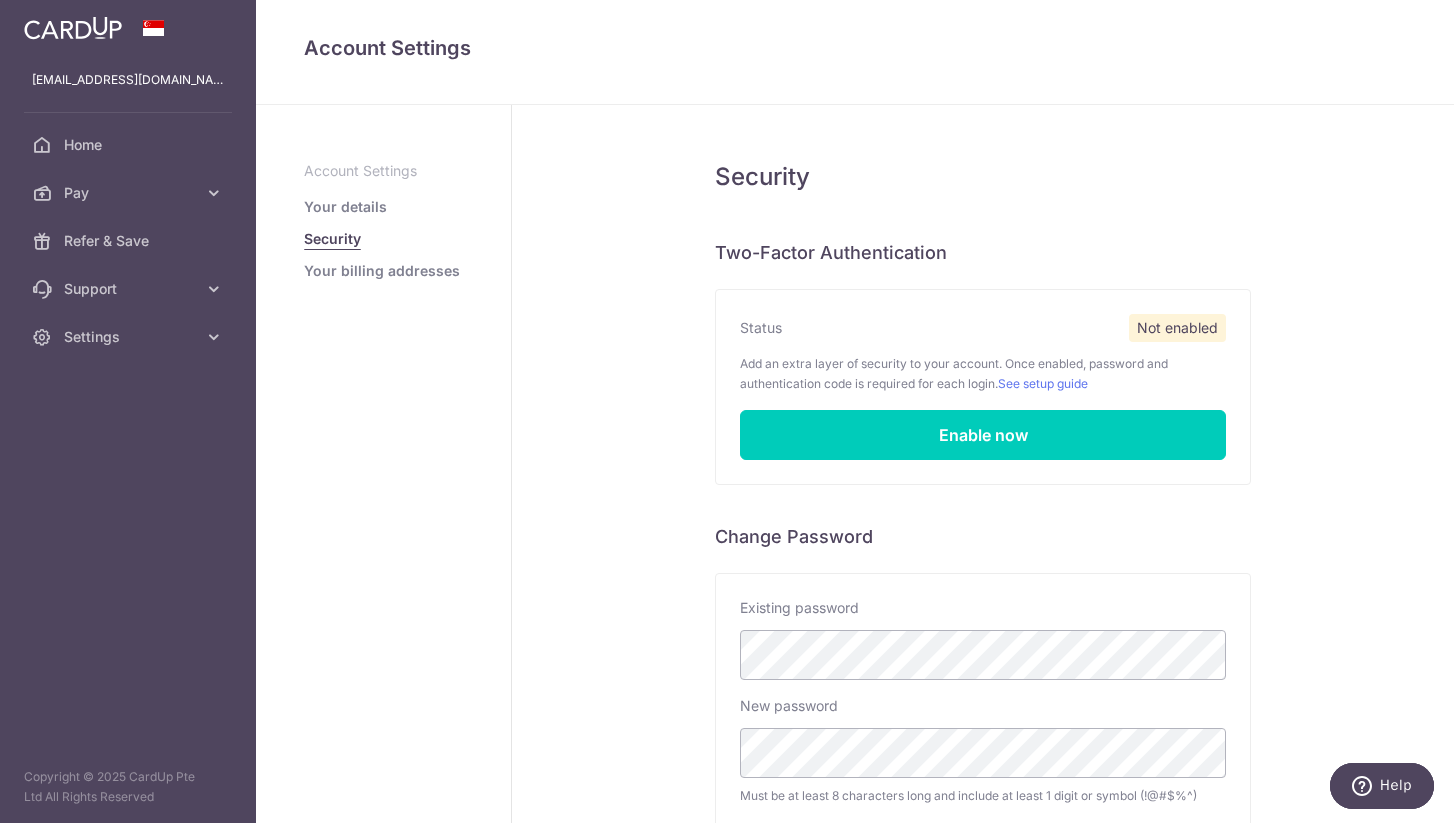 click on "Account Settings Your details Security Your billing addresses" at bounding box center (383, 221) 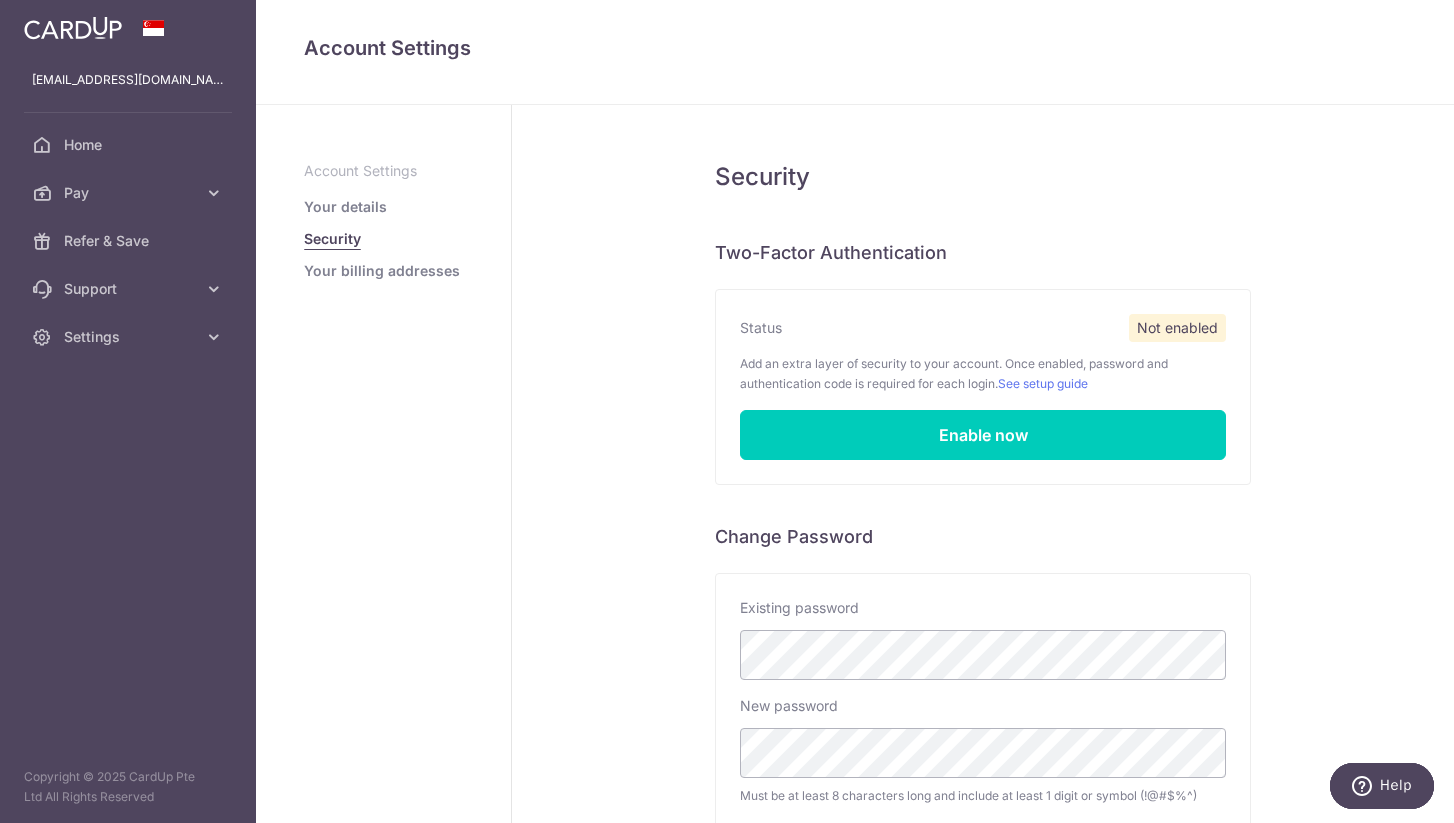 click on "Your details" at bounding box center (345, 207) 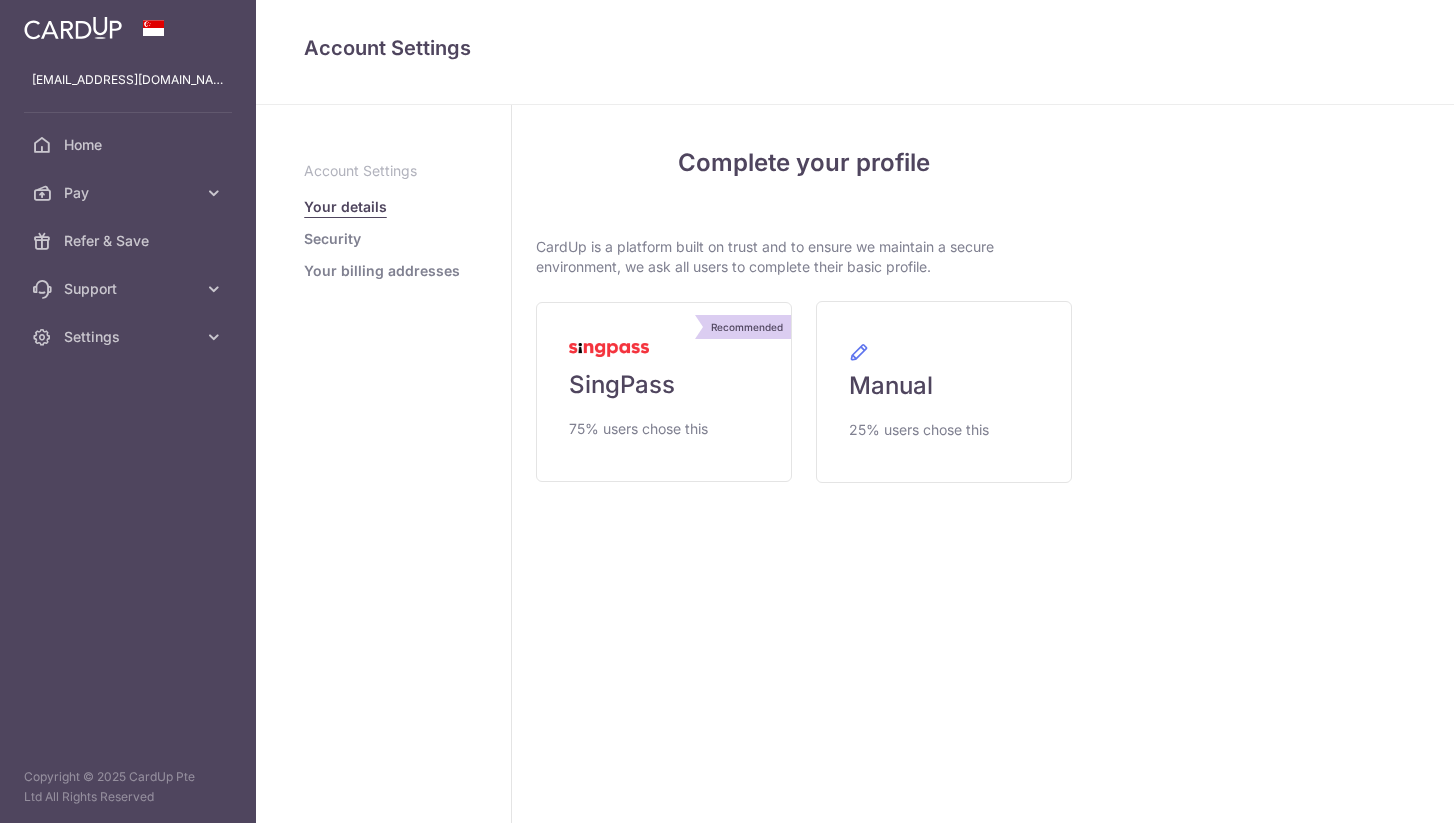 scroll, scrollTop: 0, scrollLeft: 0, axis: both 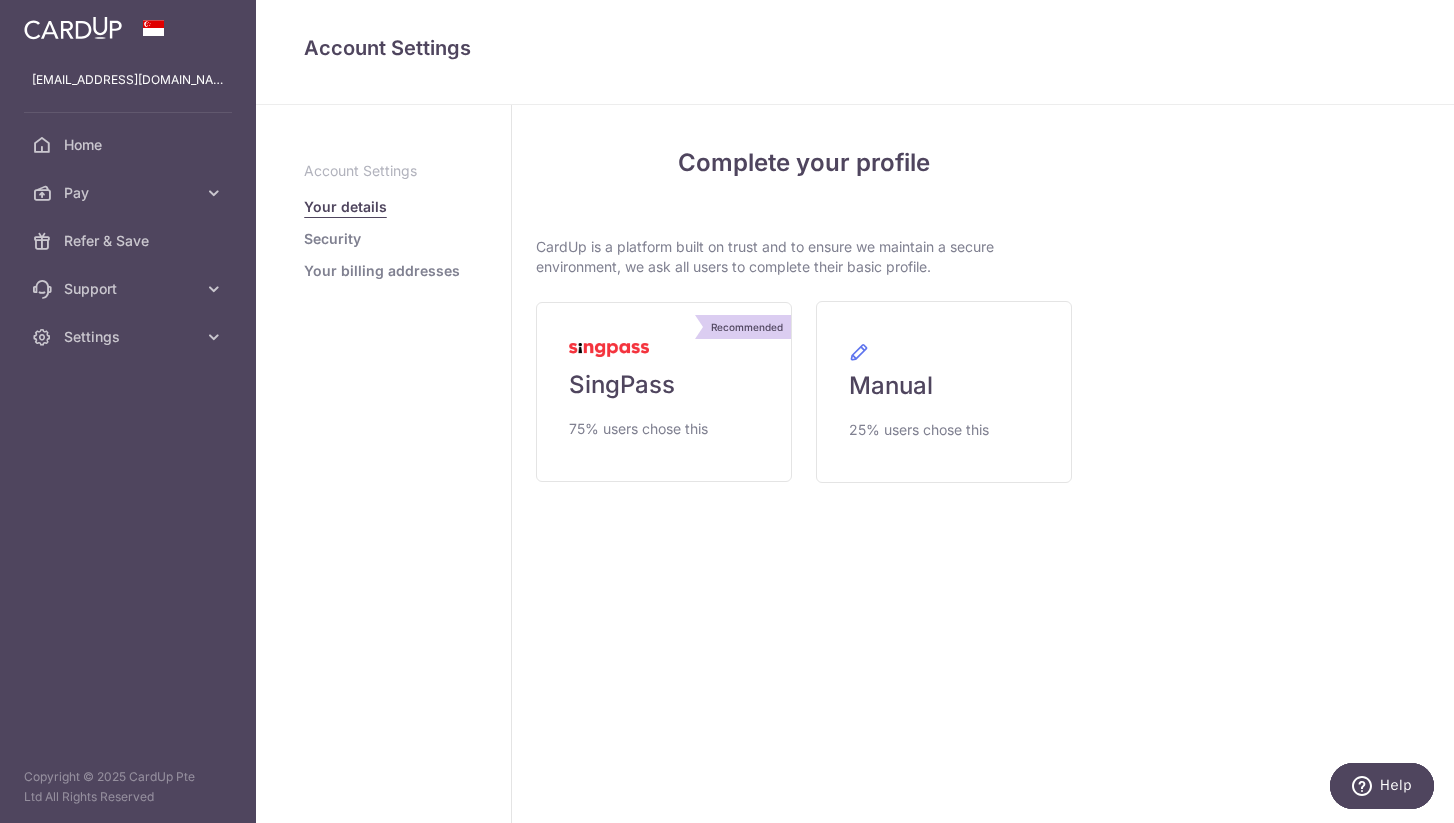click on "Account Settings" at bounding box center [383, 171] 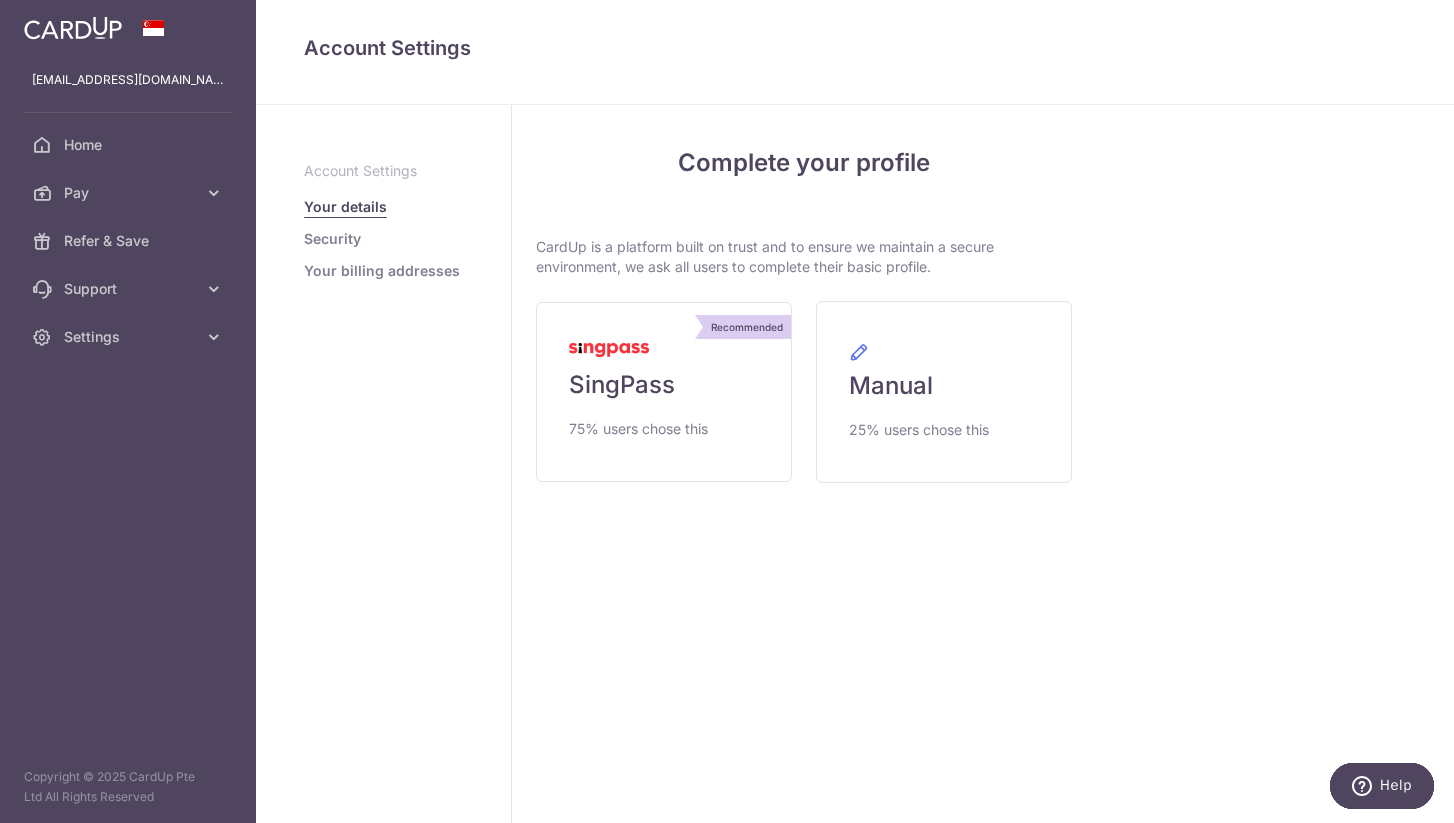 click on "Account Settings" at bounding box center (383, 171) 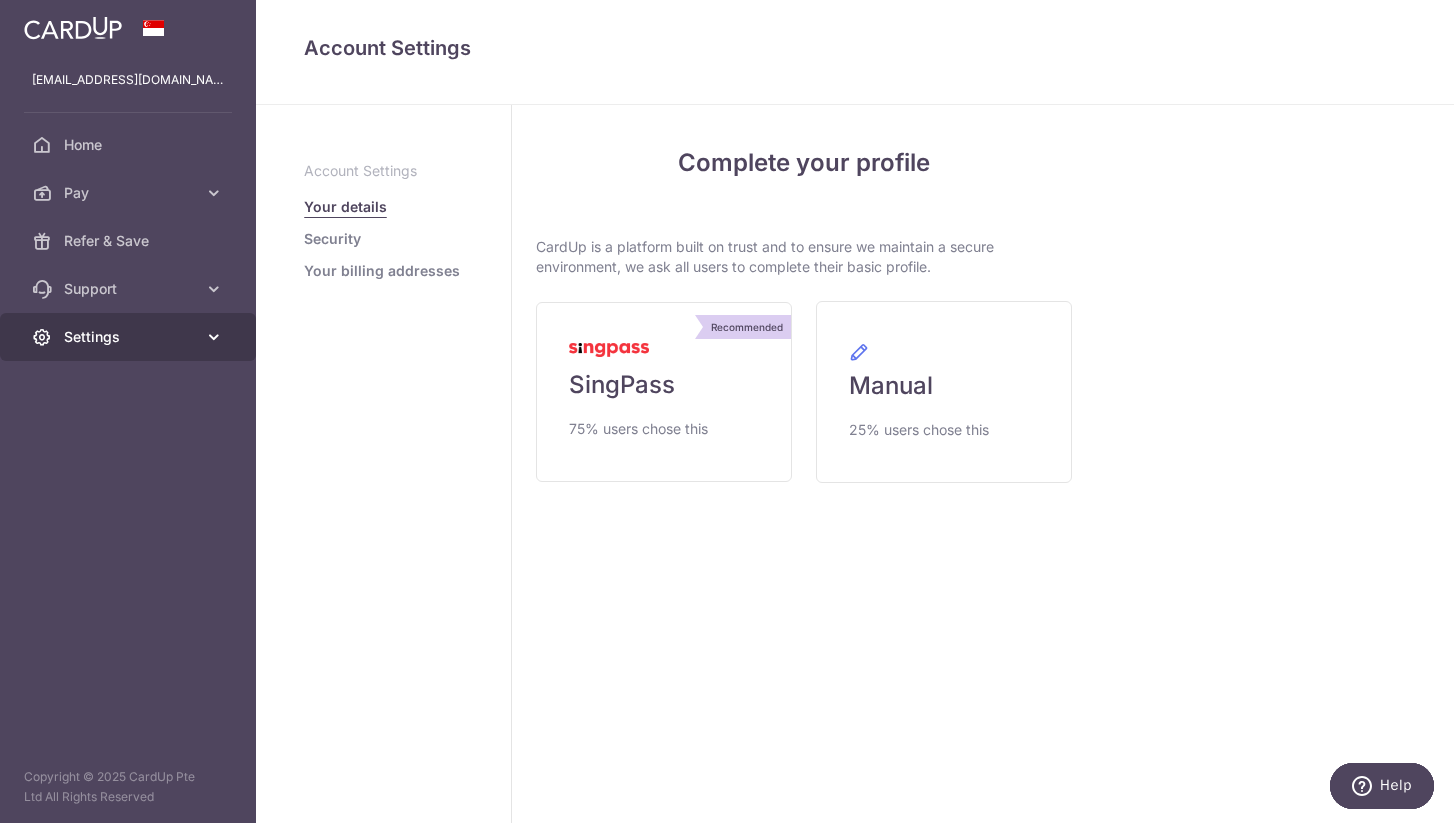 click on "Settings" at bounding box center (130, 337) 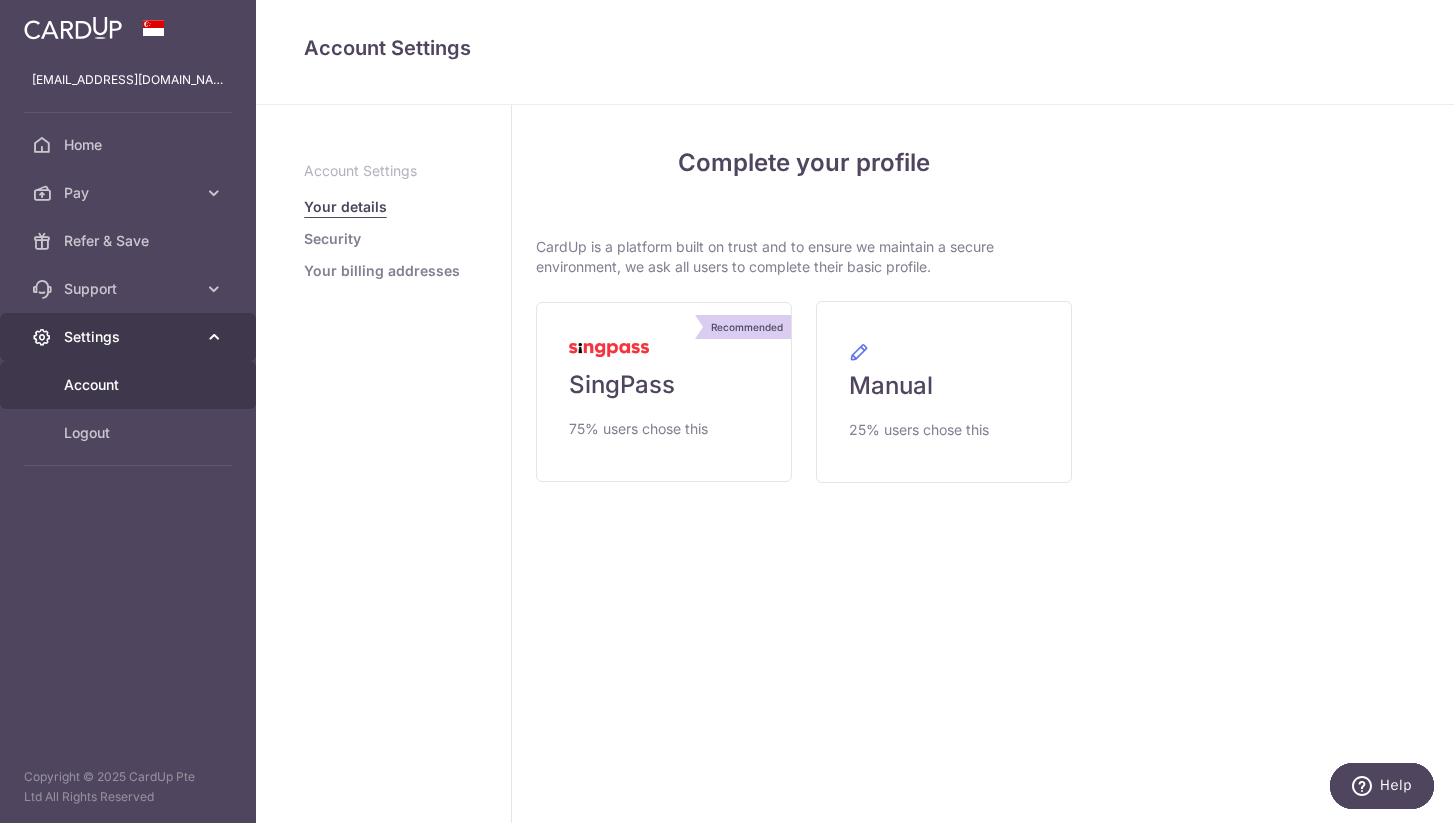 click on "Settings" at bounding box center (130, 337) 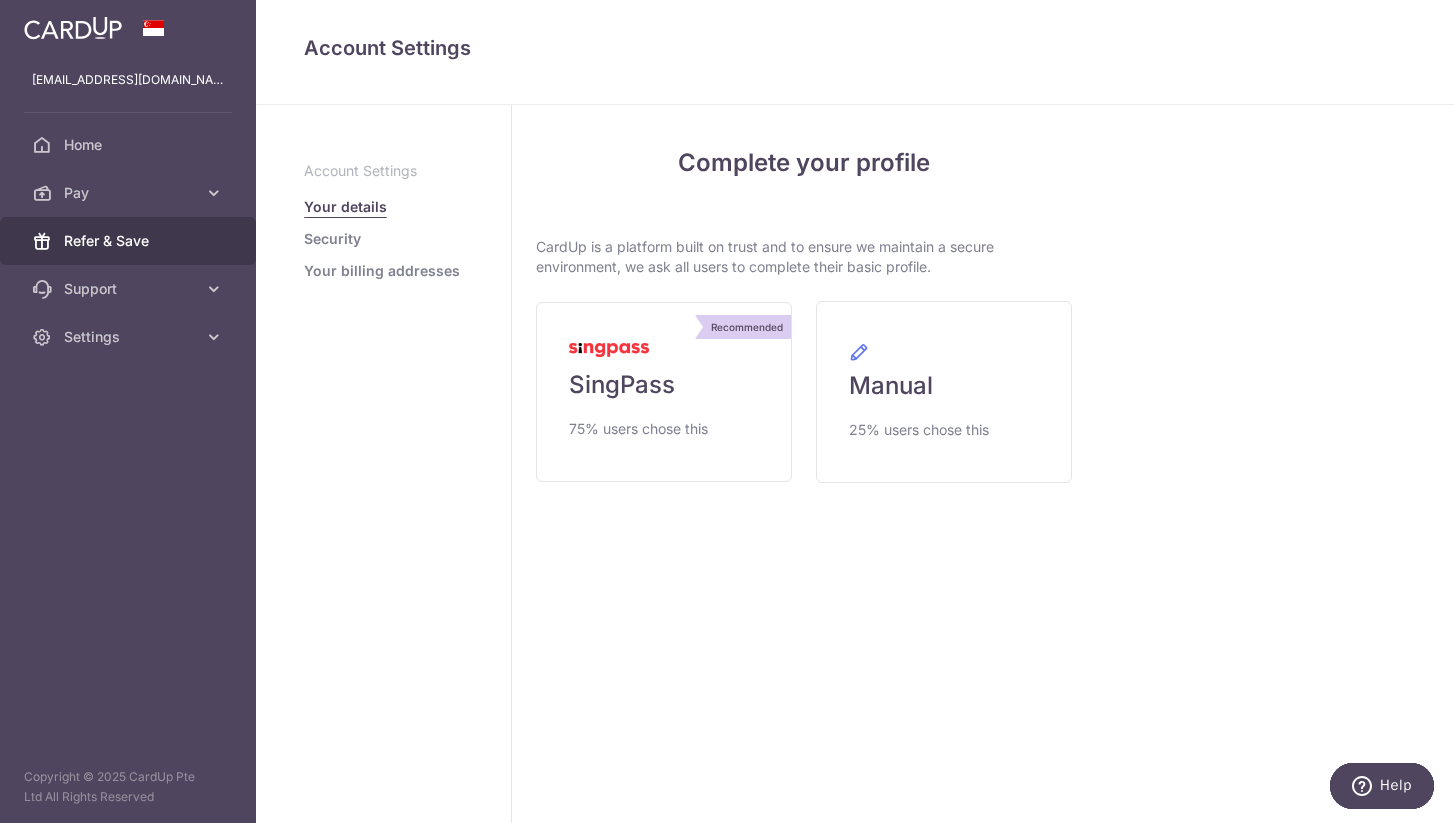 click on "Refer & Save" at bounding box center [130, 241] 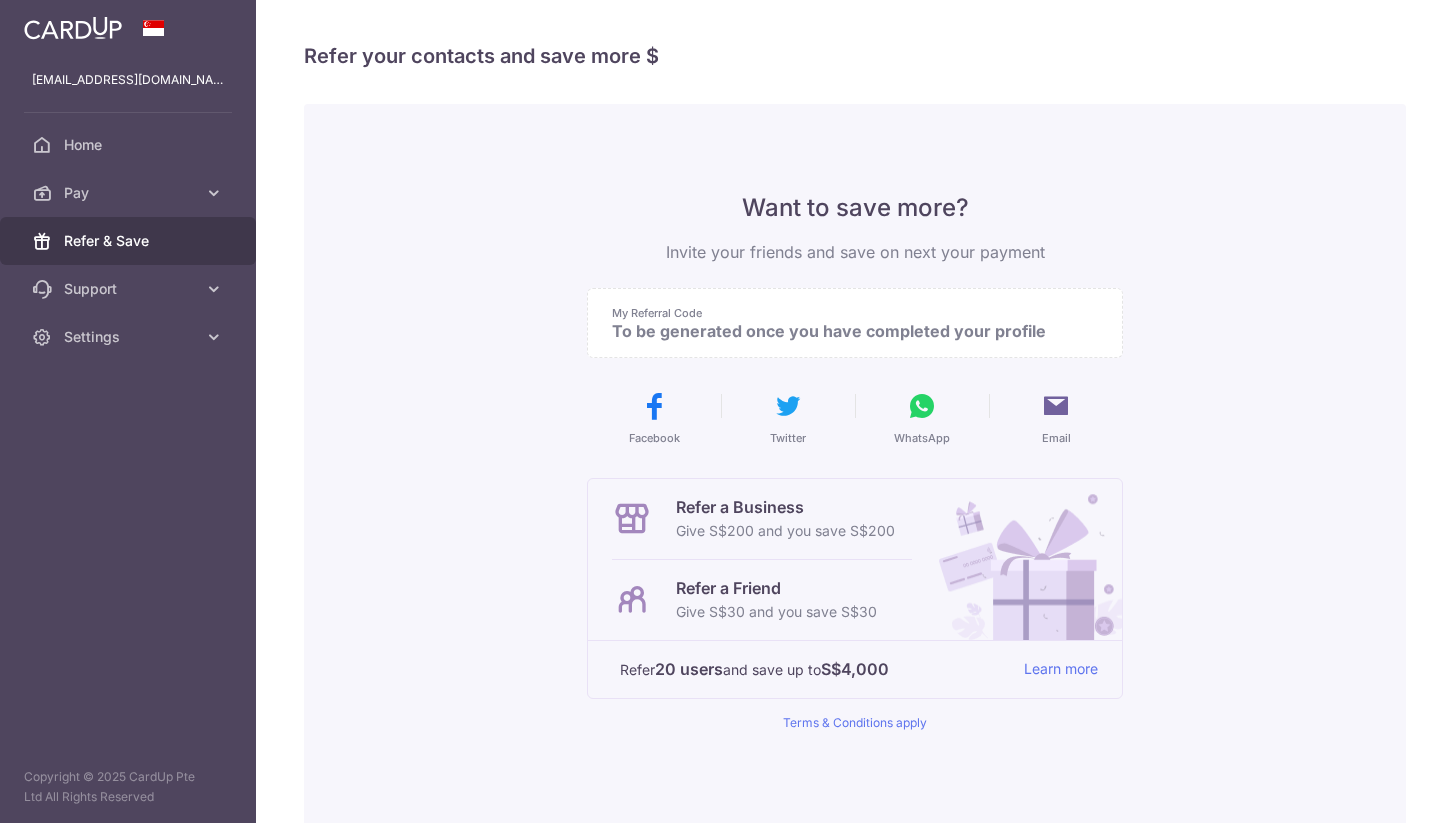 scroll, scrollTop: 0, scrollLeft: 0, axis: both 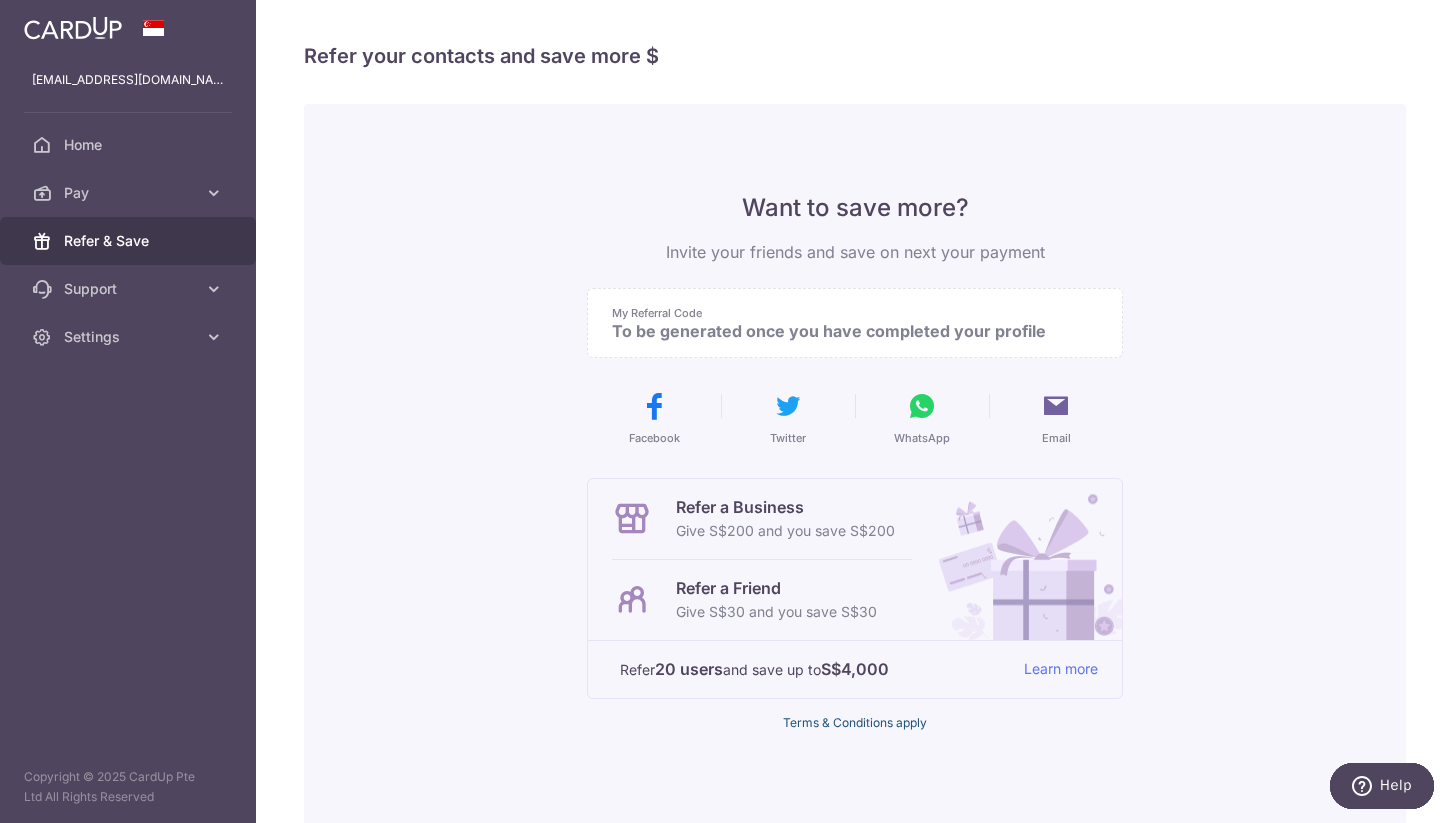 click on "Terms & Conditions apply" at bounding box center [855, 722] 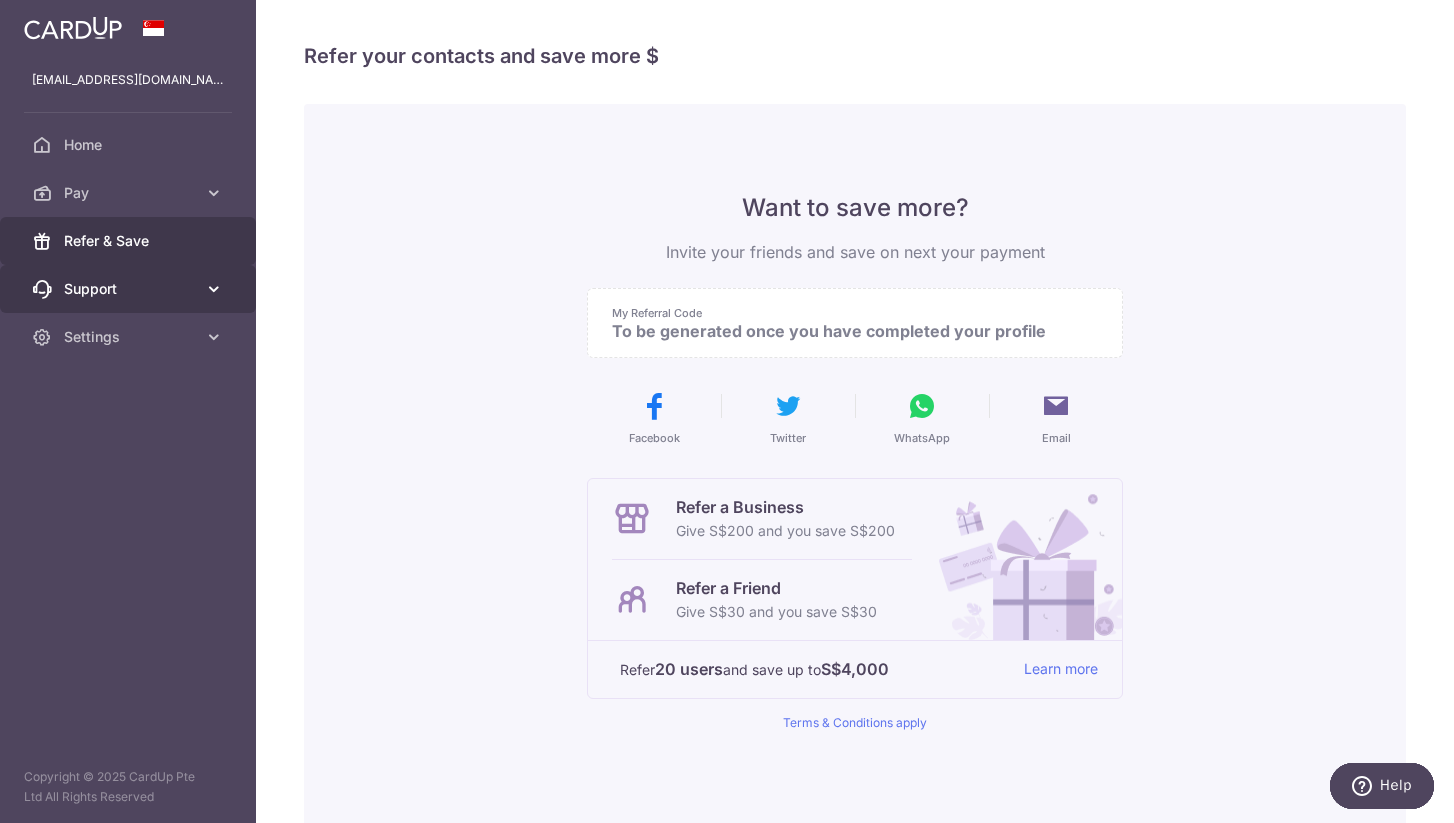 click on "Support" at bounding box center (130, 289) 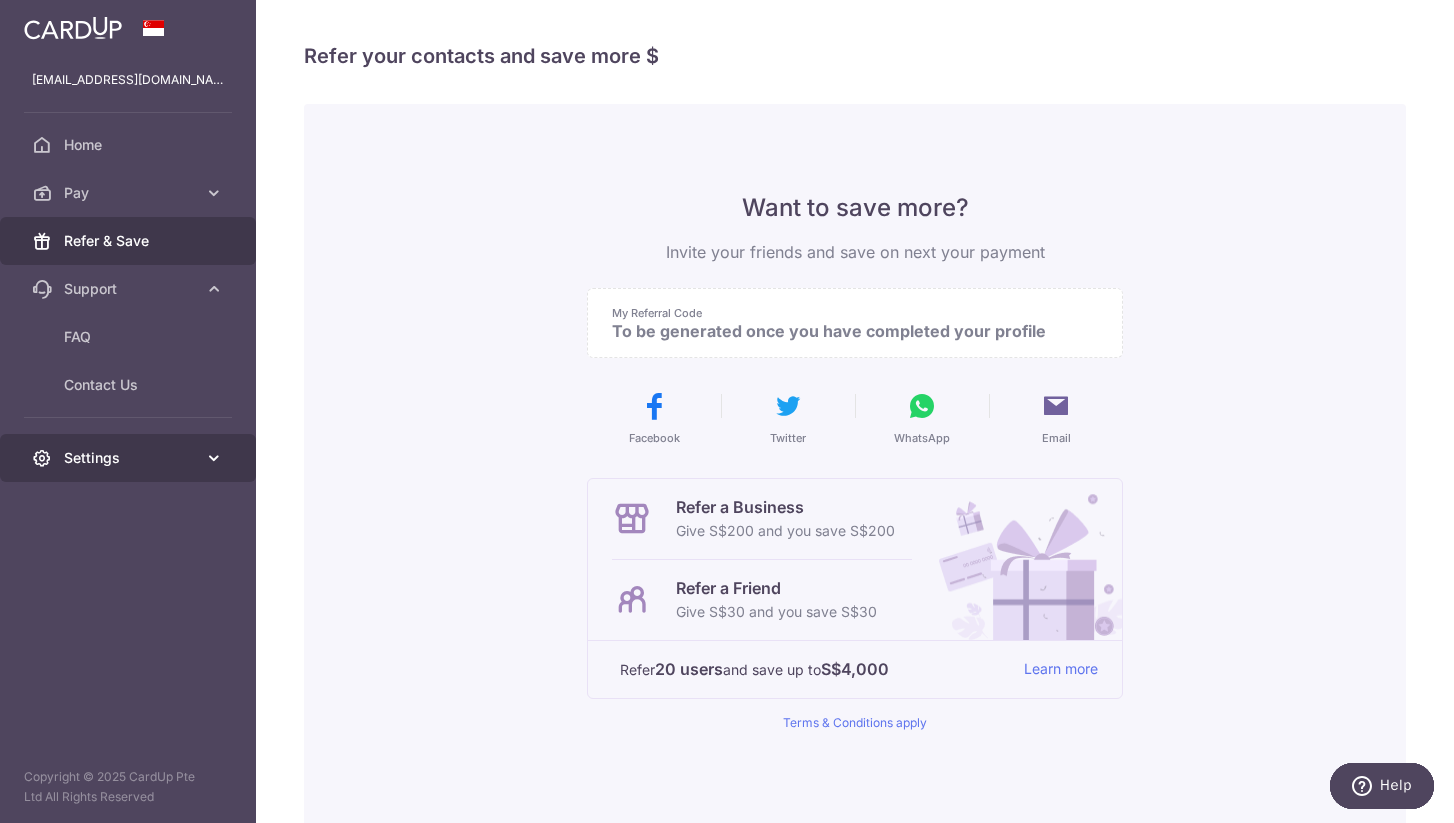 click on "Settings" at bounding box center [128, 458] 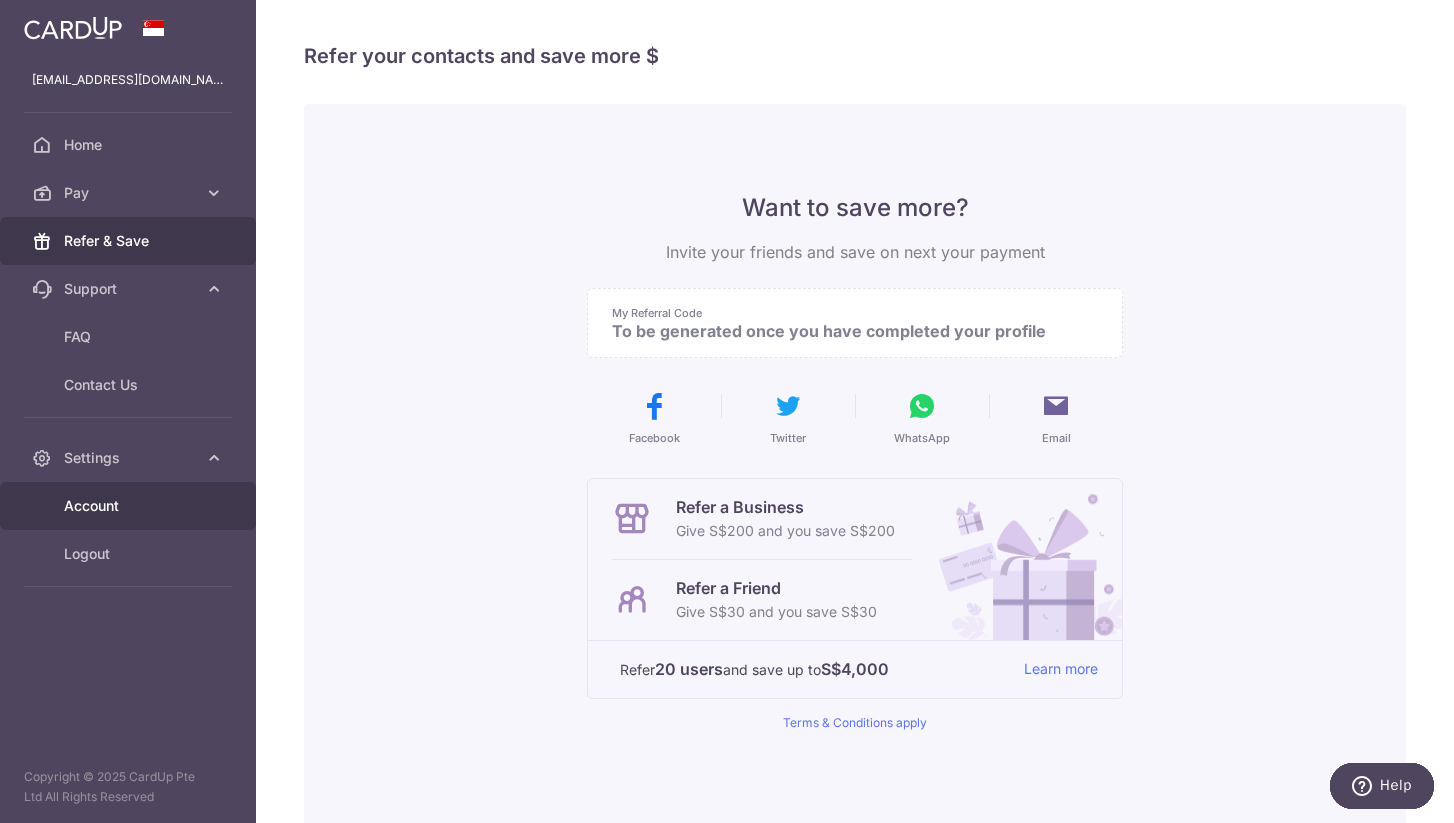 click on "Account" at bounding box center [130, 506] 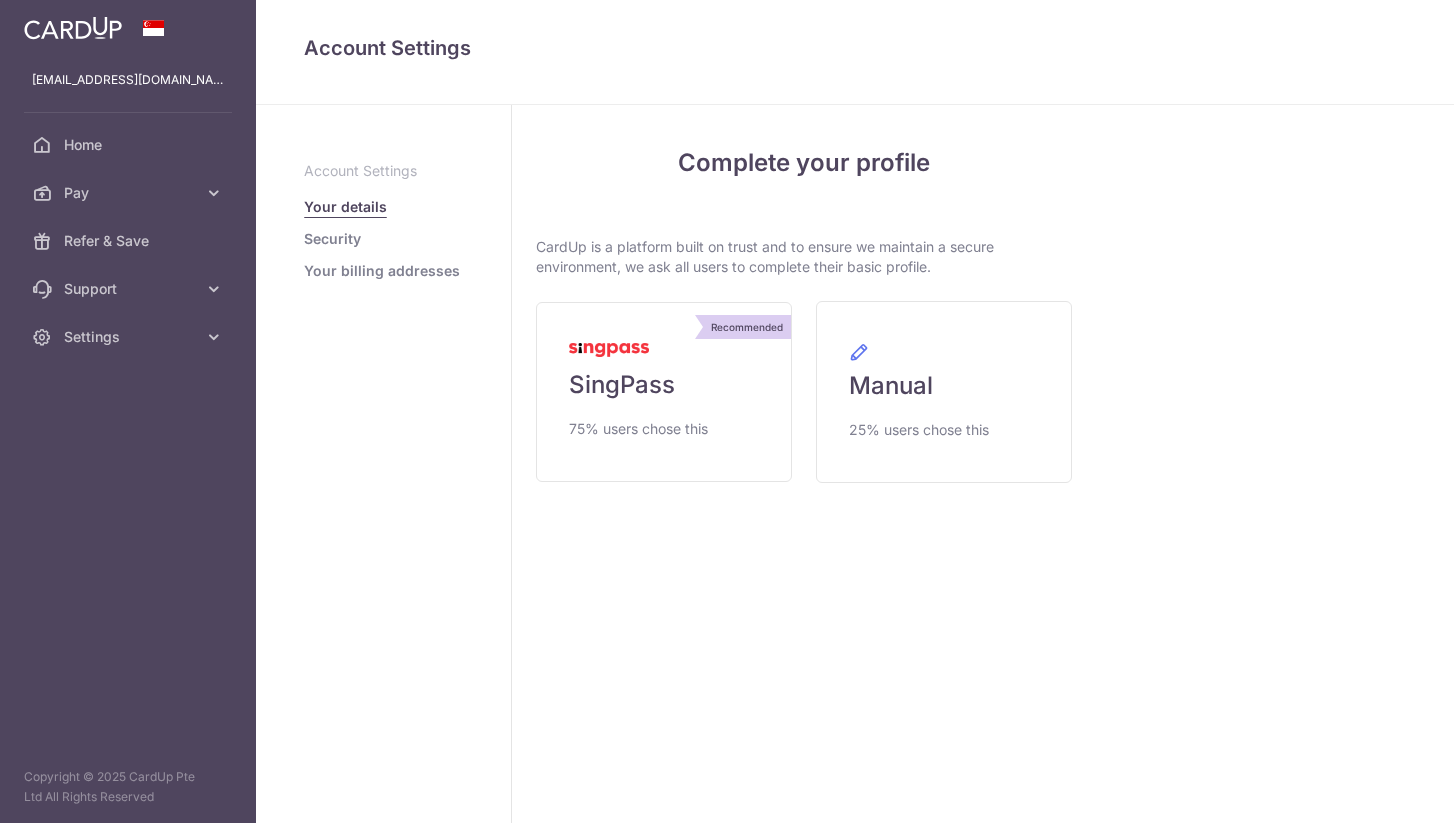 scroll, scrollTop: 0, scrollLeft: 0, axis: both 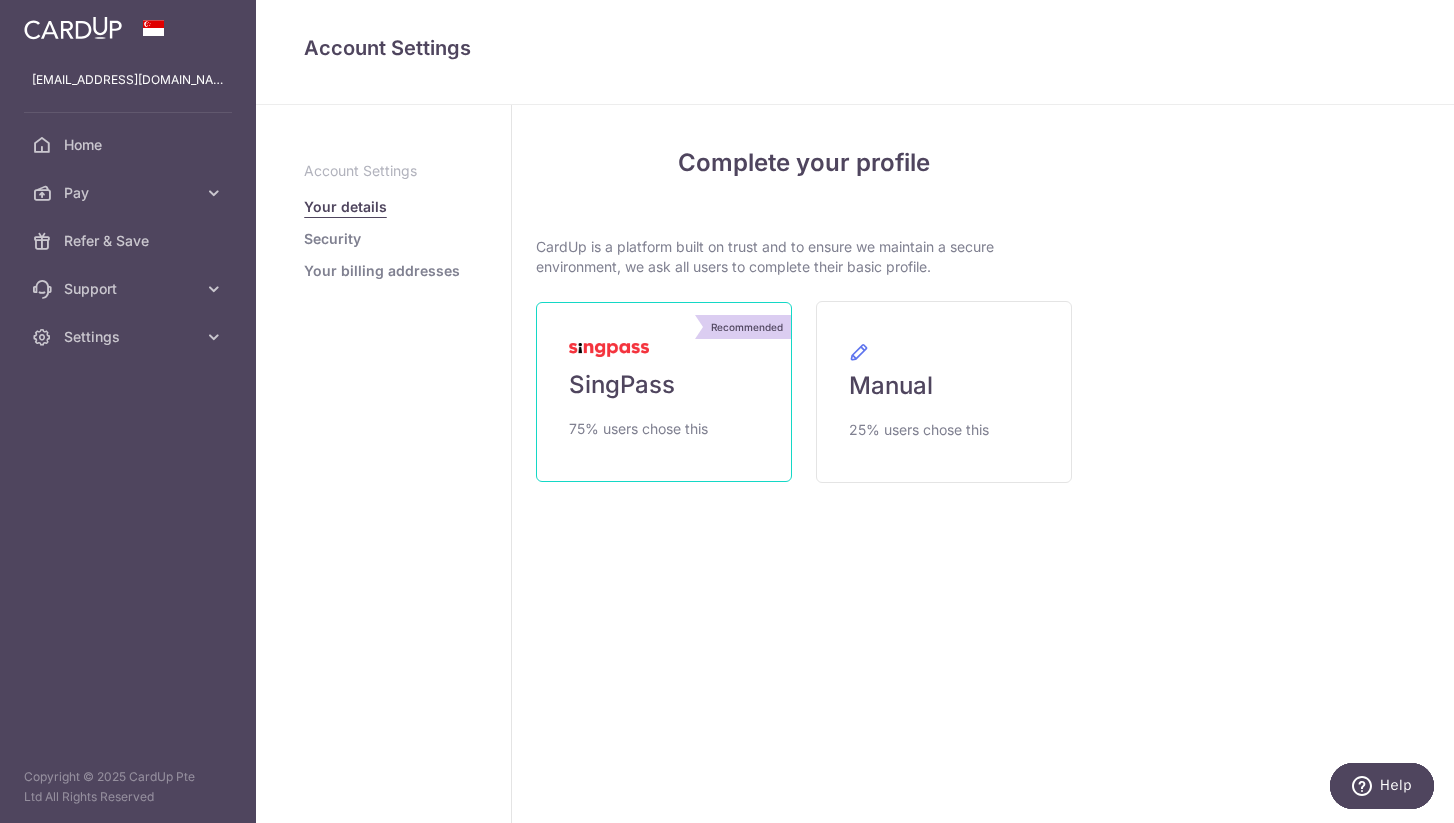 click on "SingPass" at bounding box center [622, 385] 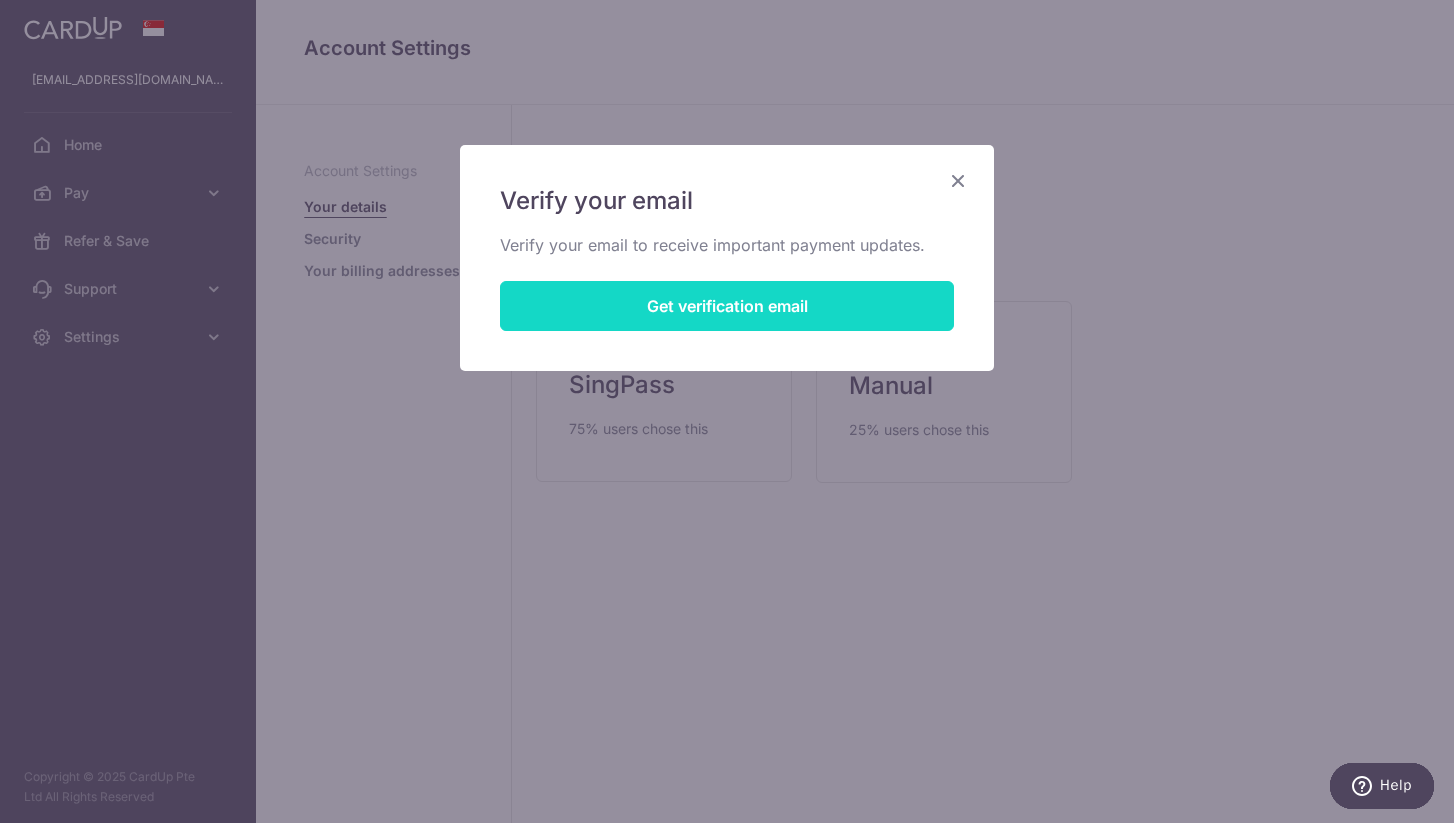 click on "Get verification email" at bounding box center (727, 306) 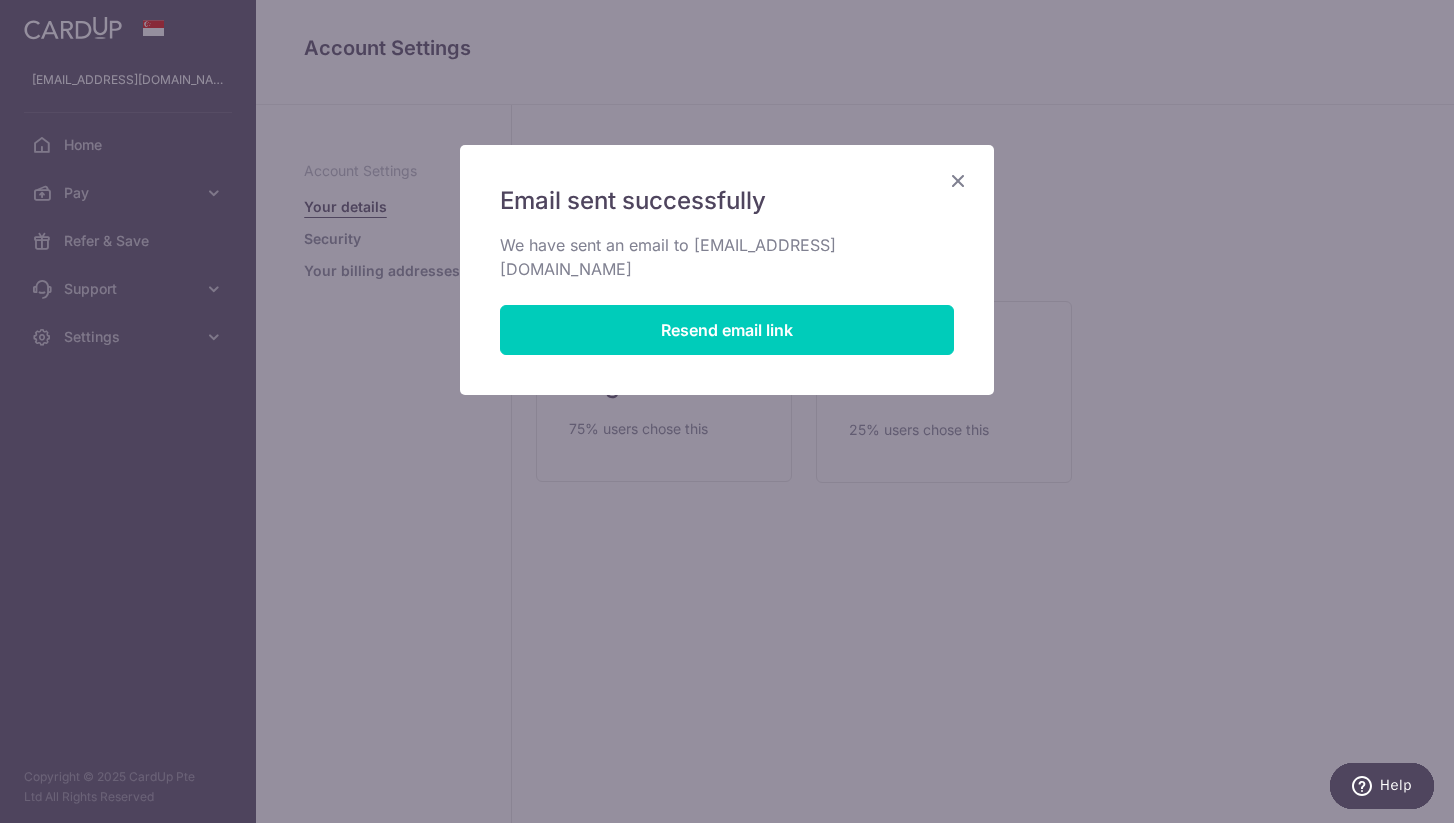 click at bounding box center [958, 180] 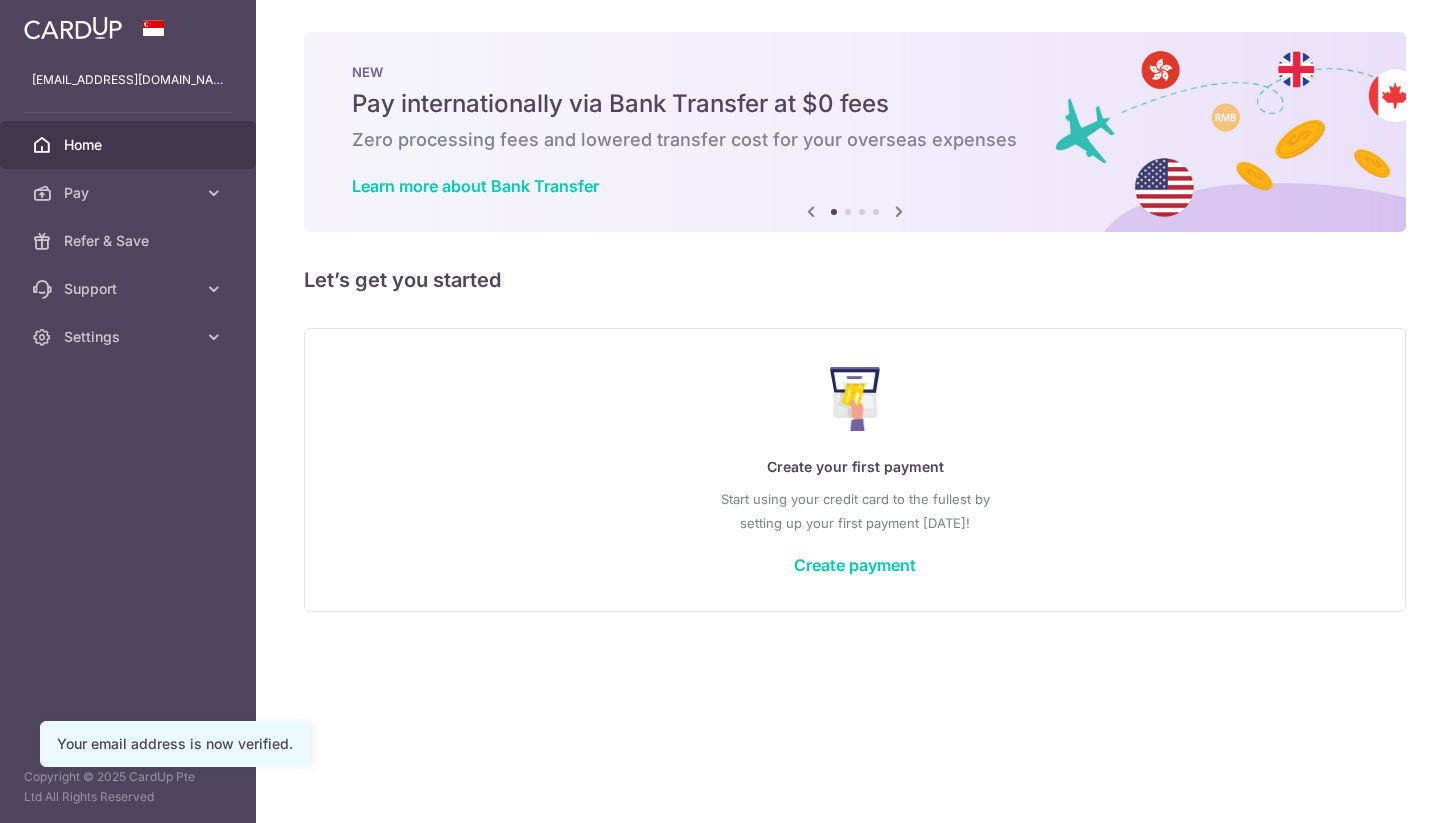 scroll, scrollTop: 0, scrollLeft: 0, axis: both 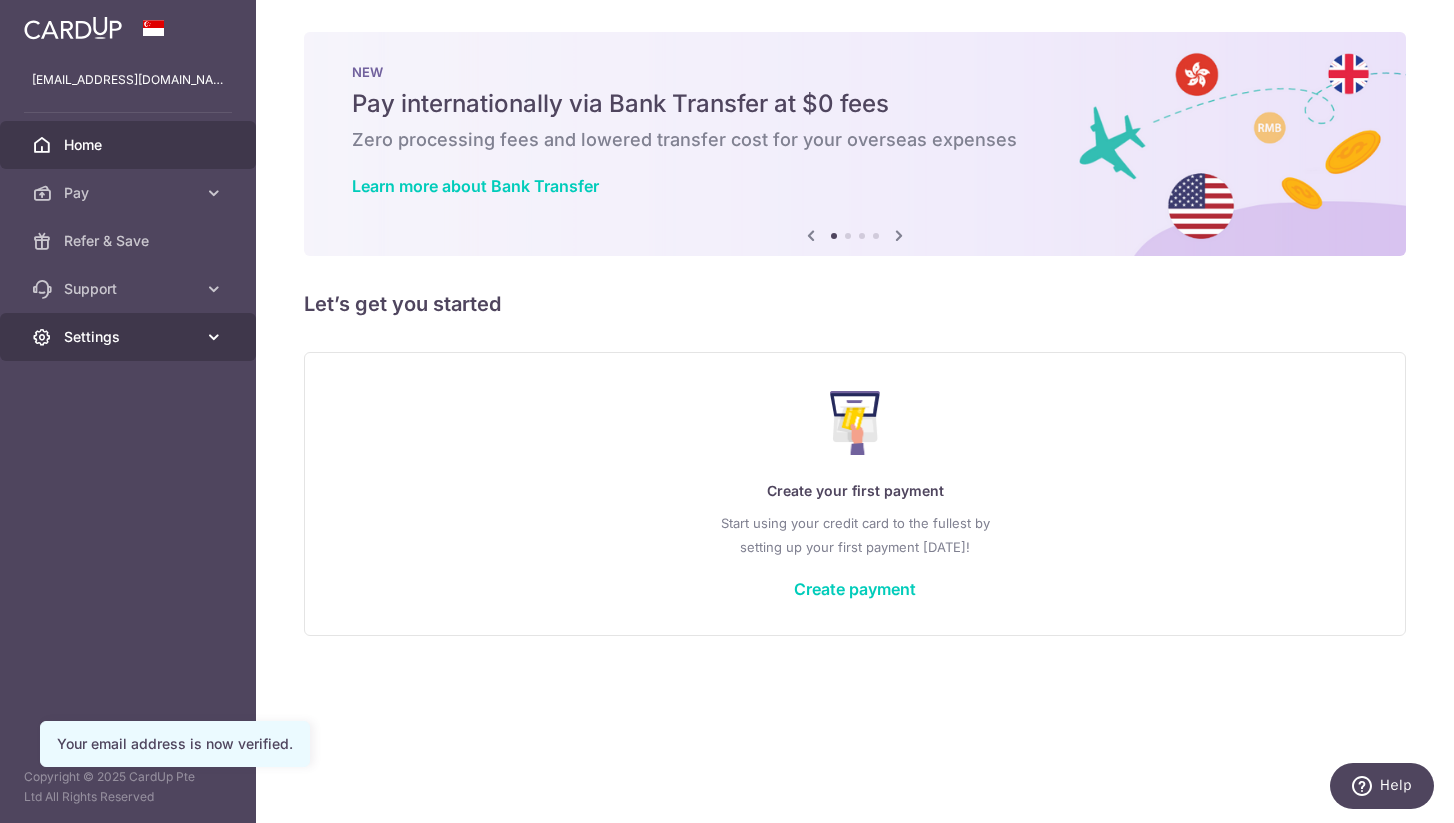 click on "Settings" at bounding box center [130, 337] 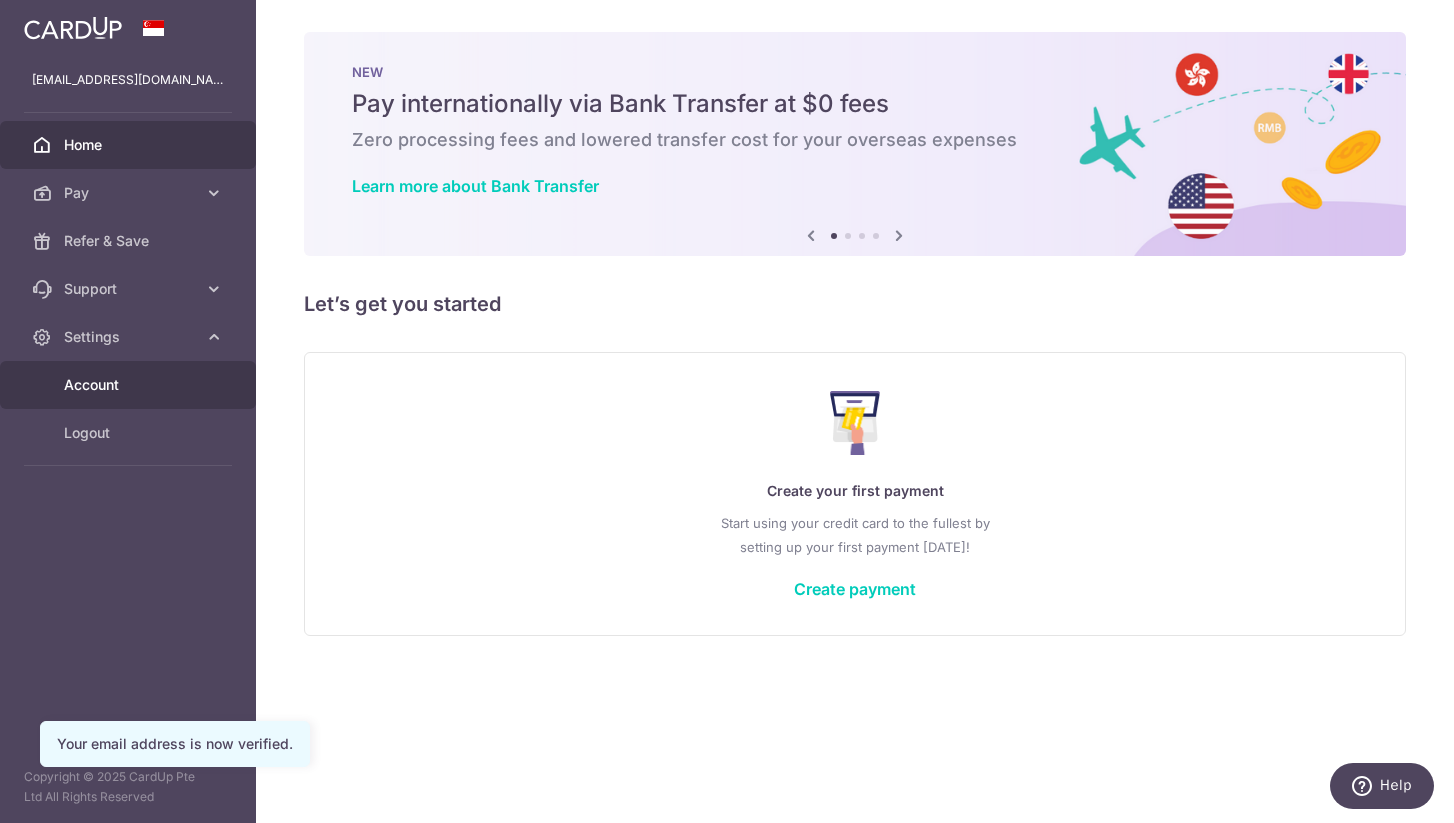 click on "Account" at bounding box center [130, 385] 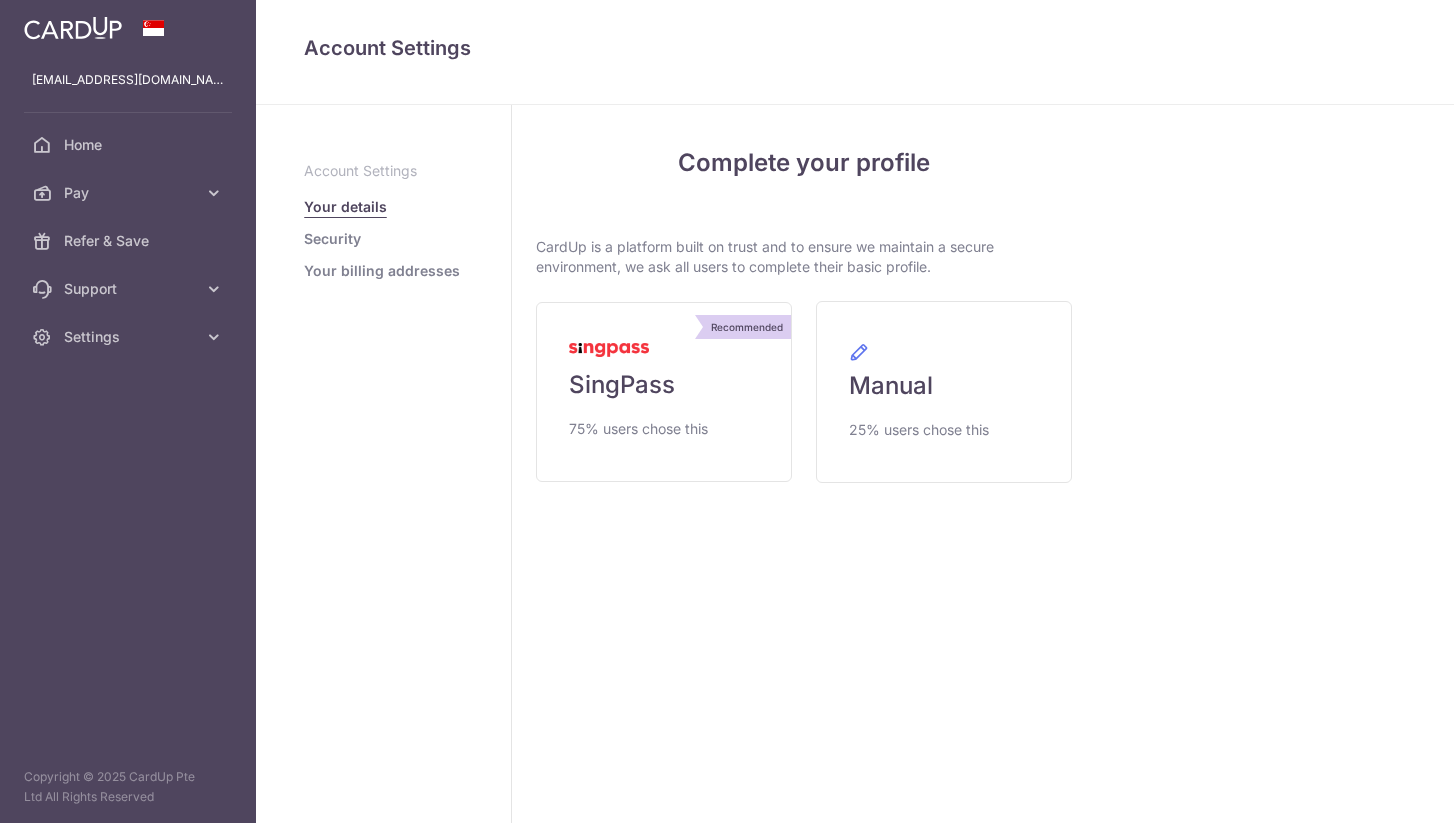 scroll, scrollTop: 0, scrollLeft: 0, axis: both 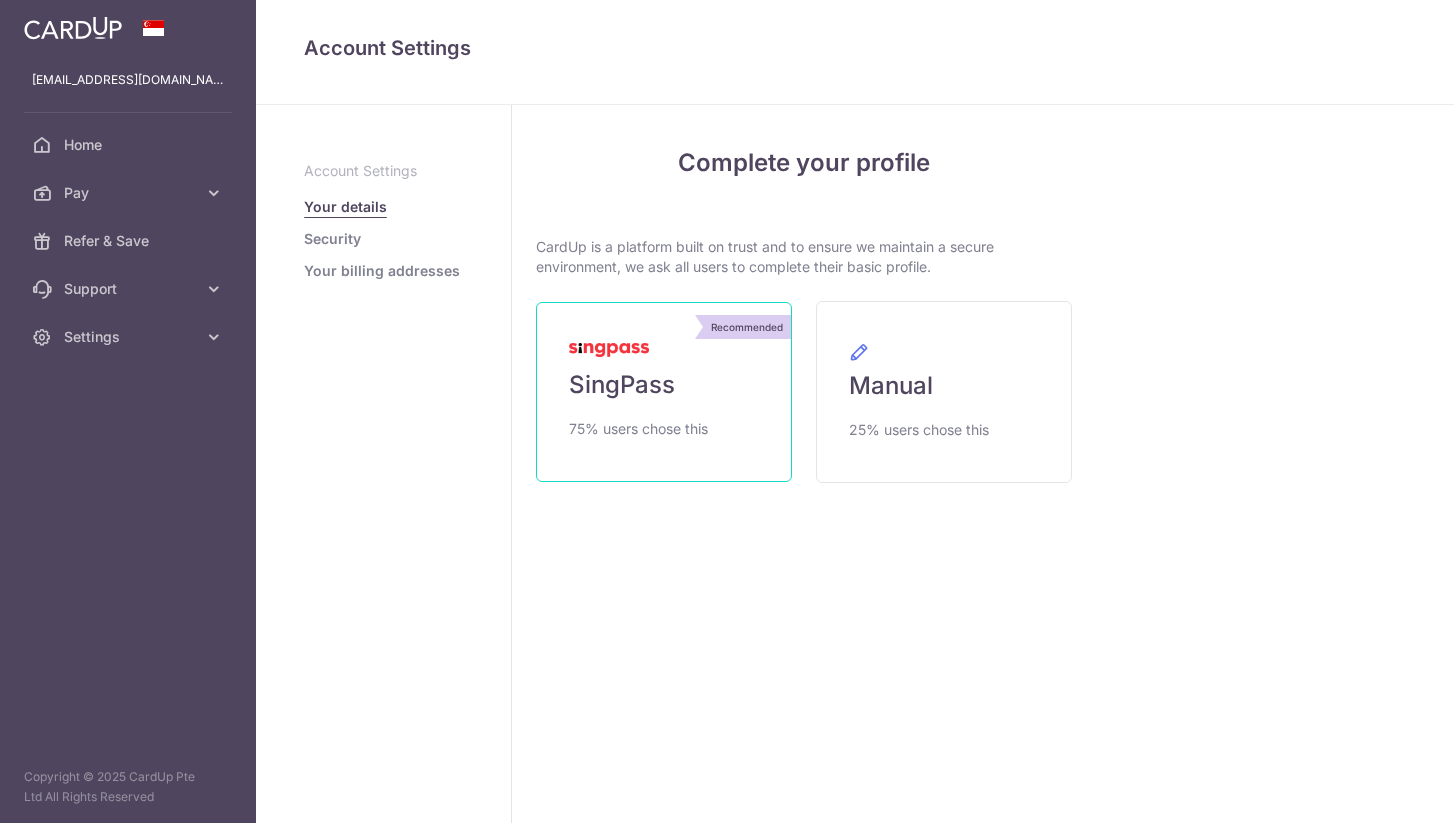 click on "Recommended
SingPass
75% users chose this" at bounding box center [664, 392] 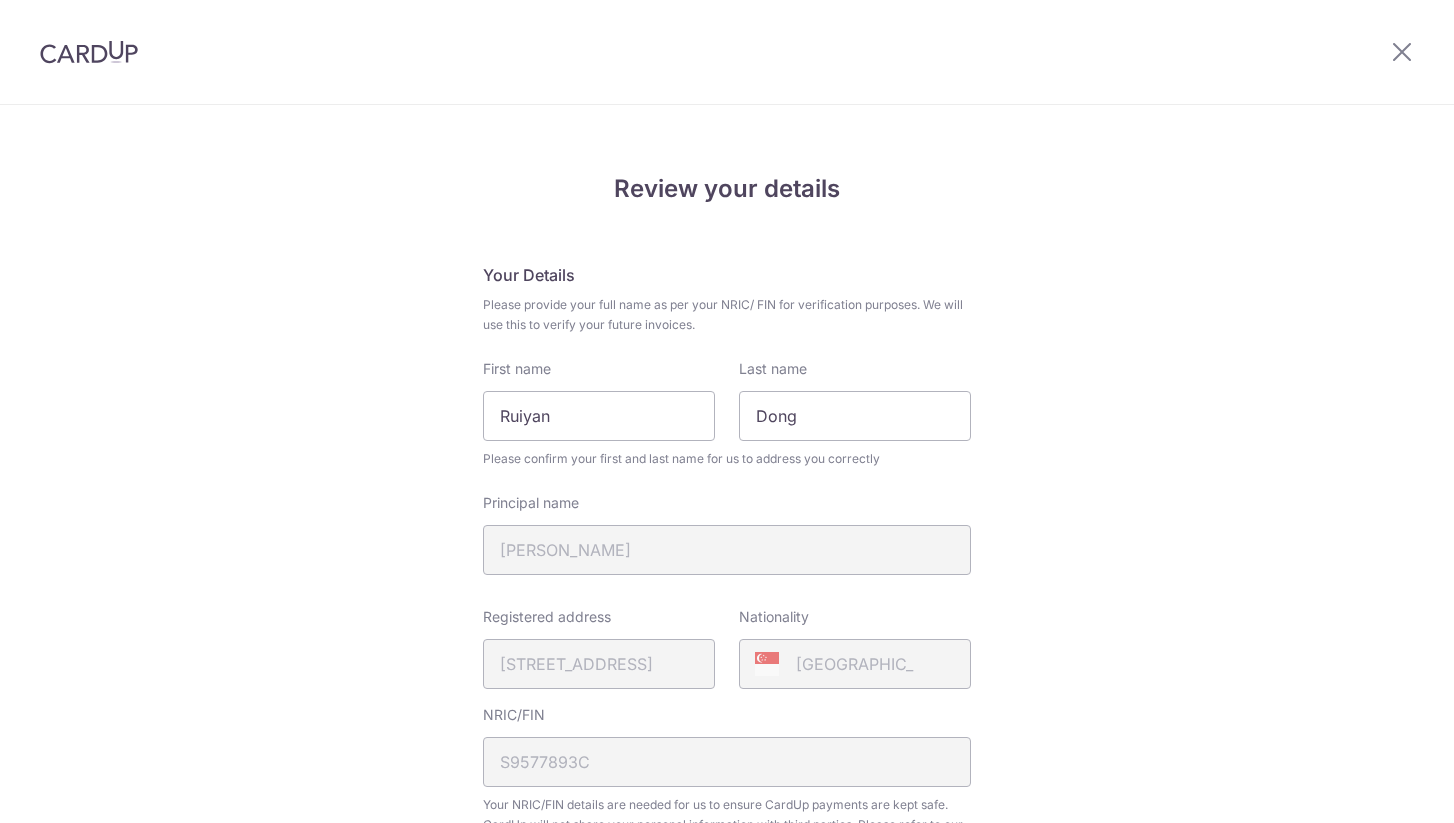 scroll, scrollTop: 0, scrollLeft: 0, axis: both 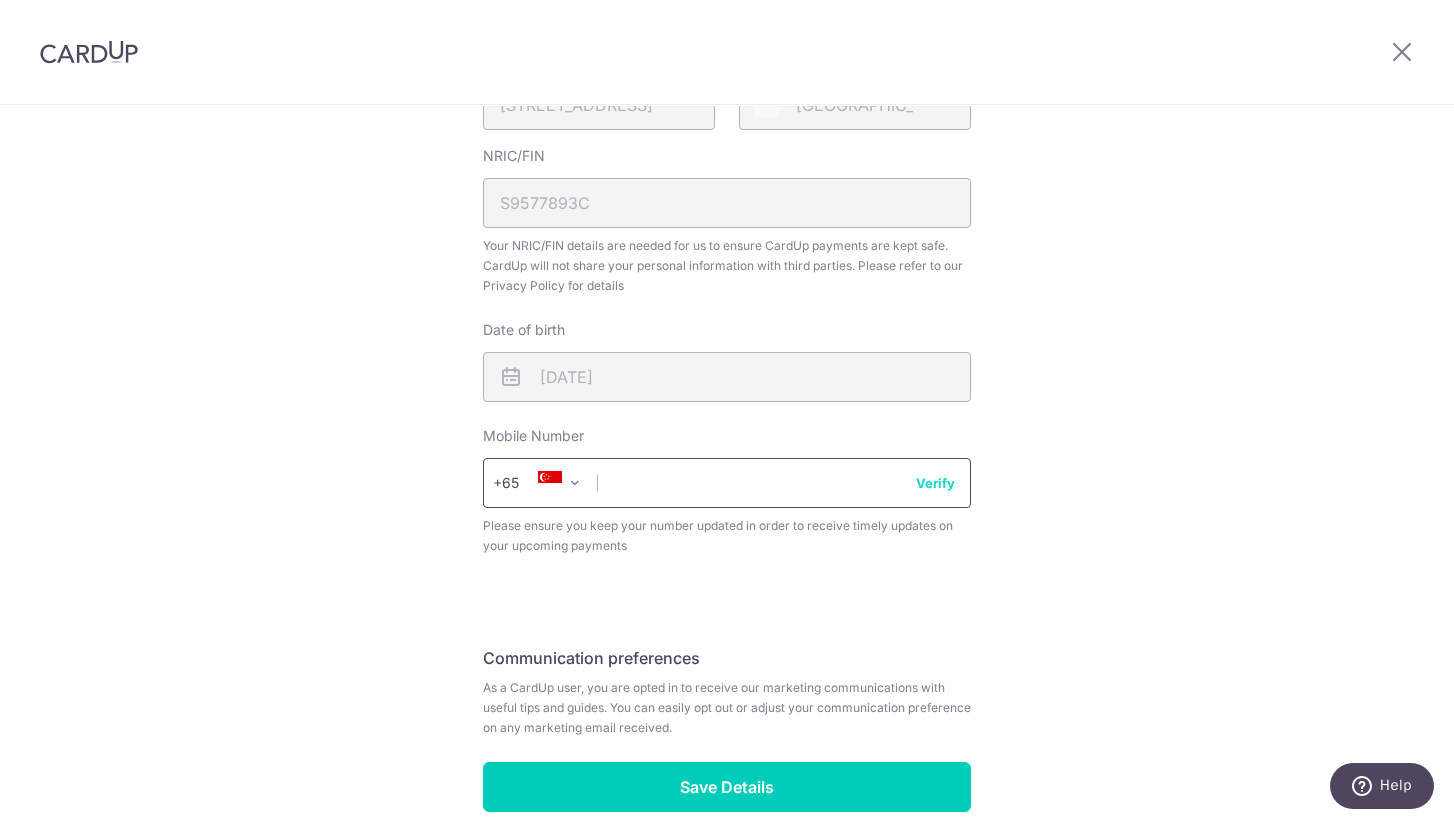 click at bounding box center [727, 483] 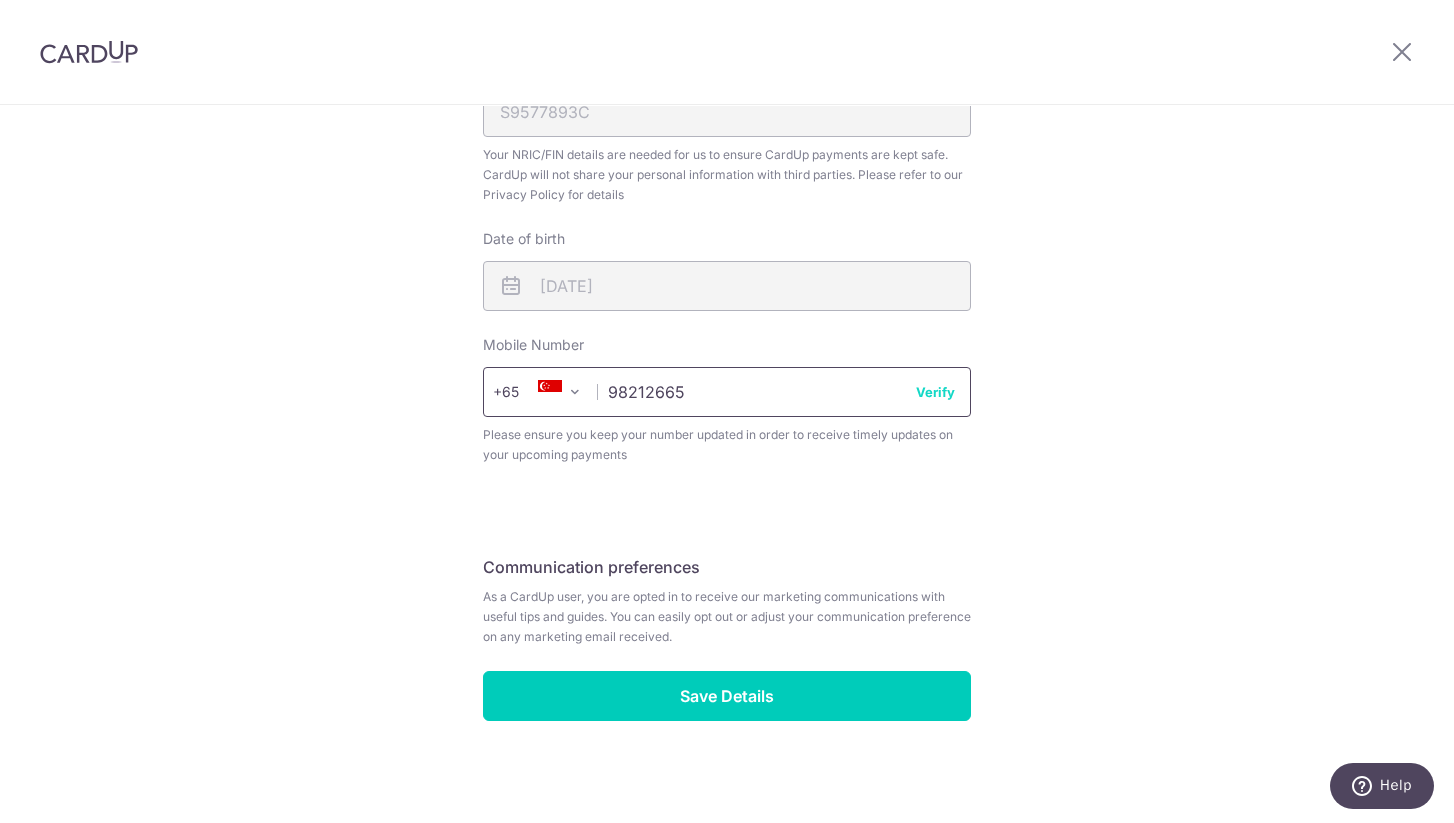 scroll, scrollTop: 658, scrollLeft: 0, axis: vertical 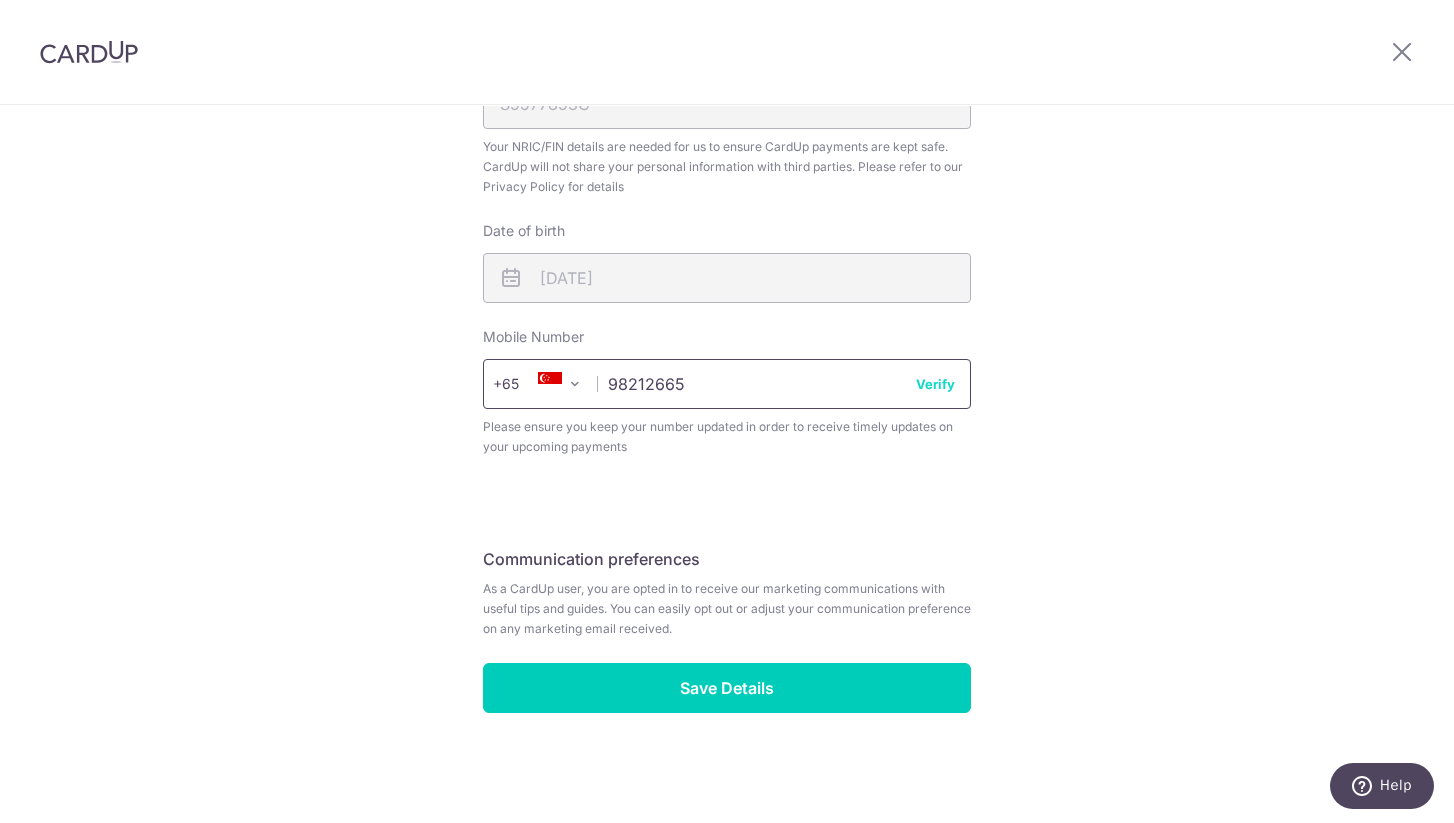 type on "98212665" 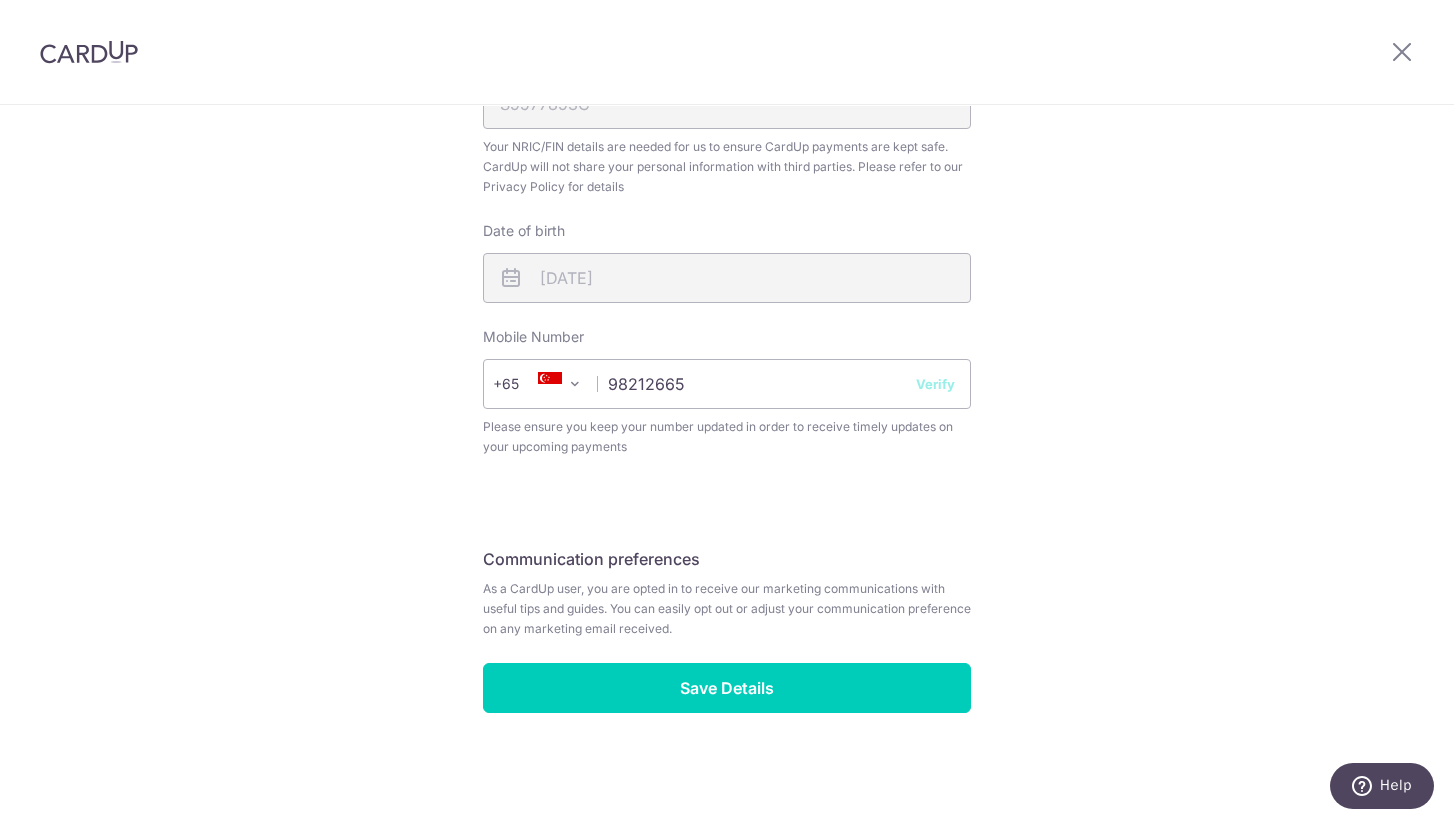 click on "Verify" at bounding box center (935, 384) 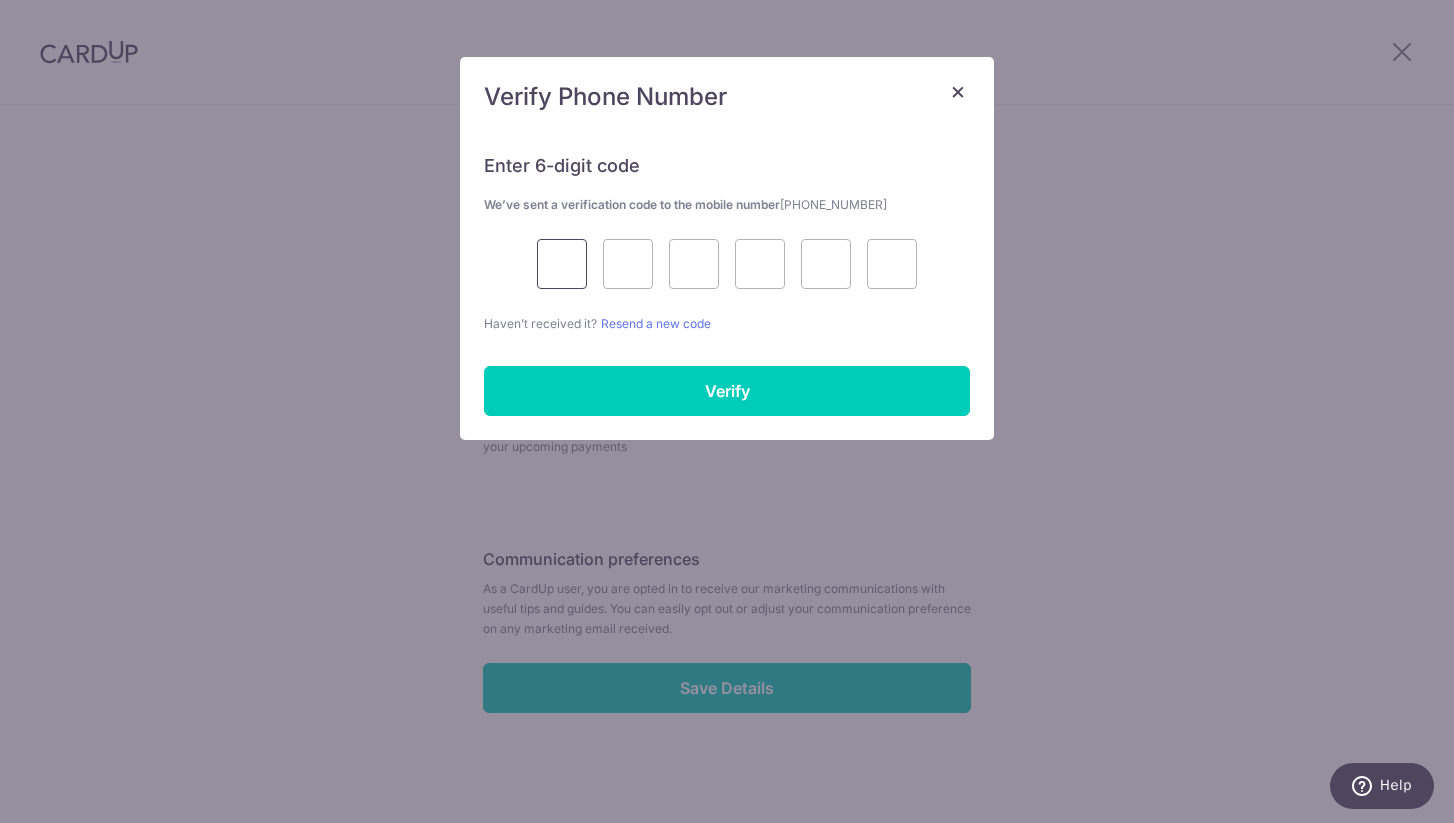 click at bounding box center [562, 264] 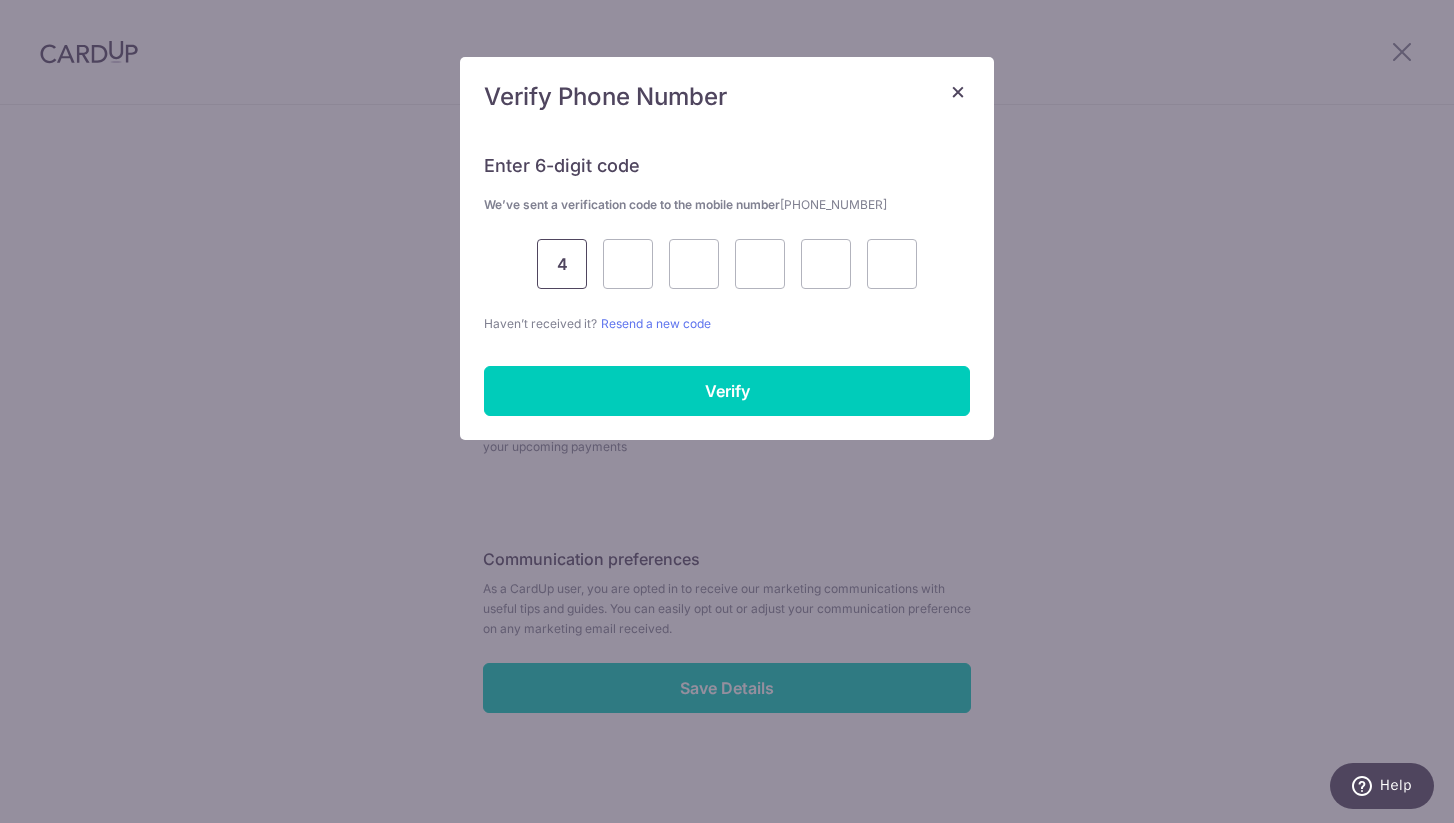 type on "4" 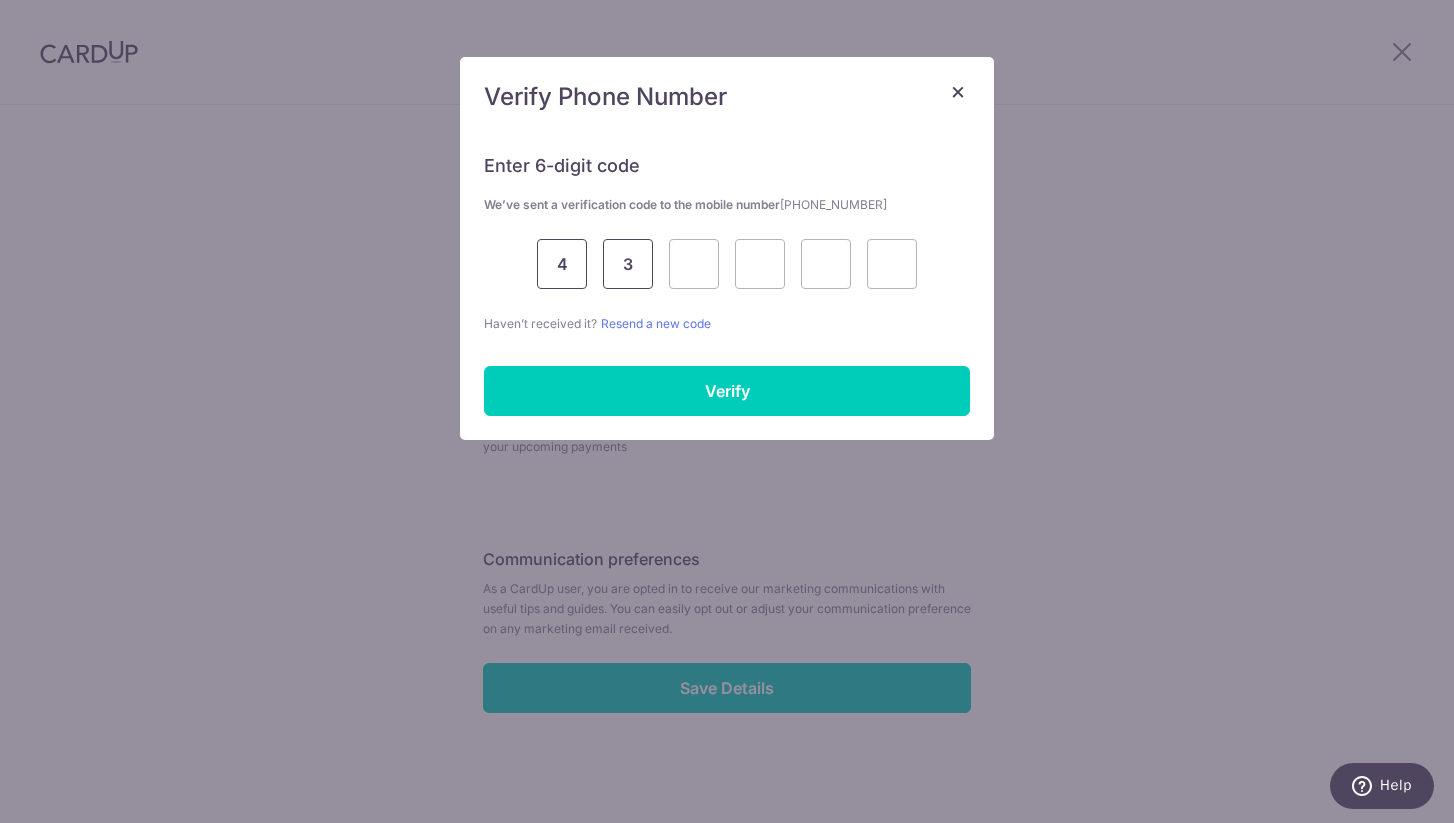 type on "3" 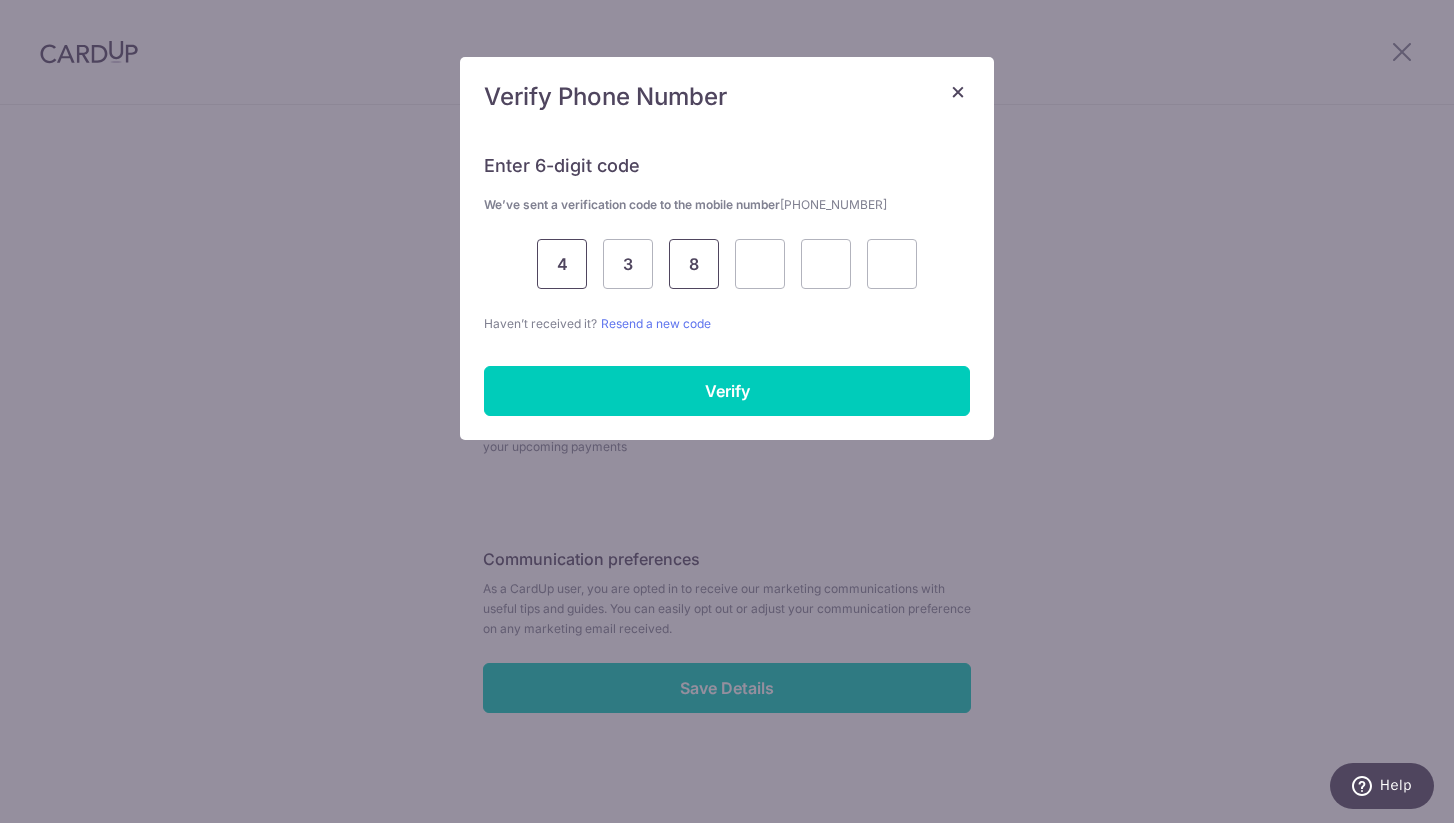 type on "8" 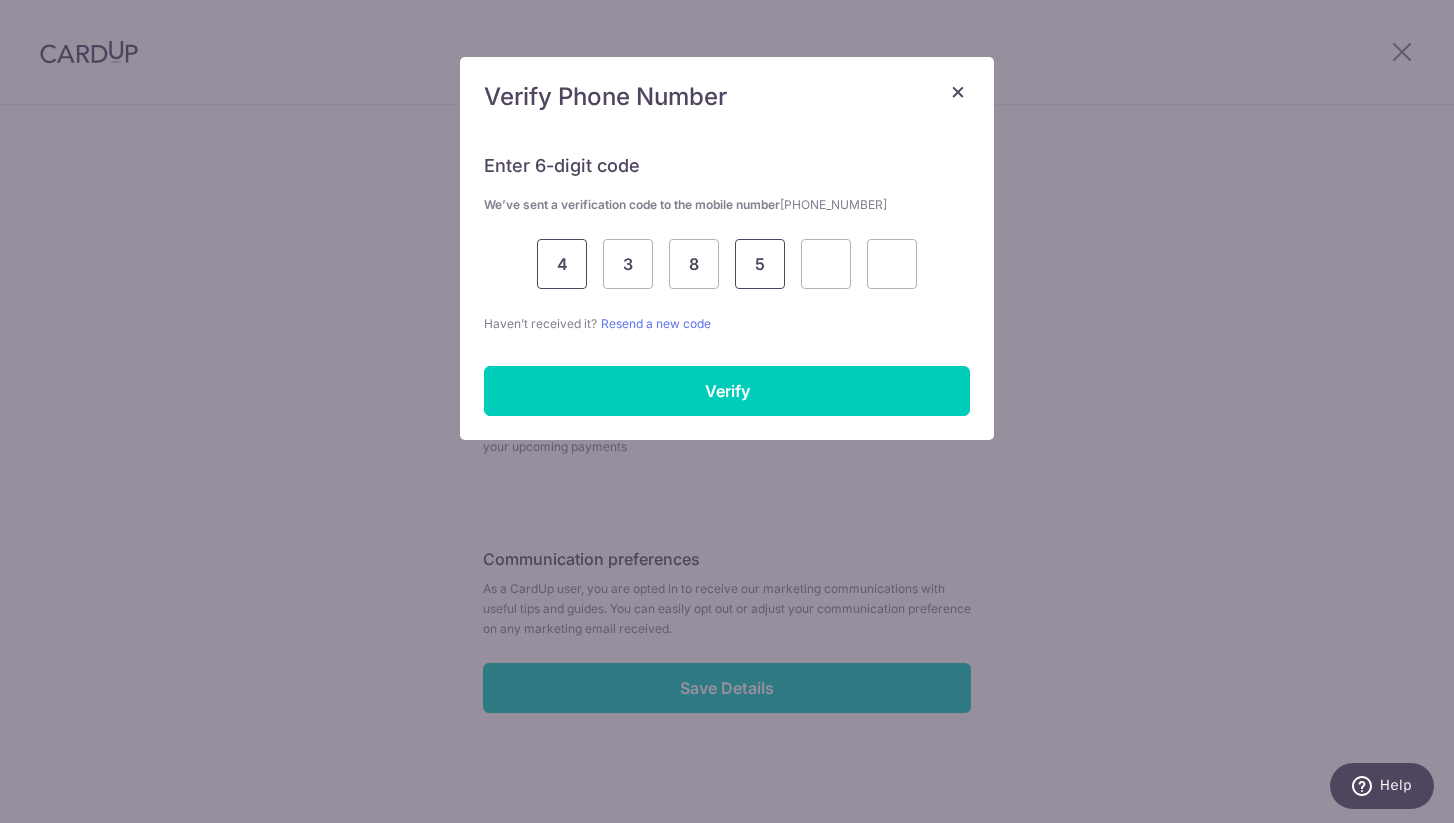 type on "5" 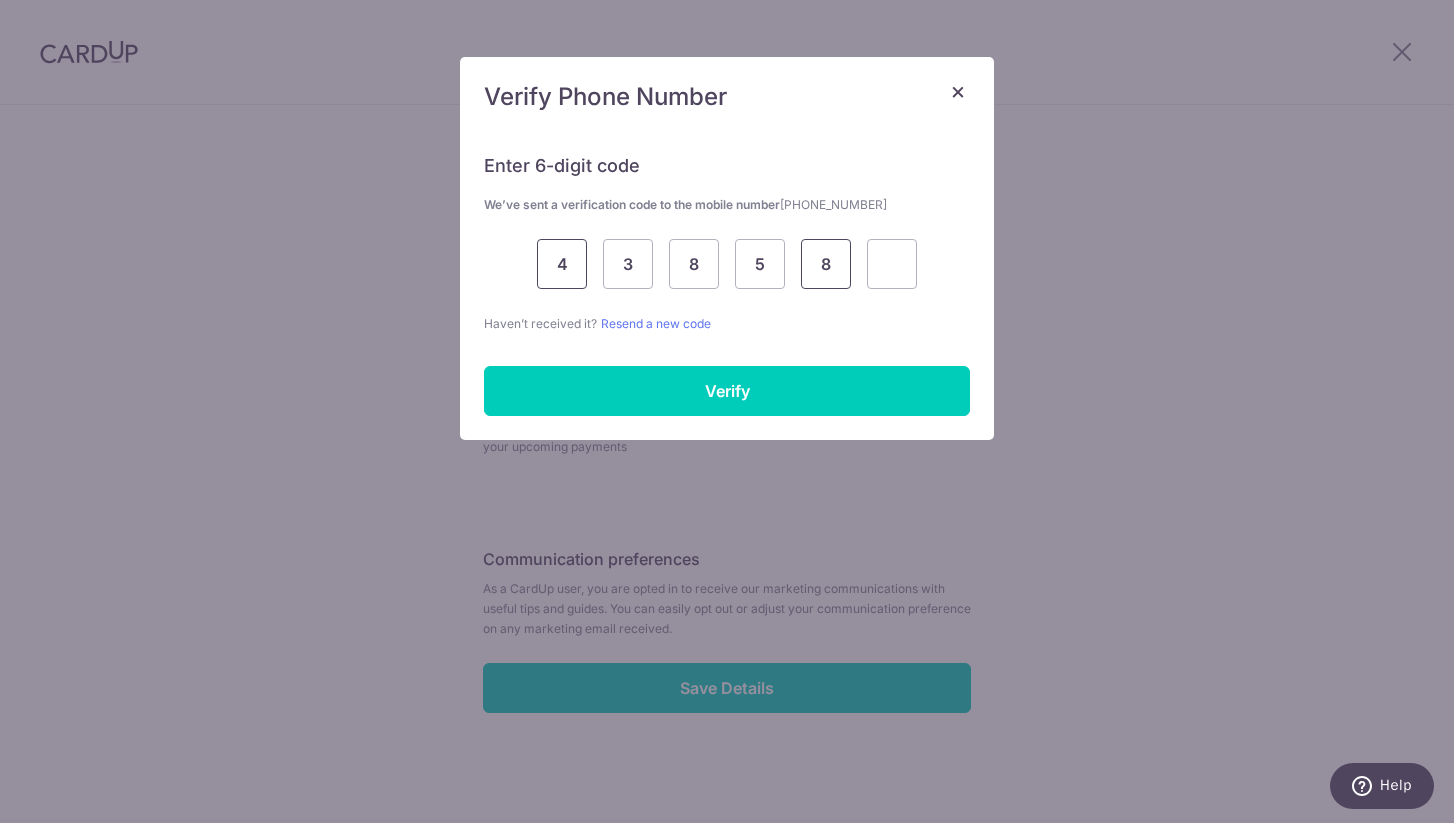 type on "8" 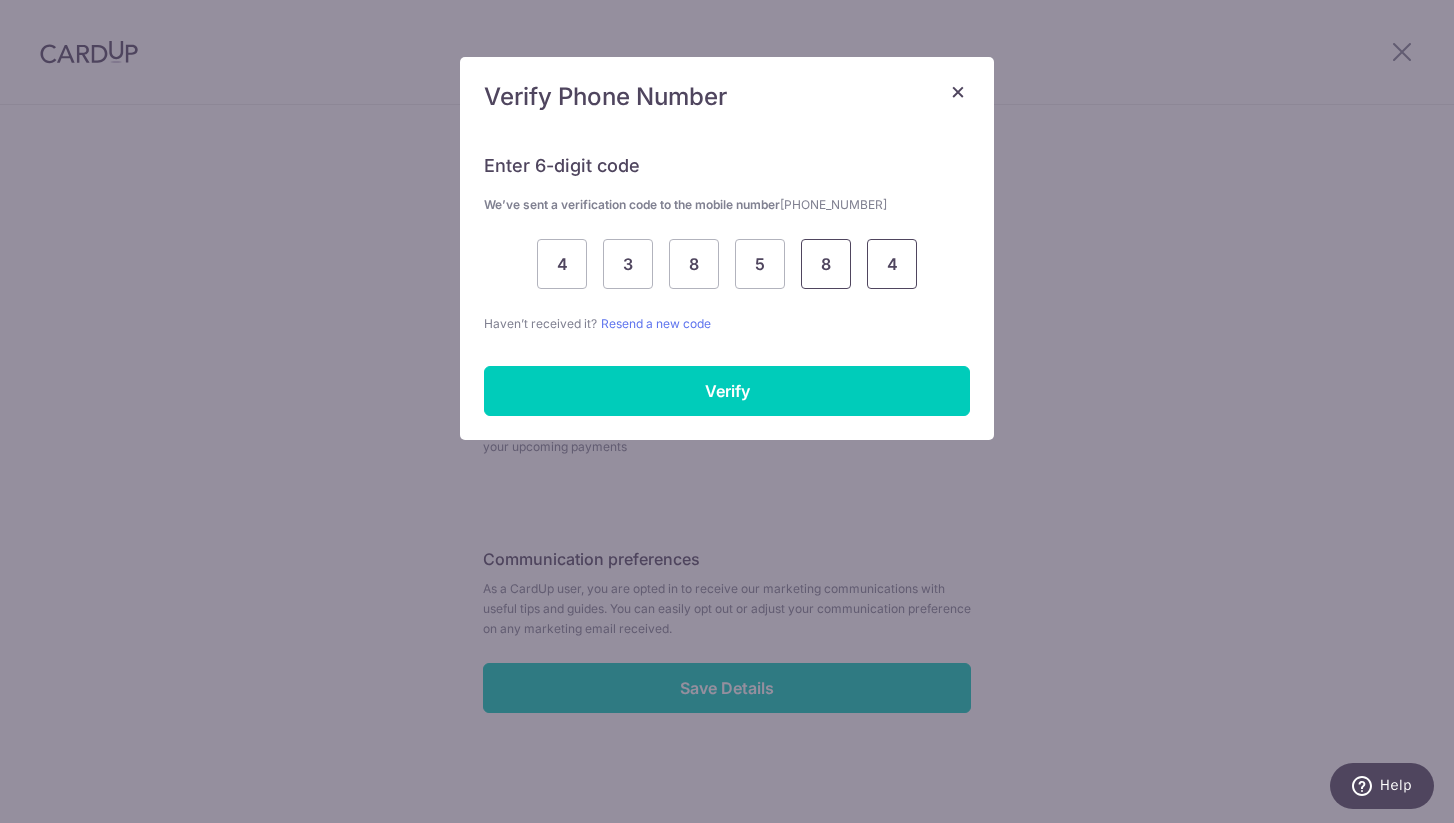 type on "4" 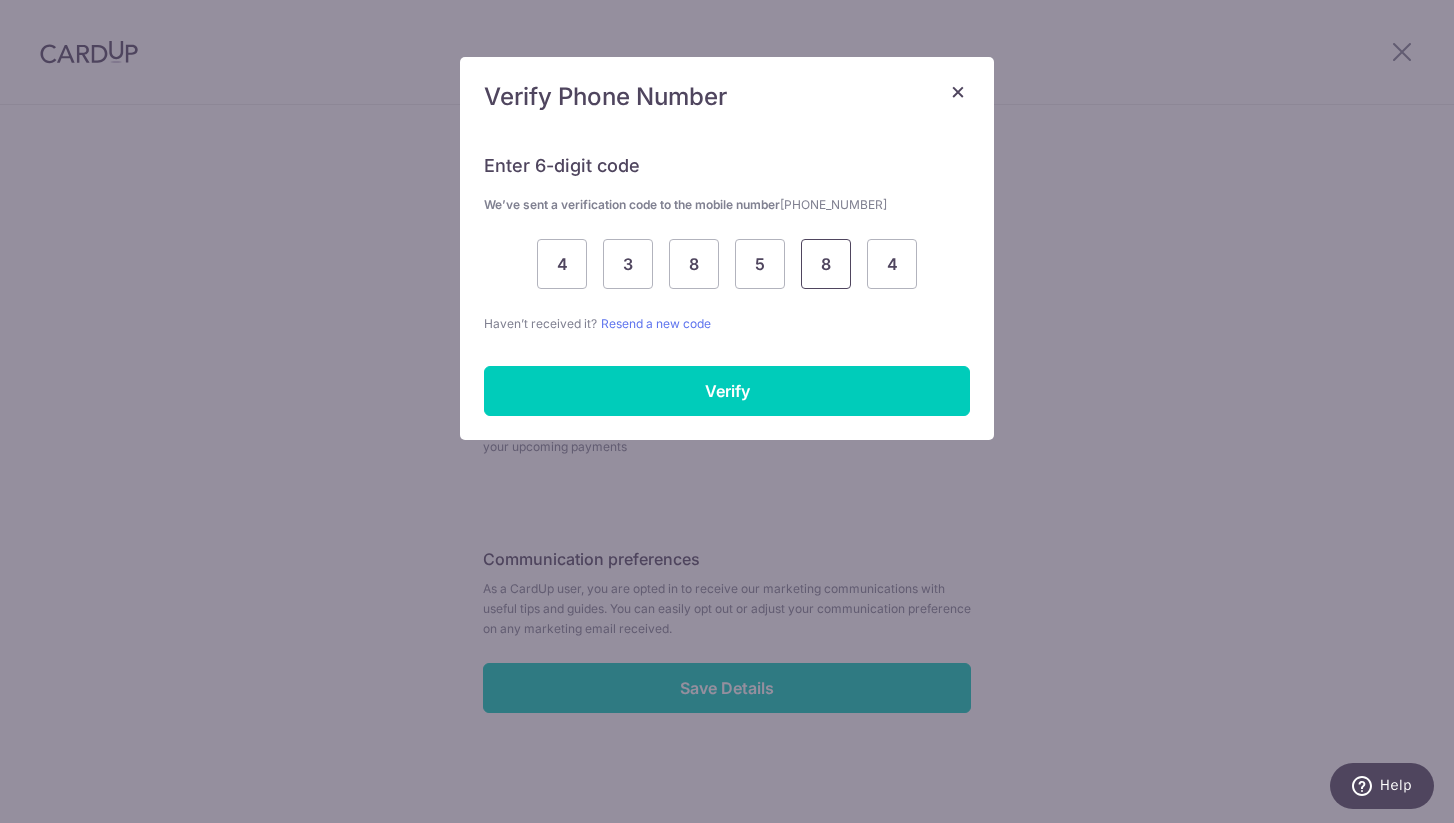 click on "8" at bounding box center (826, 264) 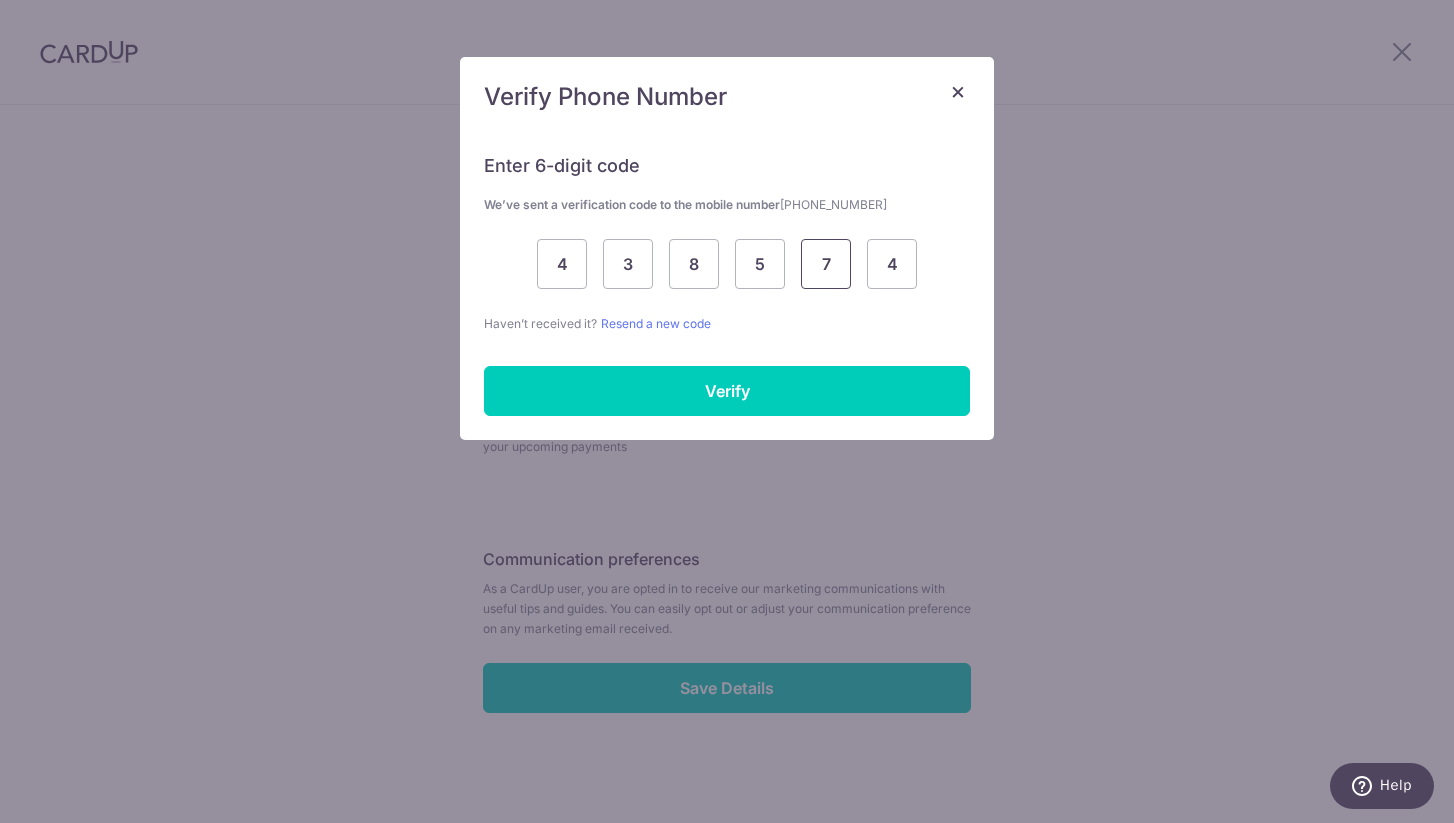 type on "7" 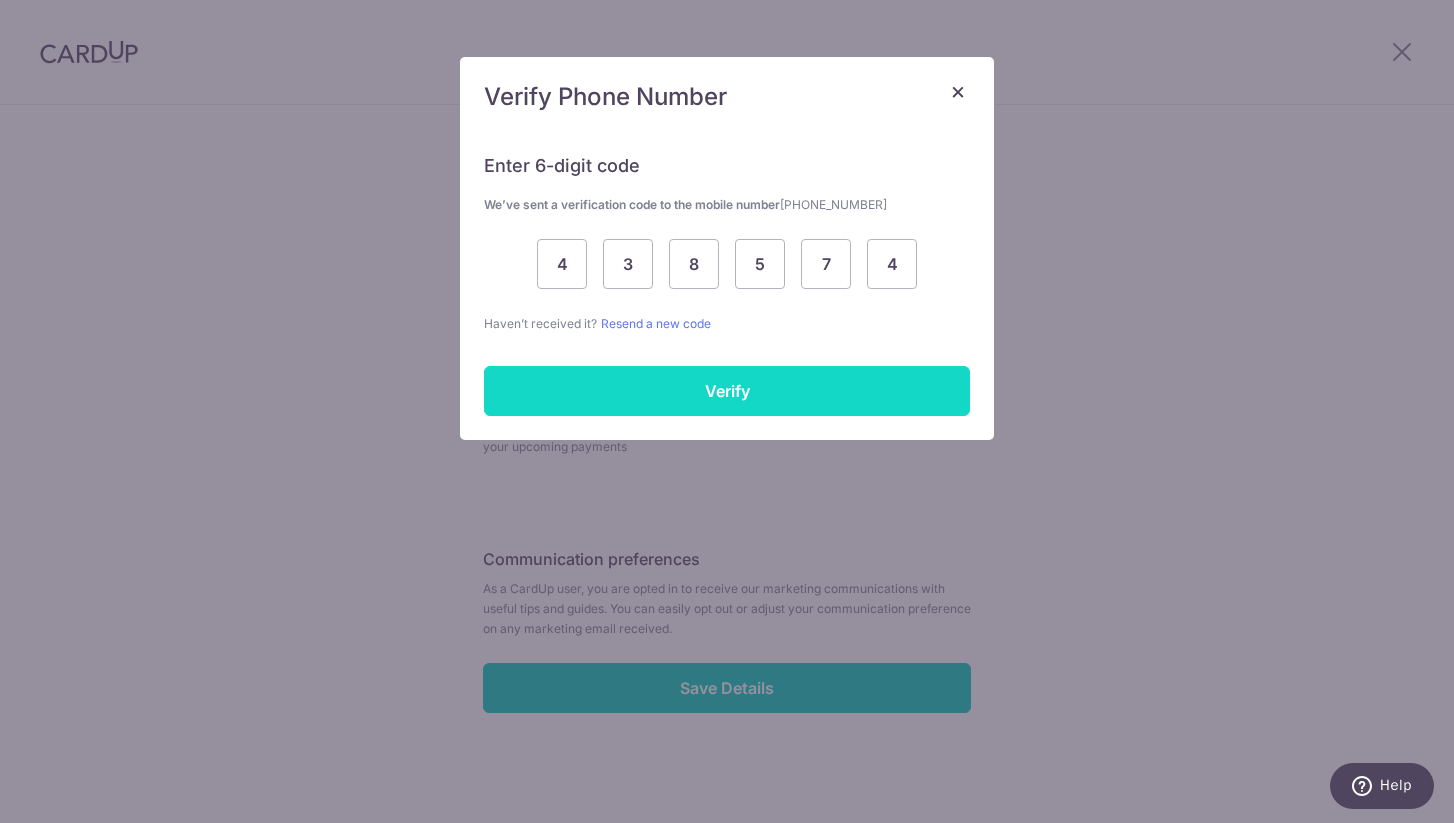 click on "Verify" at bounding box center (727, 391) 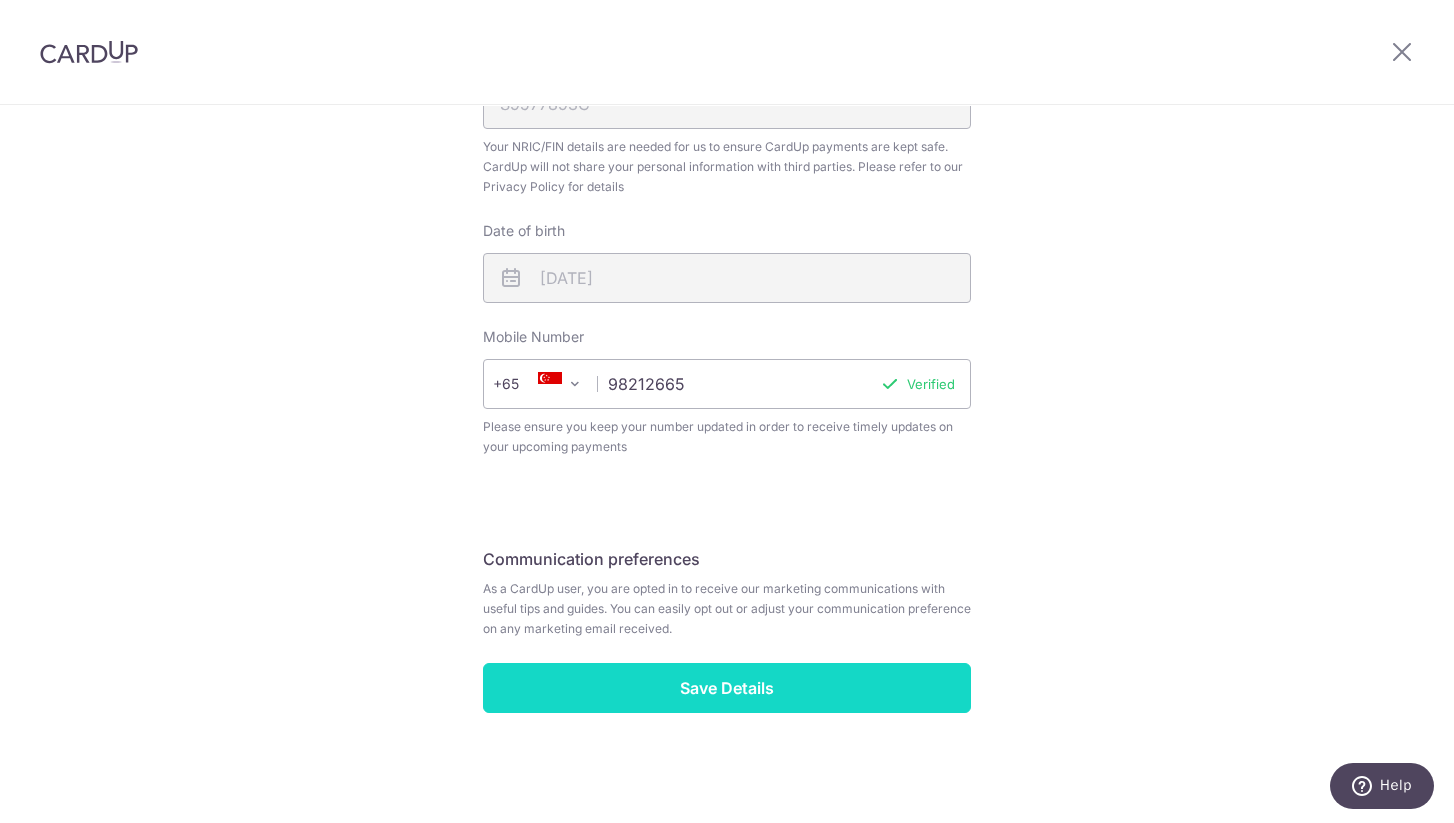 click on "Save Details" at bounding box center (727, 688) 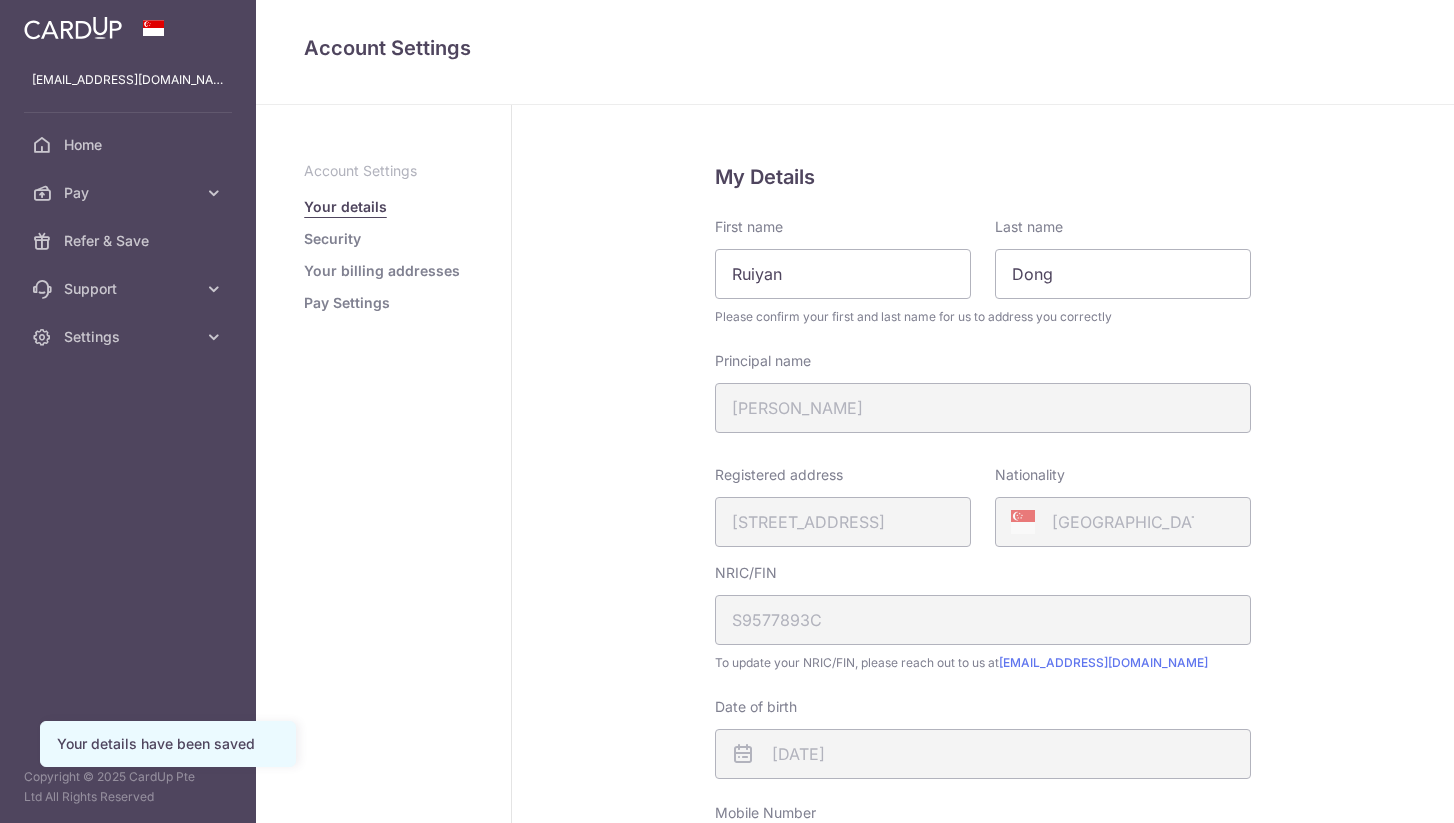 scroll, scrollTop: 0, scrollLeft: 0, axis: both 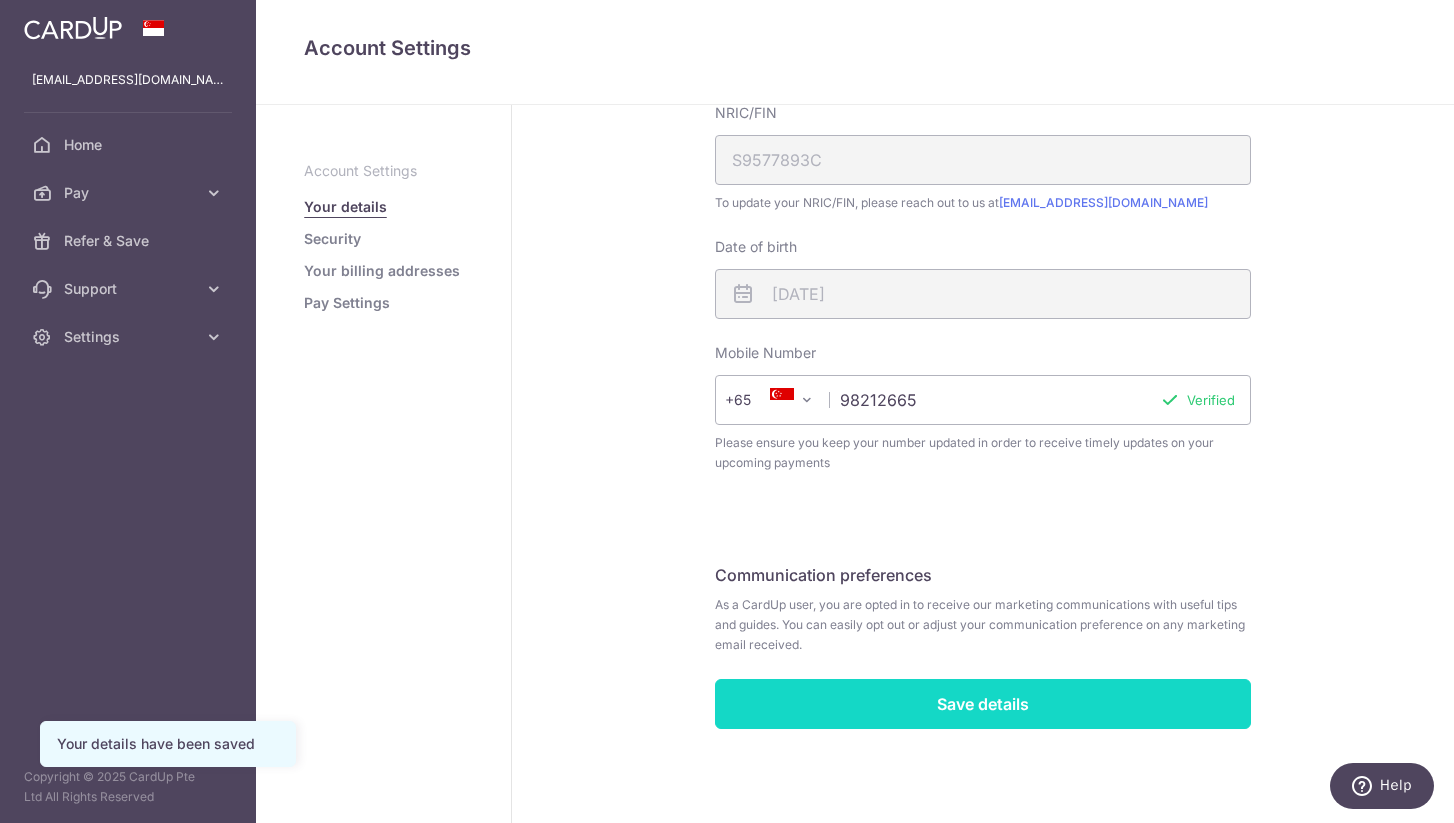 click on "Save details" at bounding box center [983, 704] 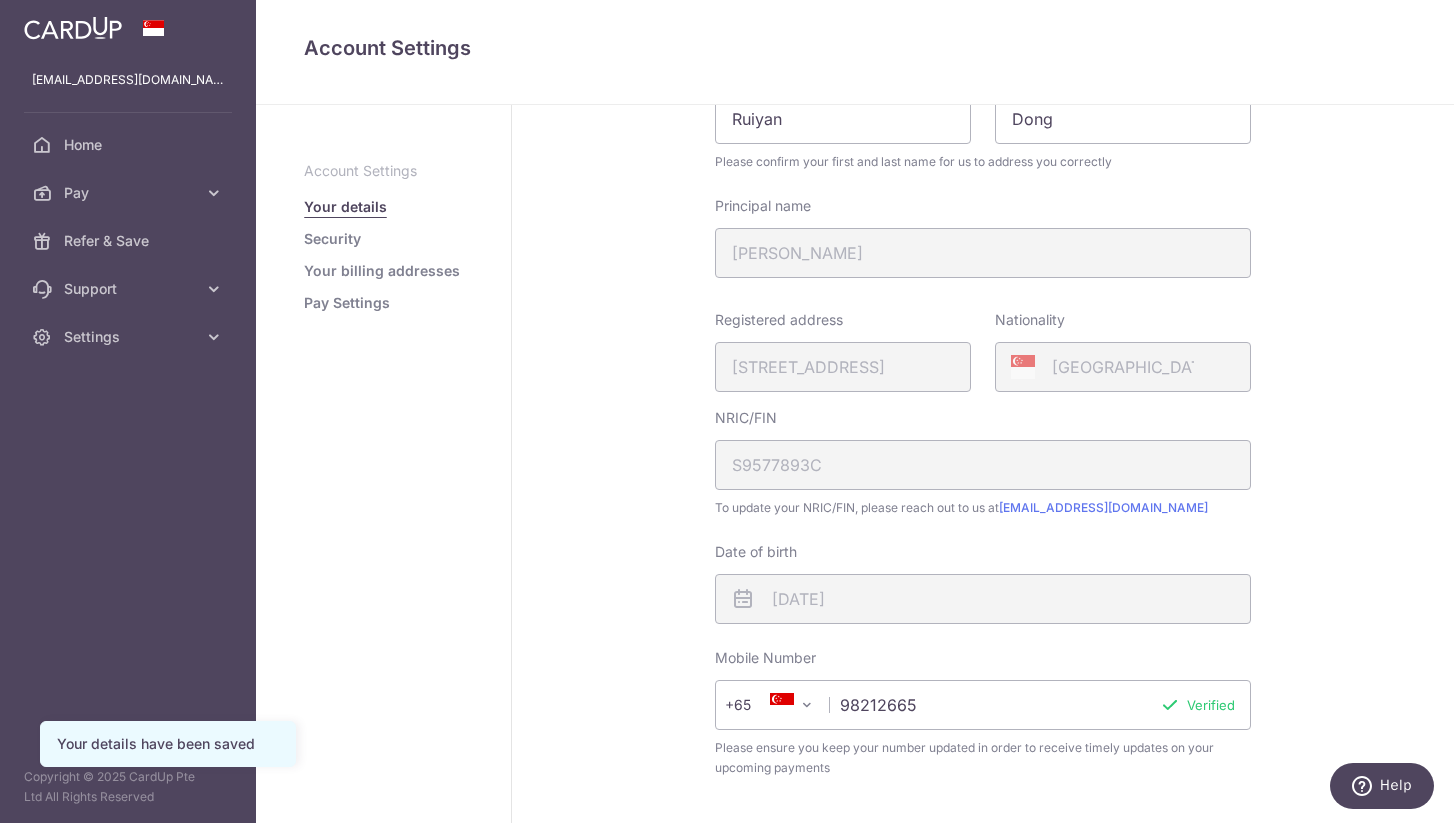 scroll, scrollTop: 0, scrollLeft: 0, axis: both 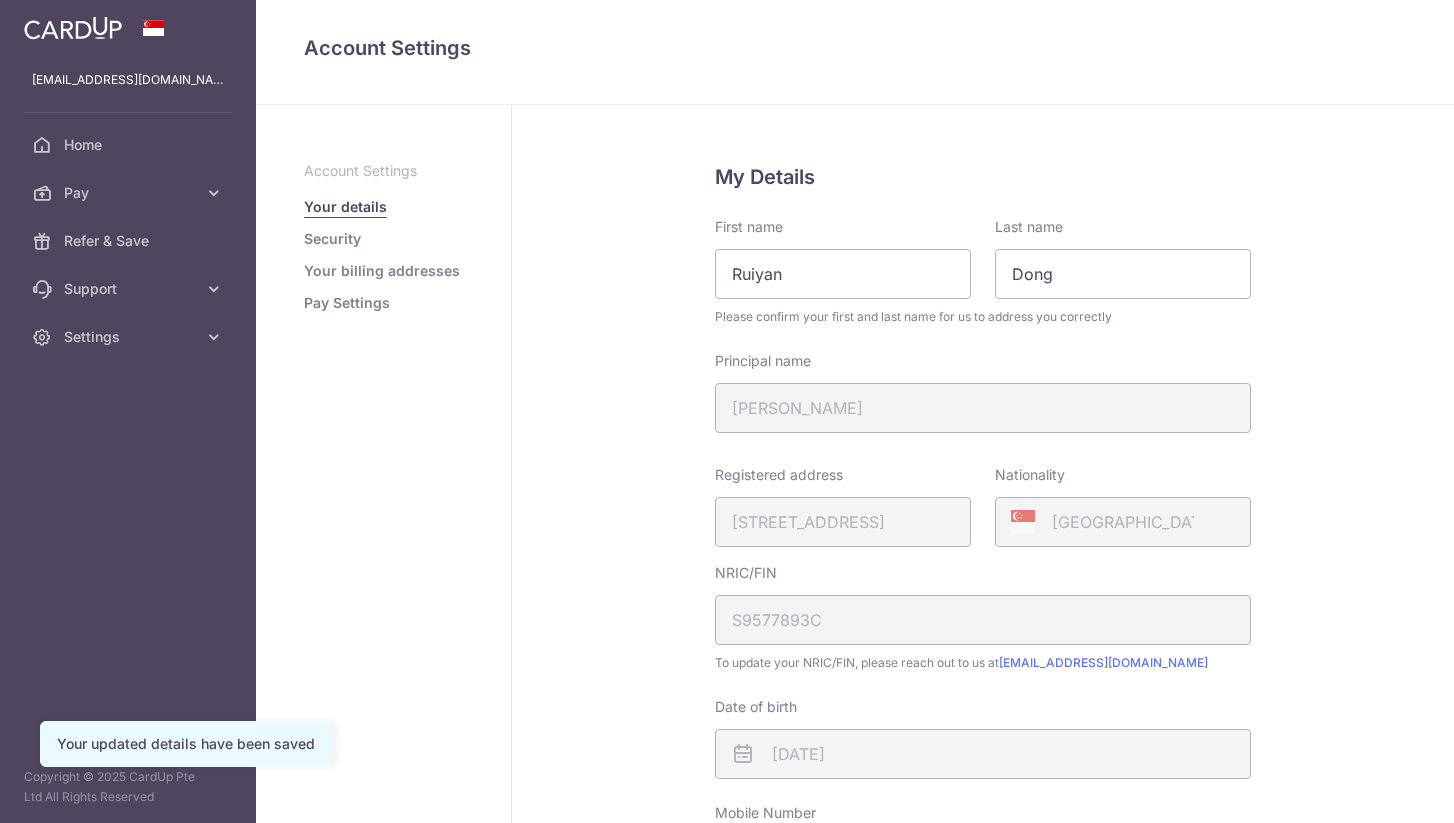 click on "Security" at bounding box center [332, 239] 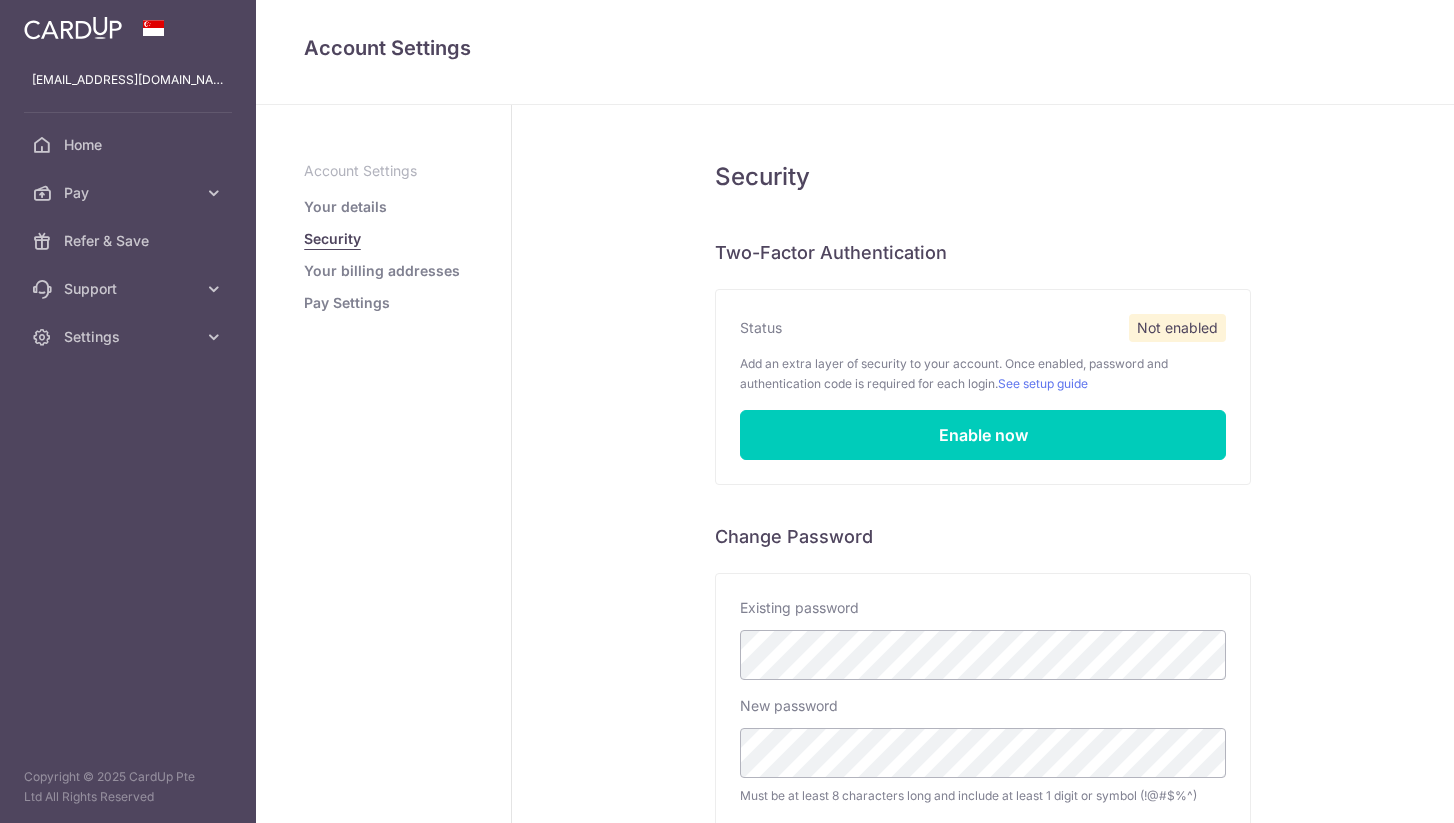scroll, scrollTop: 0, scrollLeft: 0, axis: both 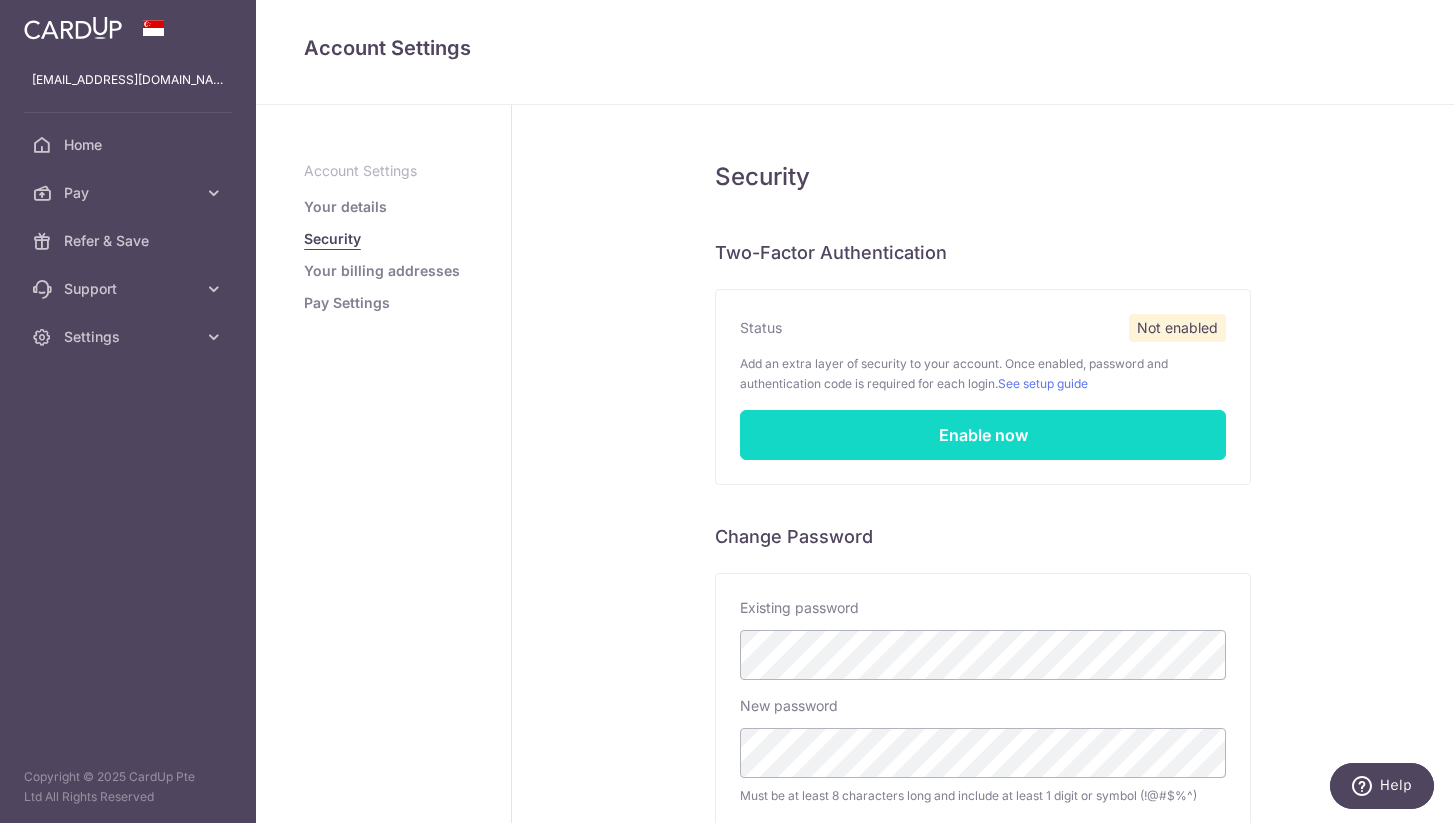 click on "Enable now" at bounding box center [983, 435] 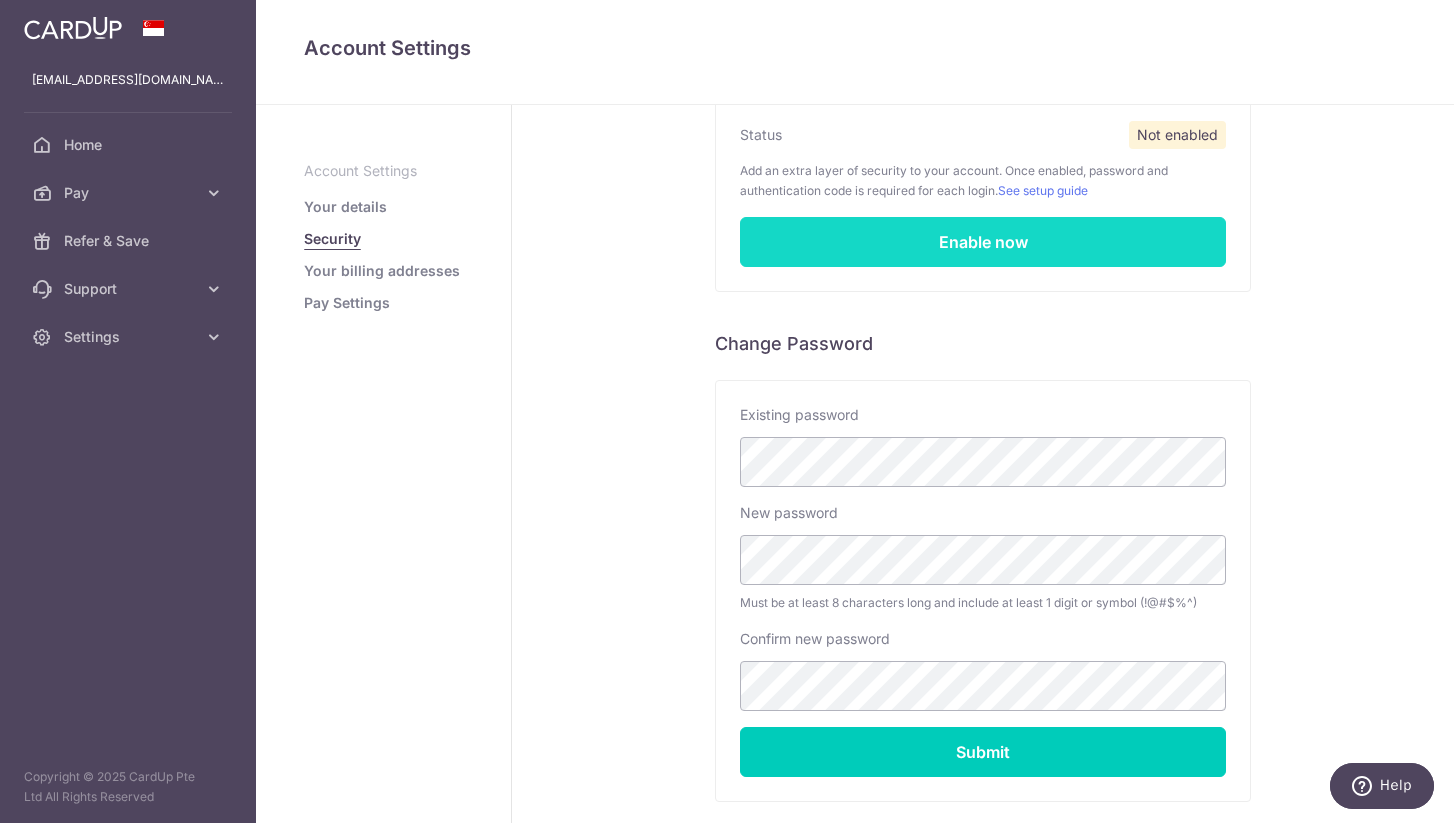 scroll, scrollTop: 207, scrollLeft: 0, axis: vertical 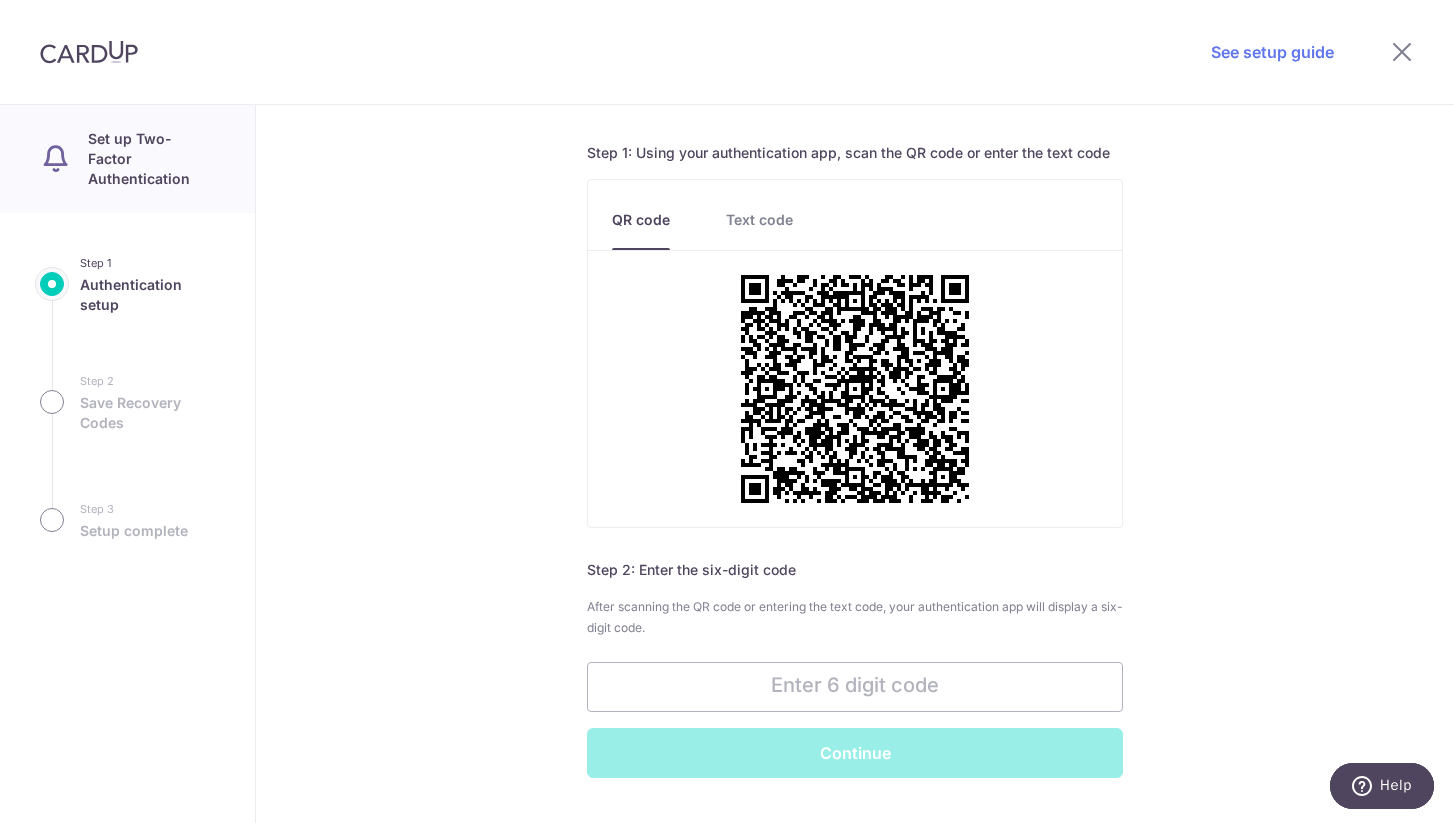 click on "Step 2: Enter the six-digit code
After scanning the QR code or entering the text code, your authentication app will display a six-digit code.
Continue" at bounding box center (855, 669) 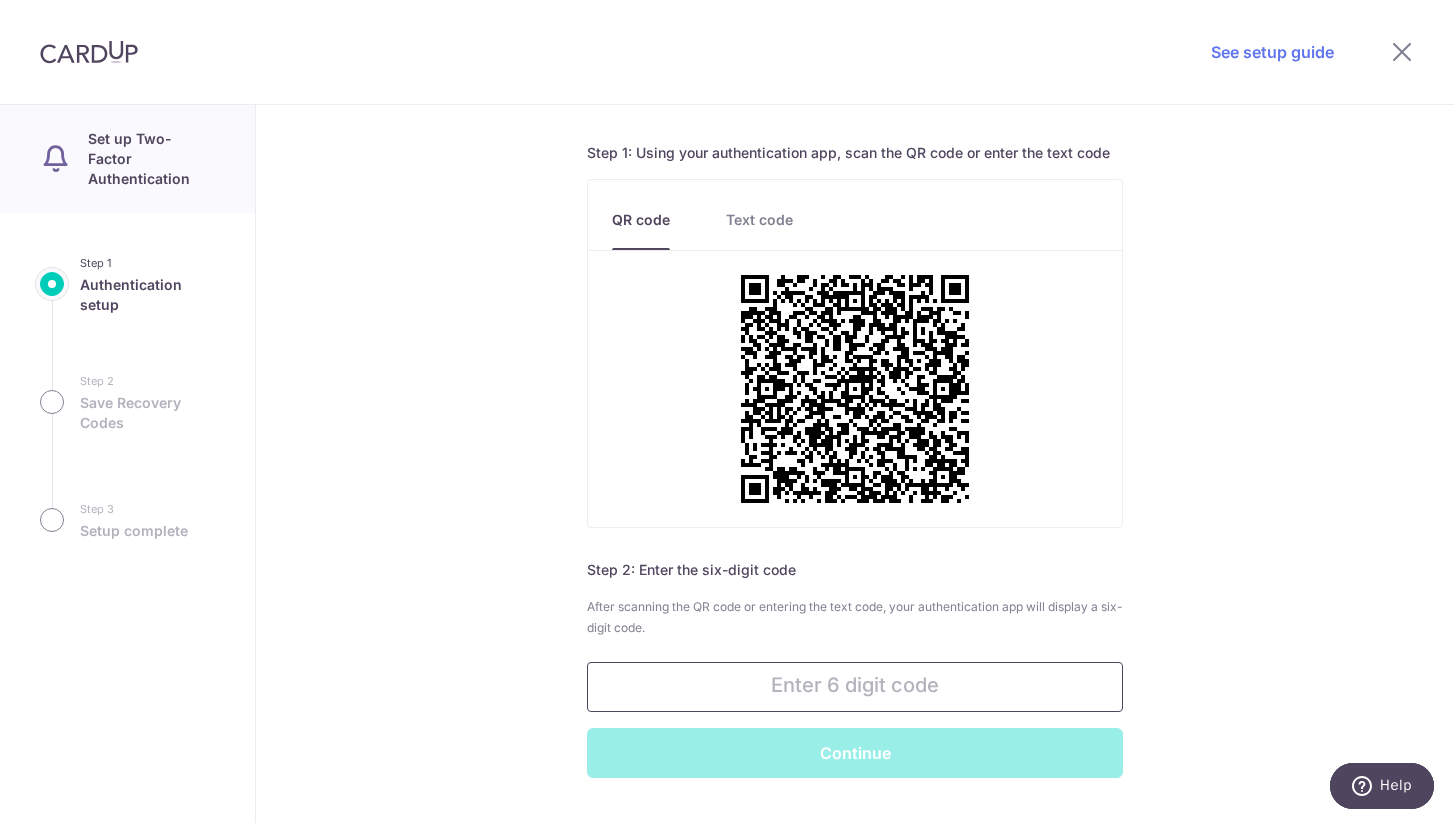 click at bounding box center [855, 687] 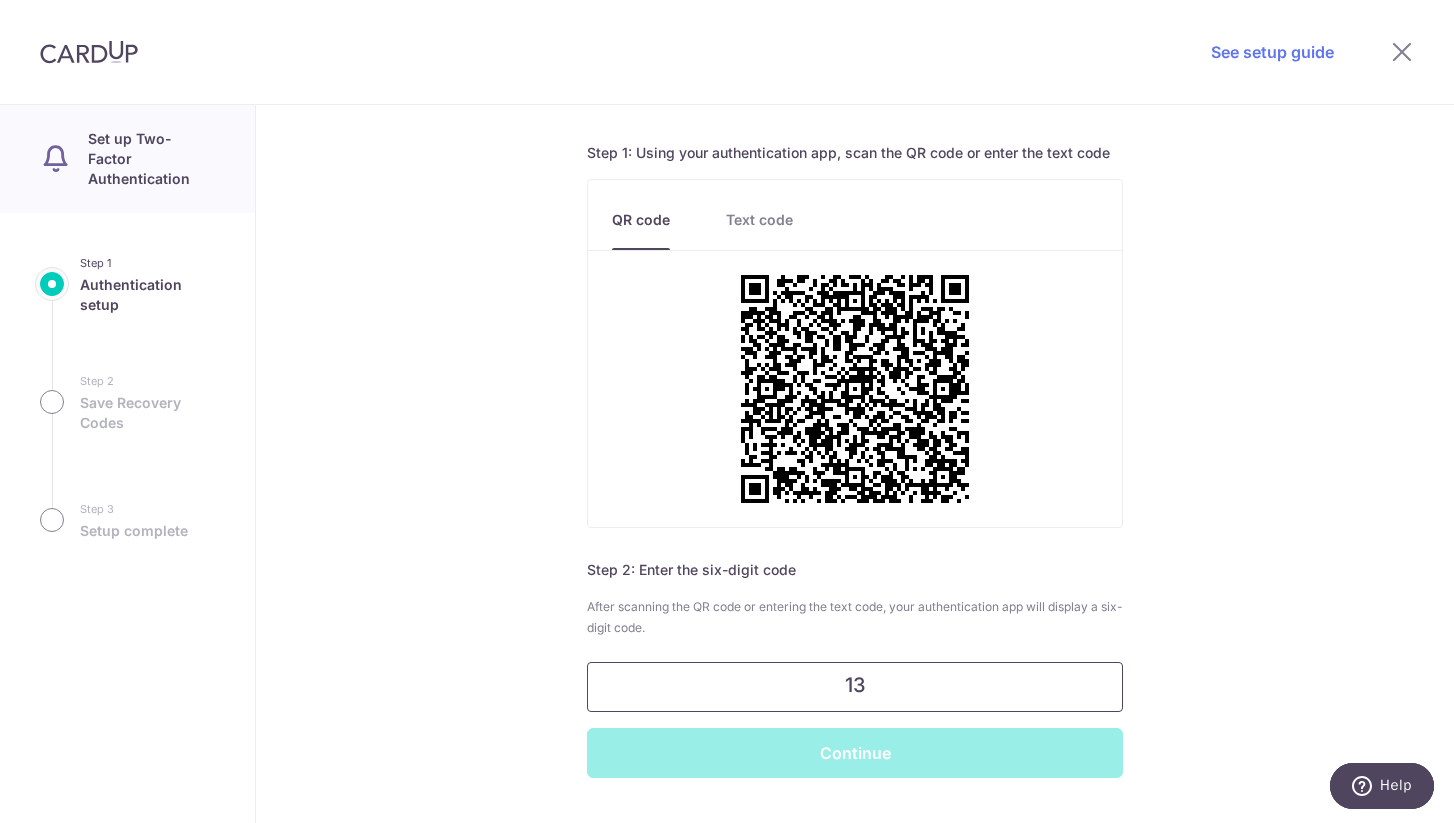 type on "1" 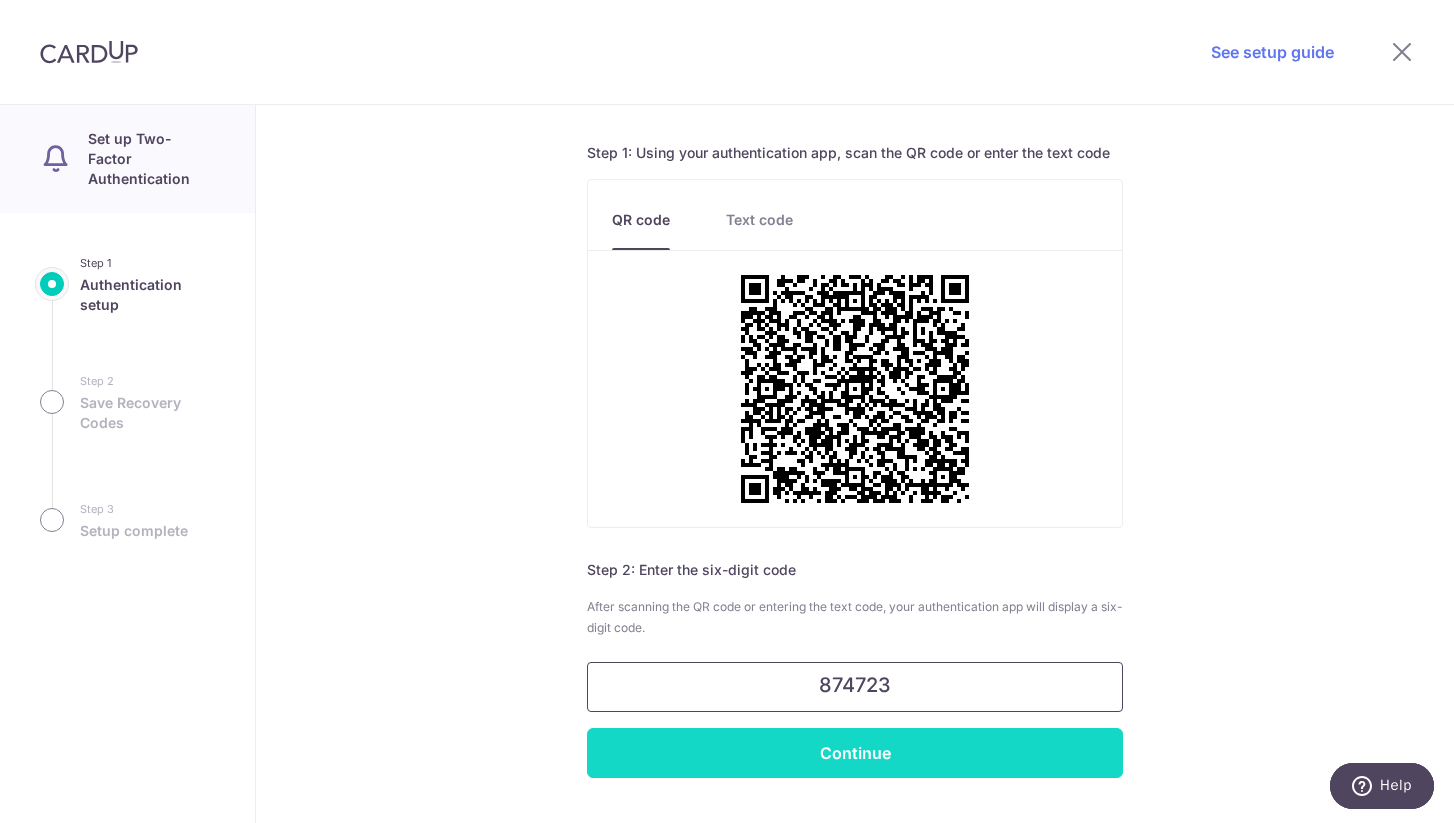 type on "874723" 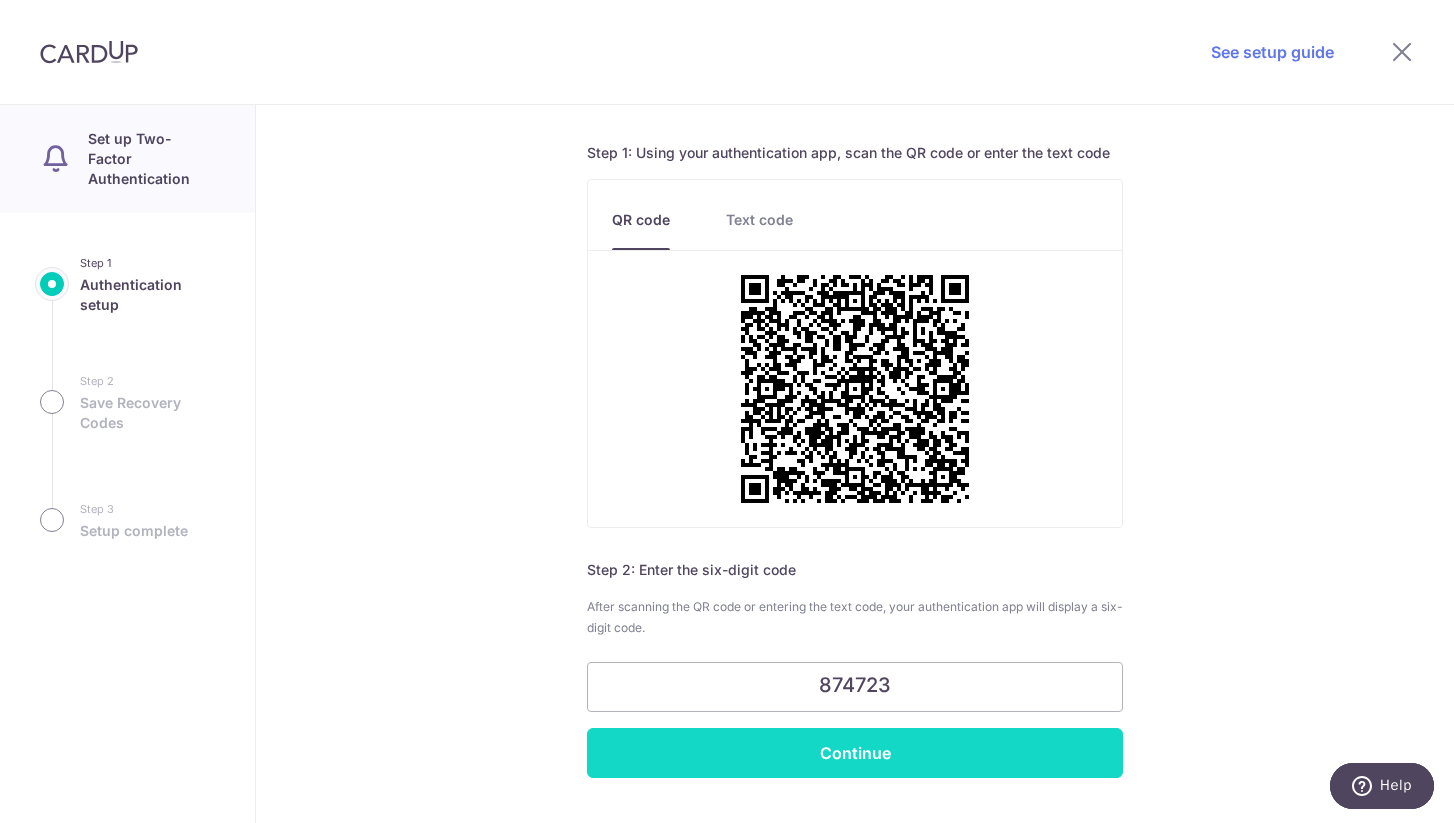 click on "Continue" at bounding box center [855, 753] 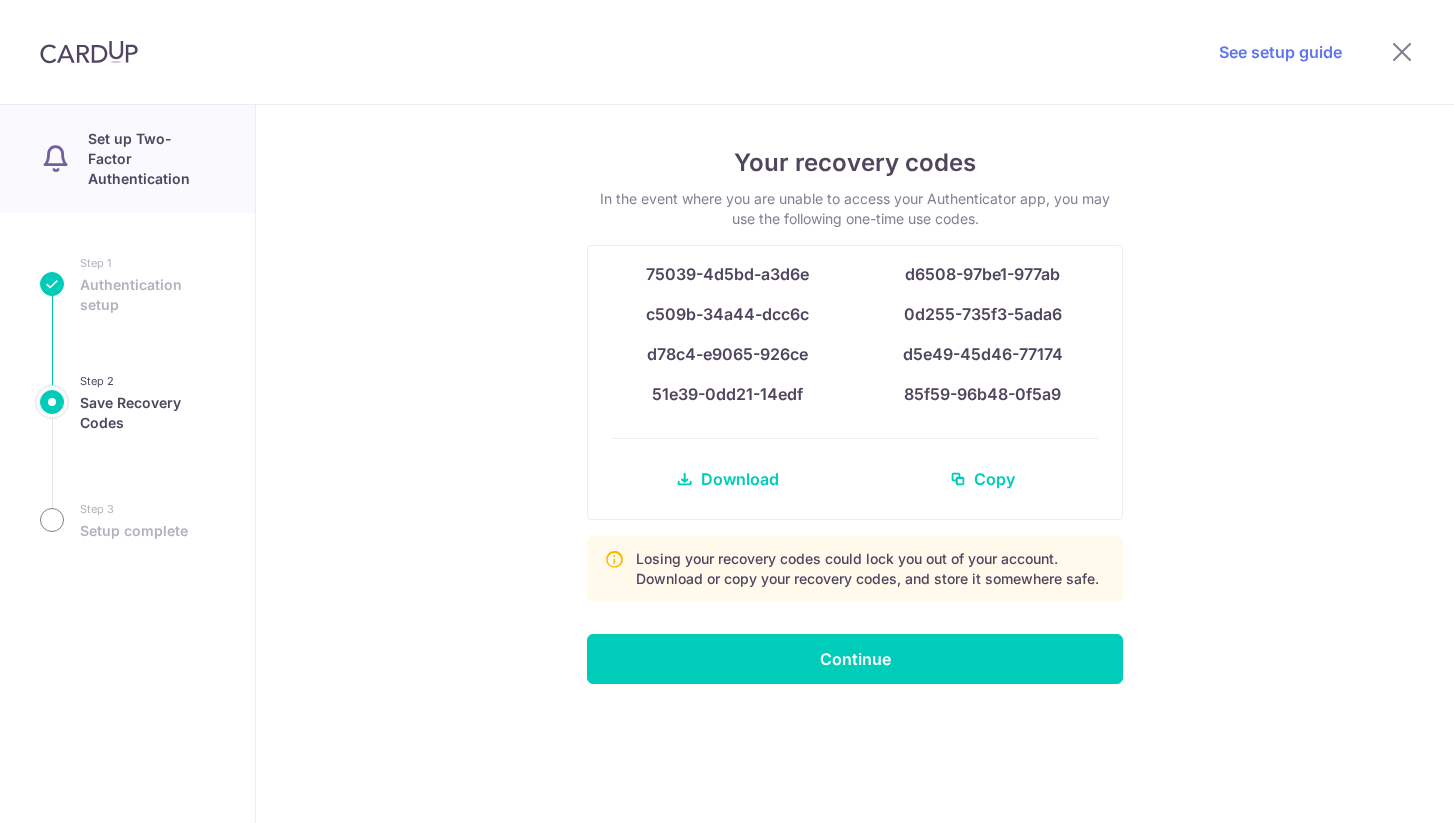 scroll, scrollTop: 0, scrollLeft: 0, axis: both 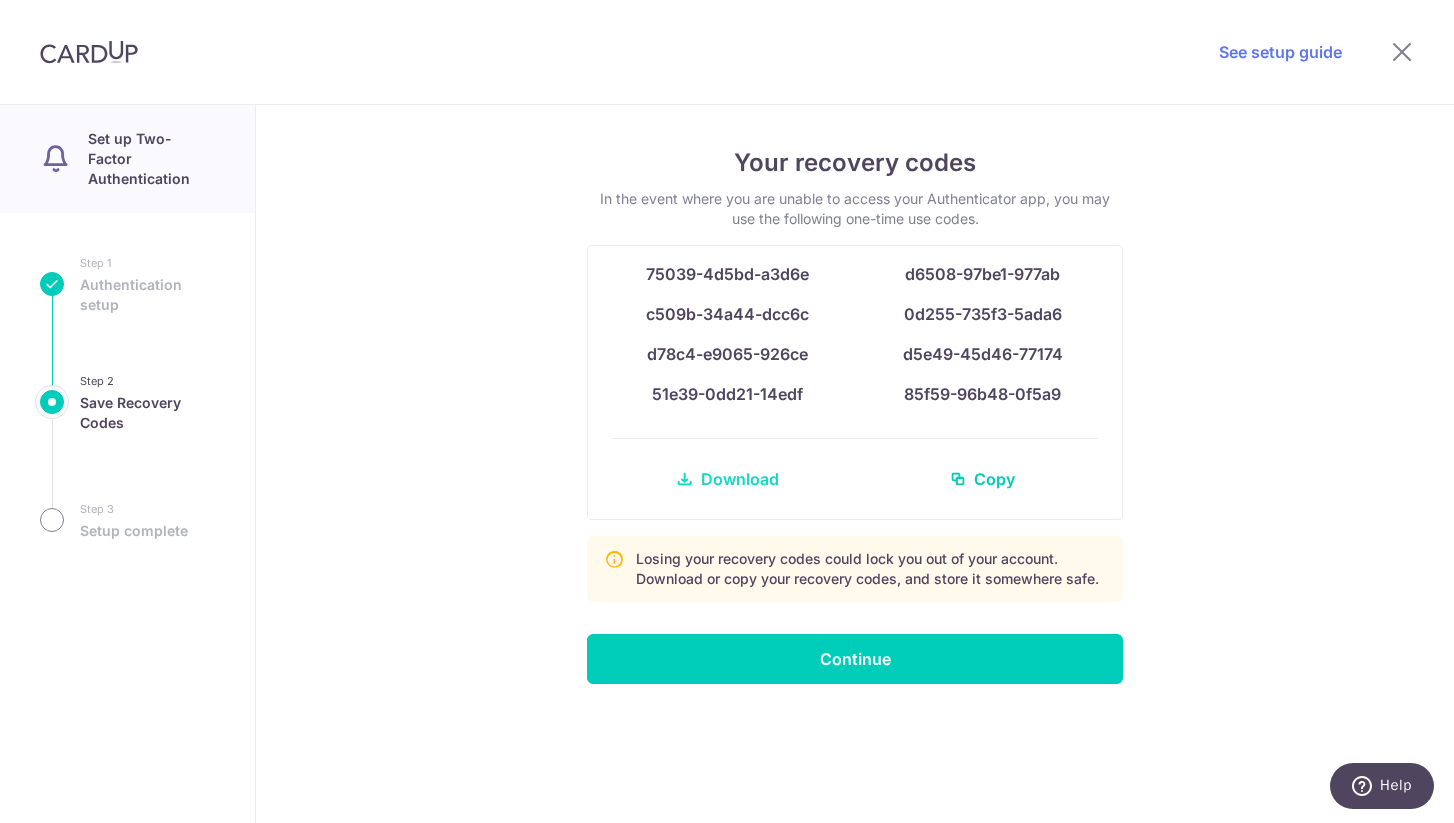 click on "Download" at bounding box center (740, 479) 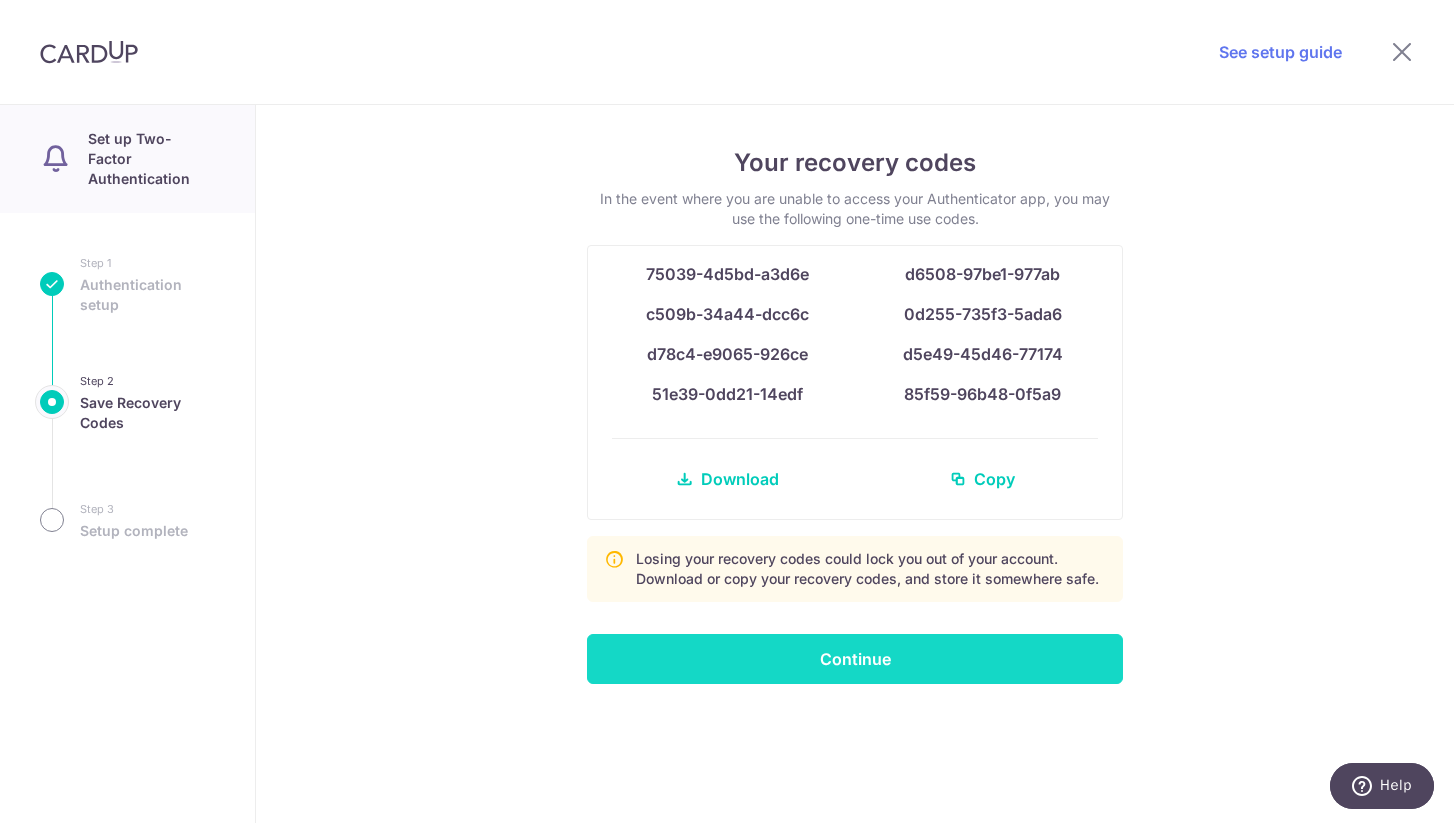click on "Continue" at bounding box center [855, 659] 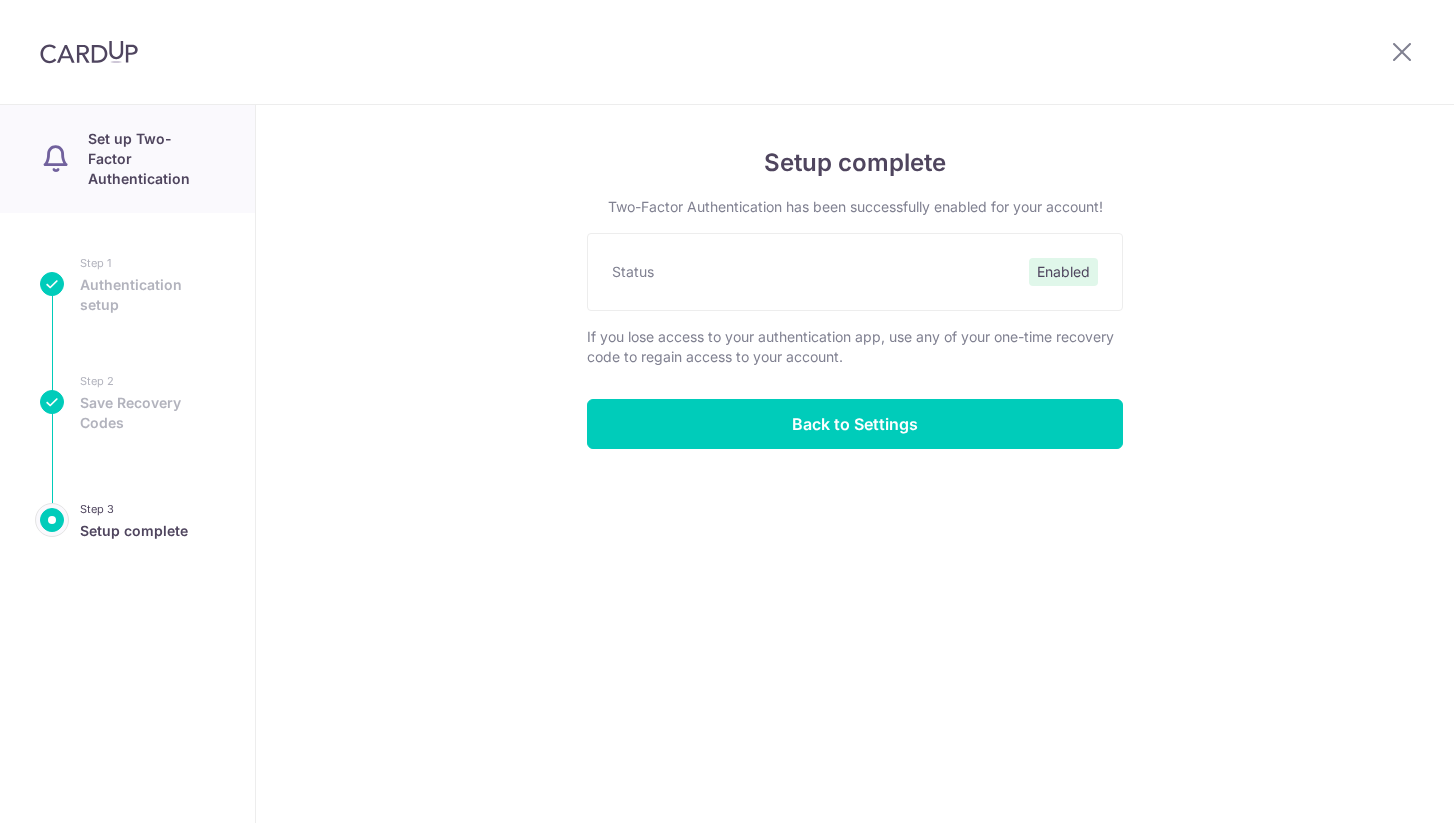 scroll, scrollTop: 0, scrollLeft: 0, axis: both 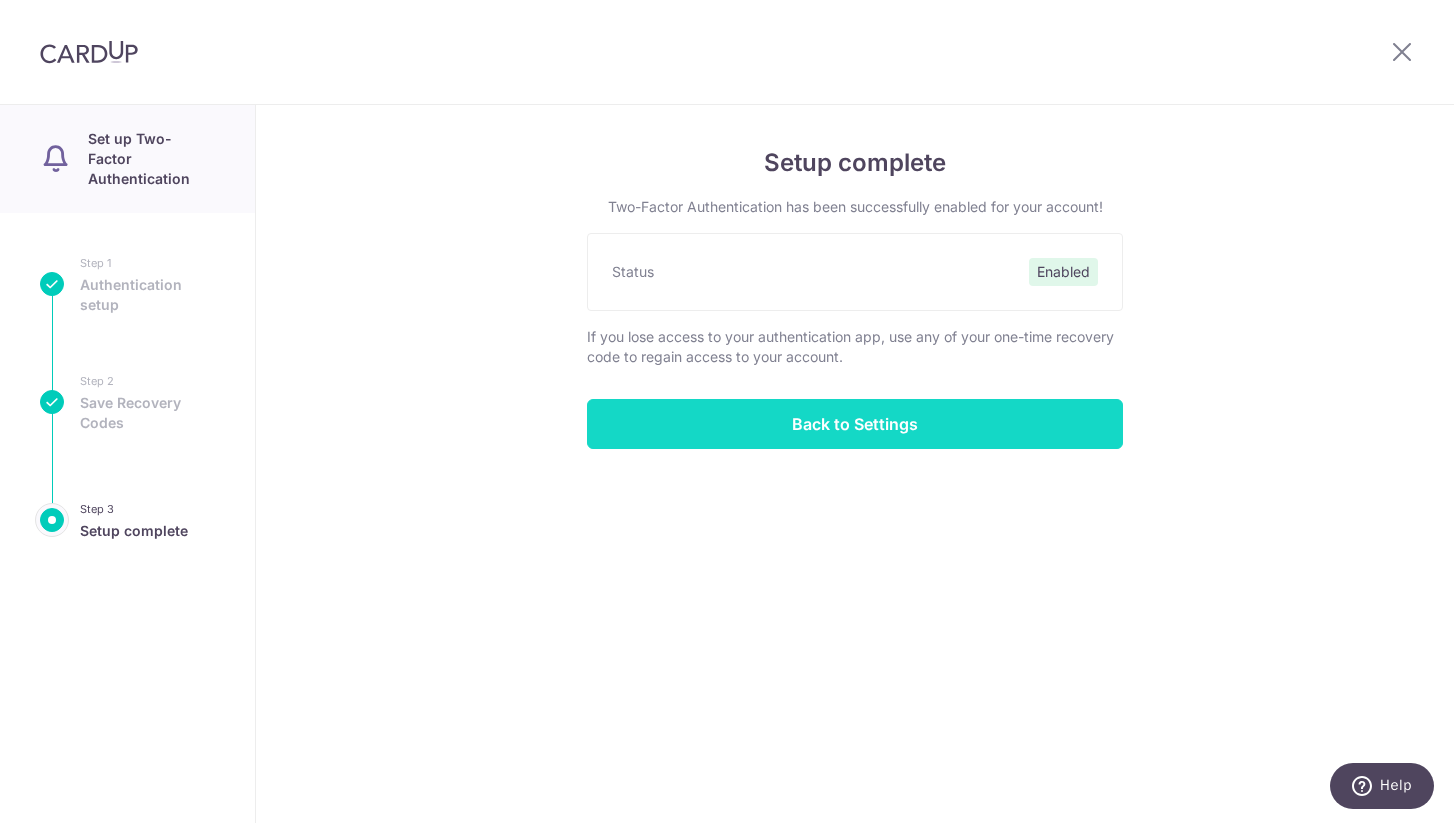 click on "Back to Settings" at bounding box center [855, 424] 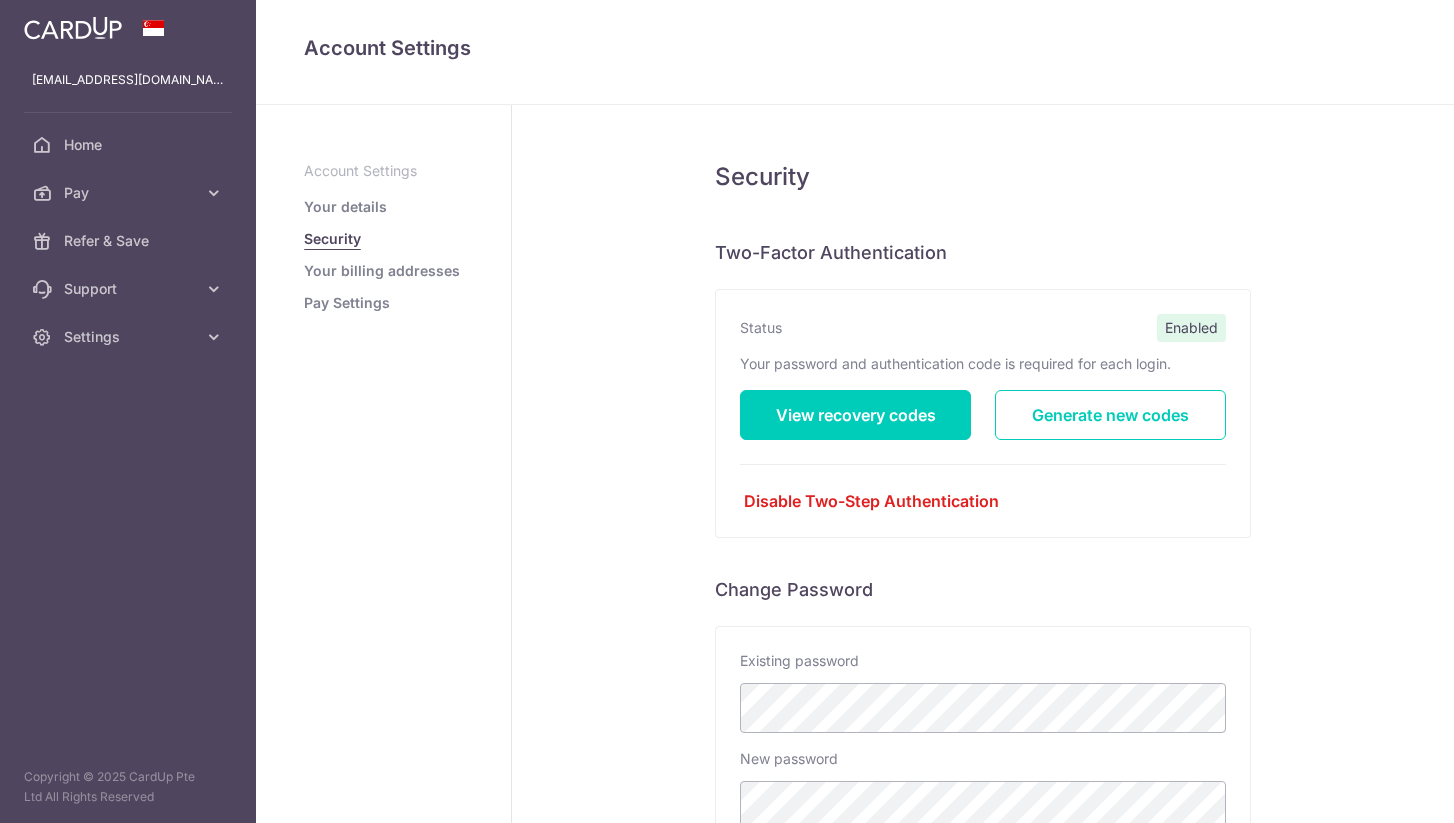 scroll, scrollTop: 0, scrollLeft: 0, axis: both 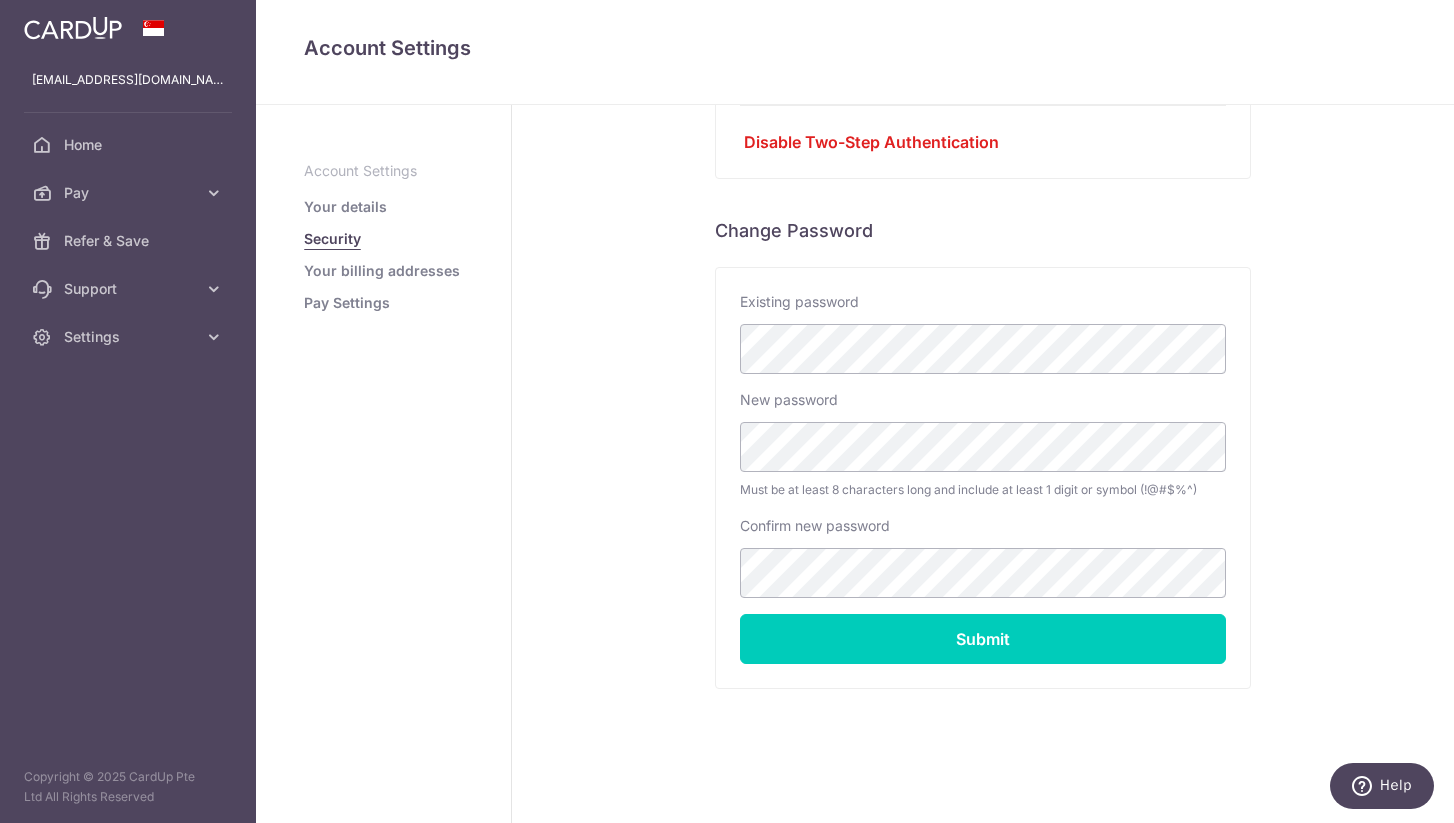 click on "Your billing addresses" at bounding box center [382, 271] 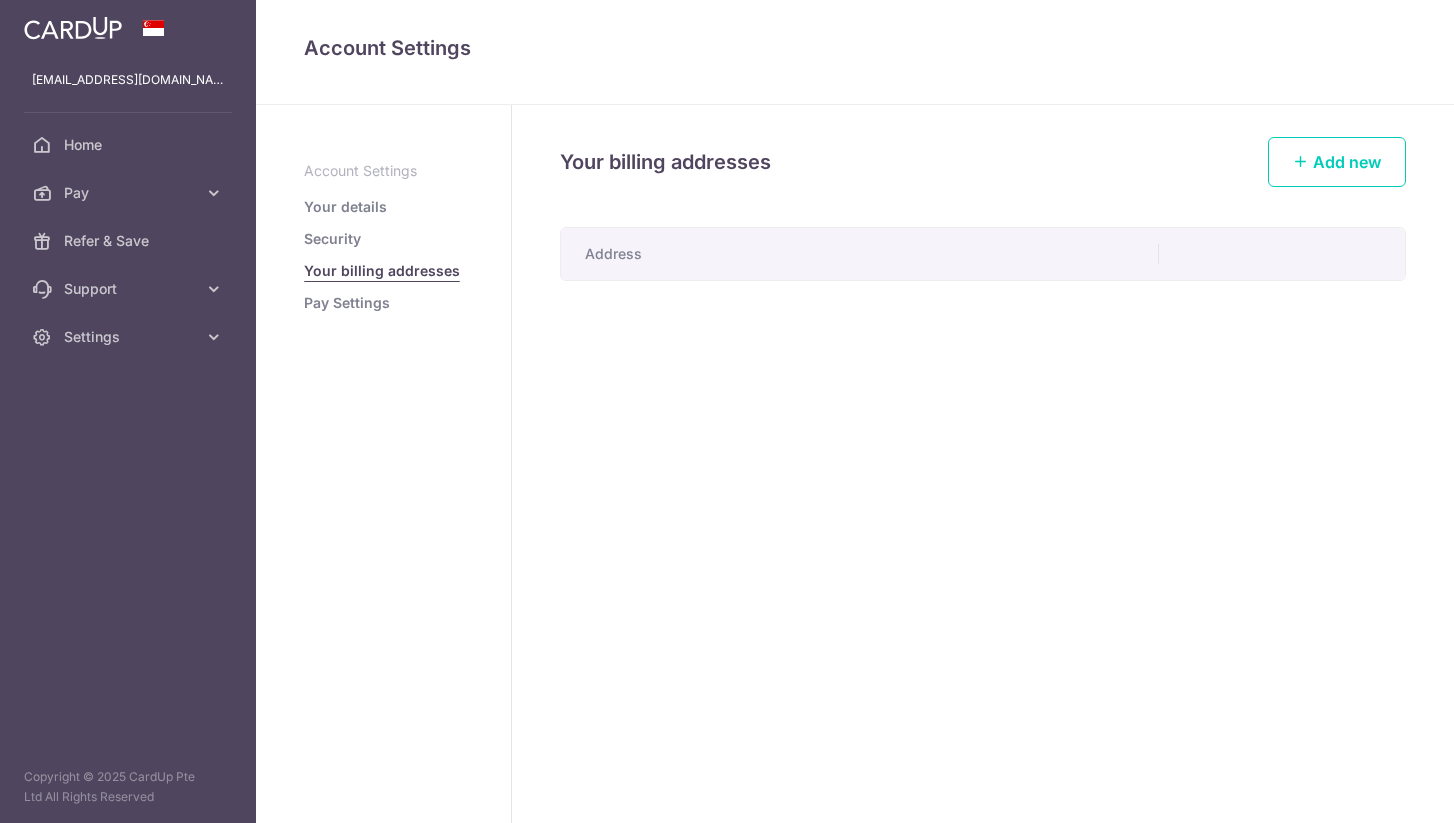 scroll, scrollTop: 0, scrollLeft: 0, axis: both 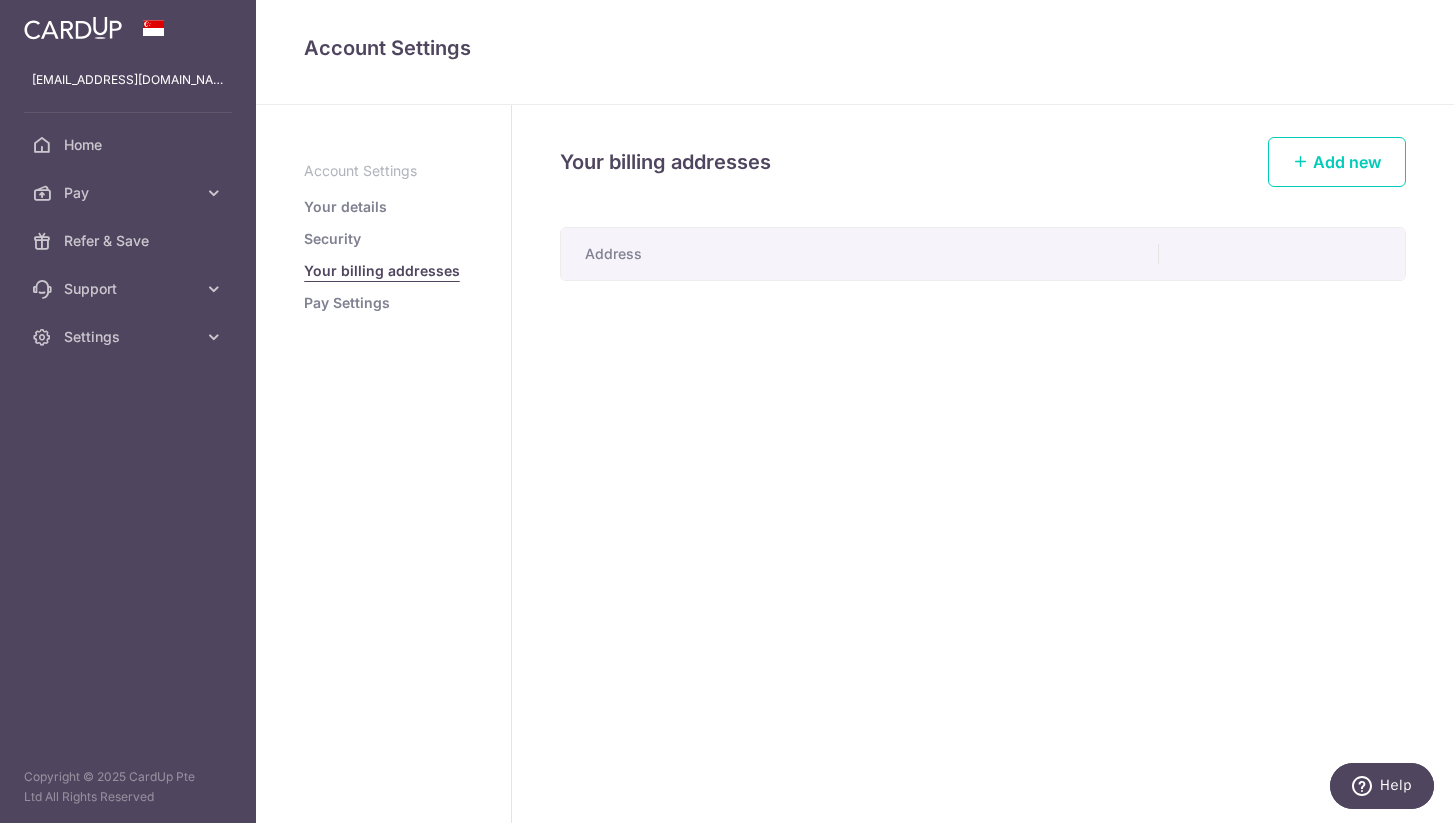 click on "Pay Settings" at bounding box center (347, 303) 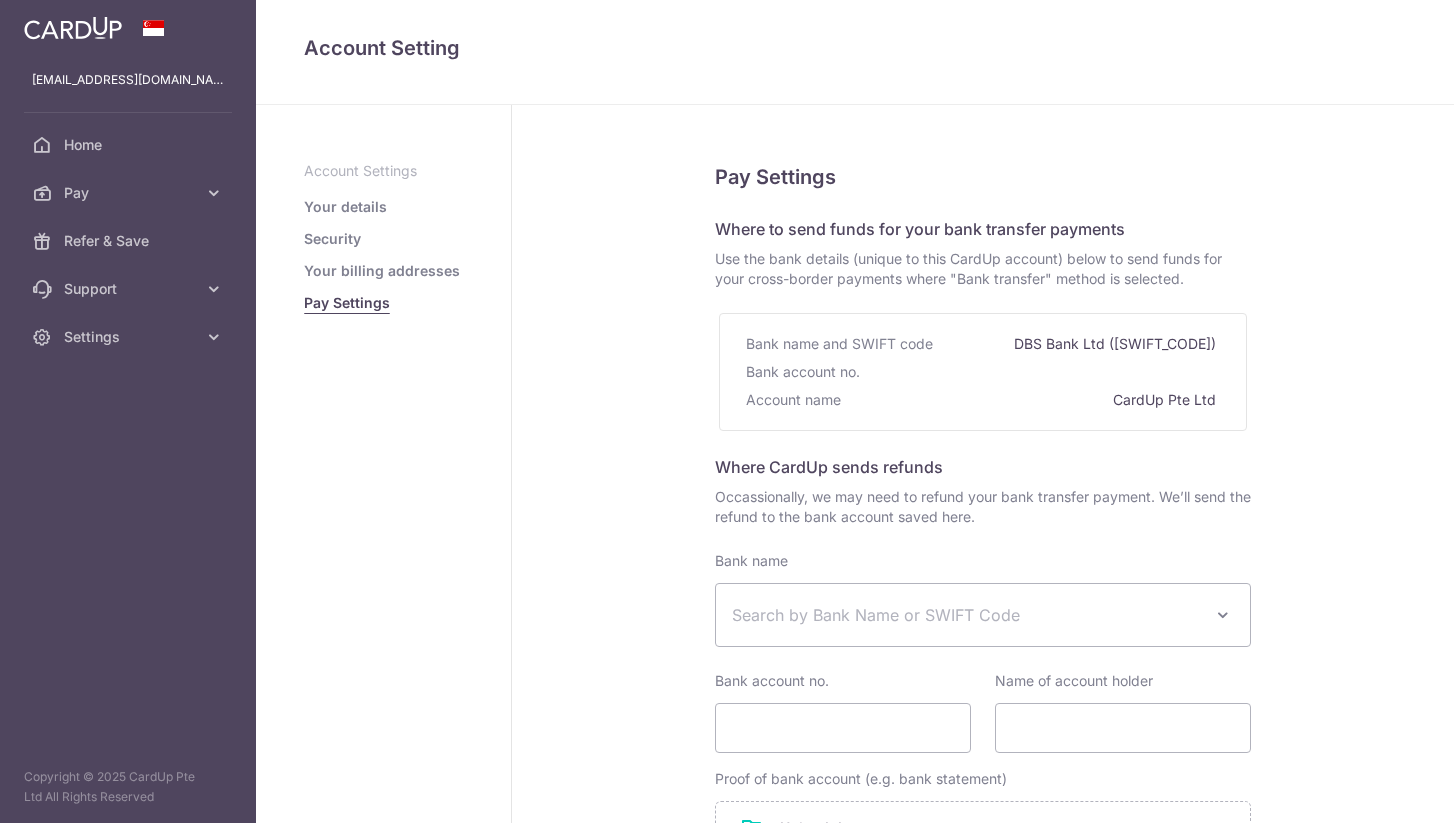 select 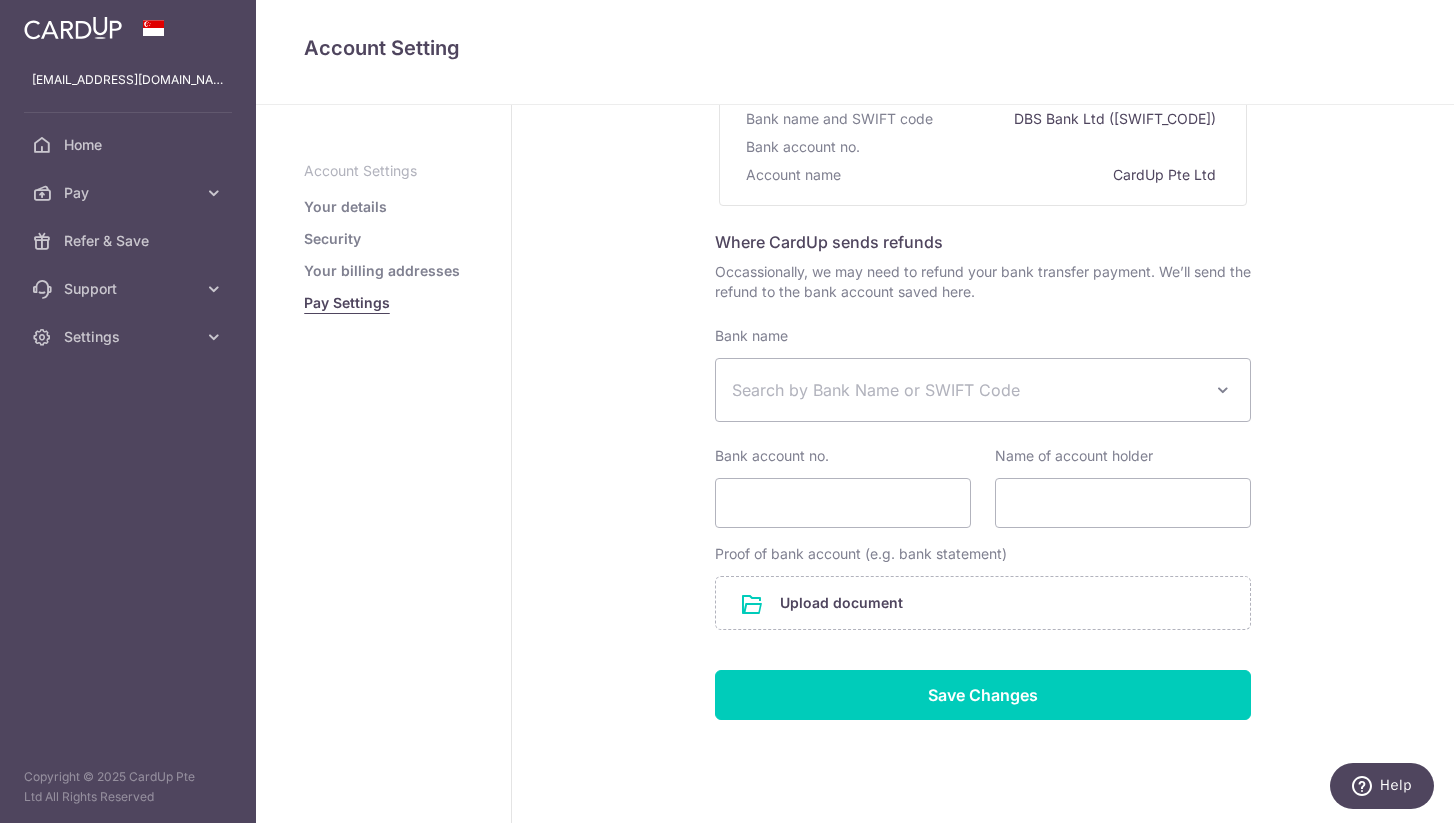 scroll, scrollTop: 227, scrollLeft: 0, axis: vertical 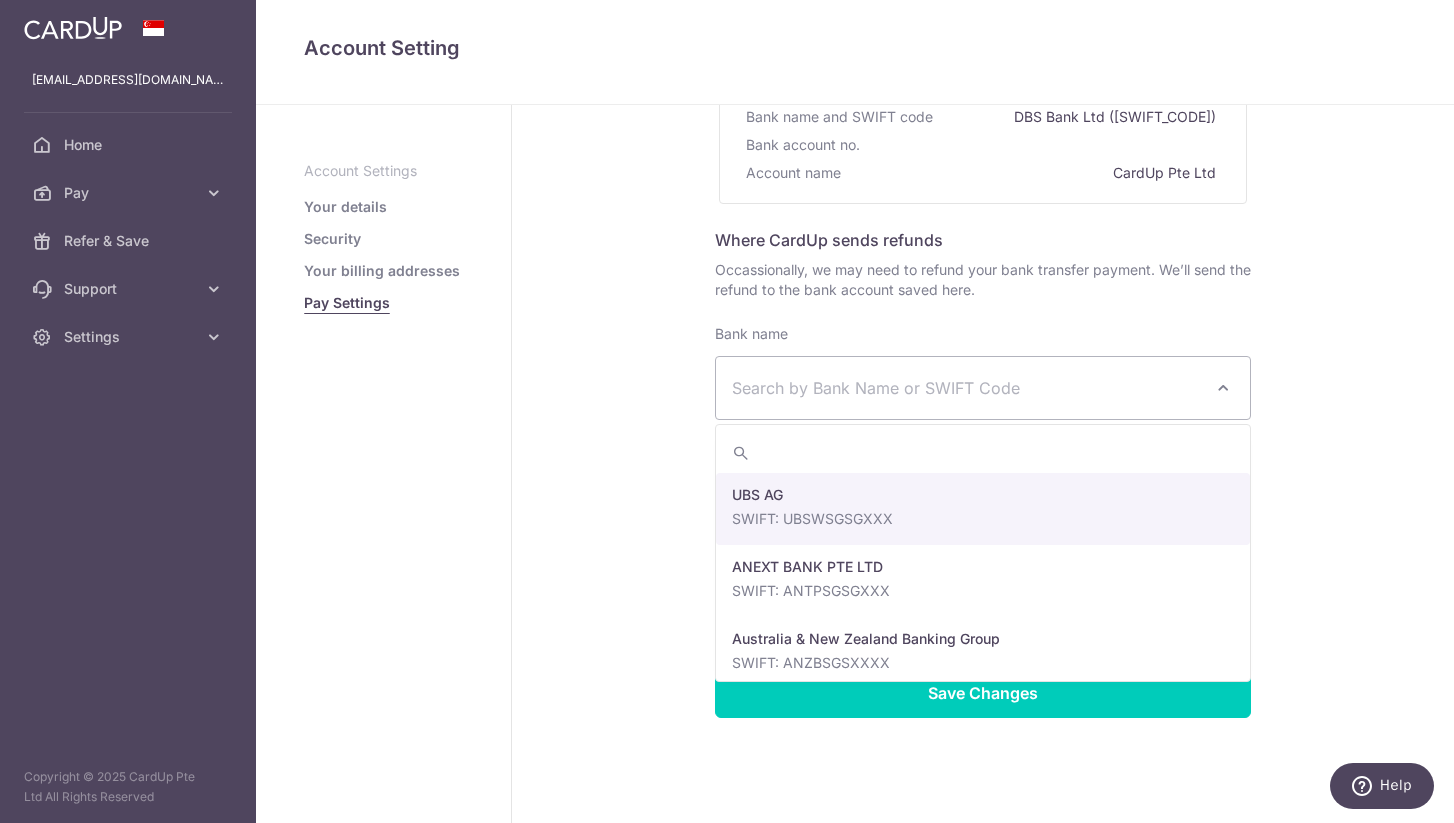 click on "Search by Bank Name or SWIFT Code" at bounding box center (967, 388) 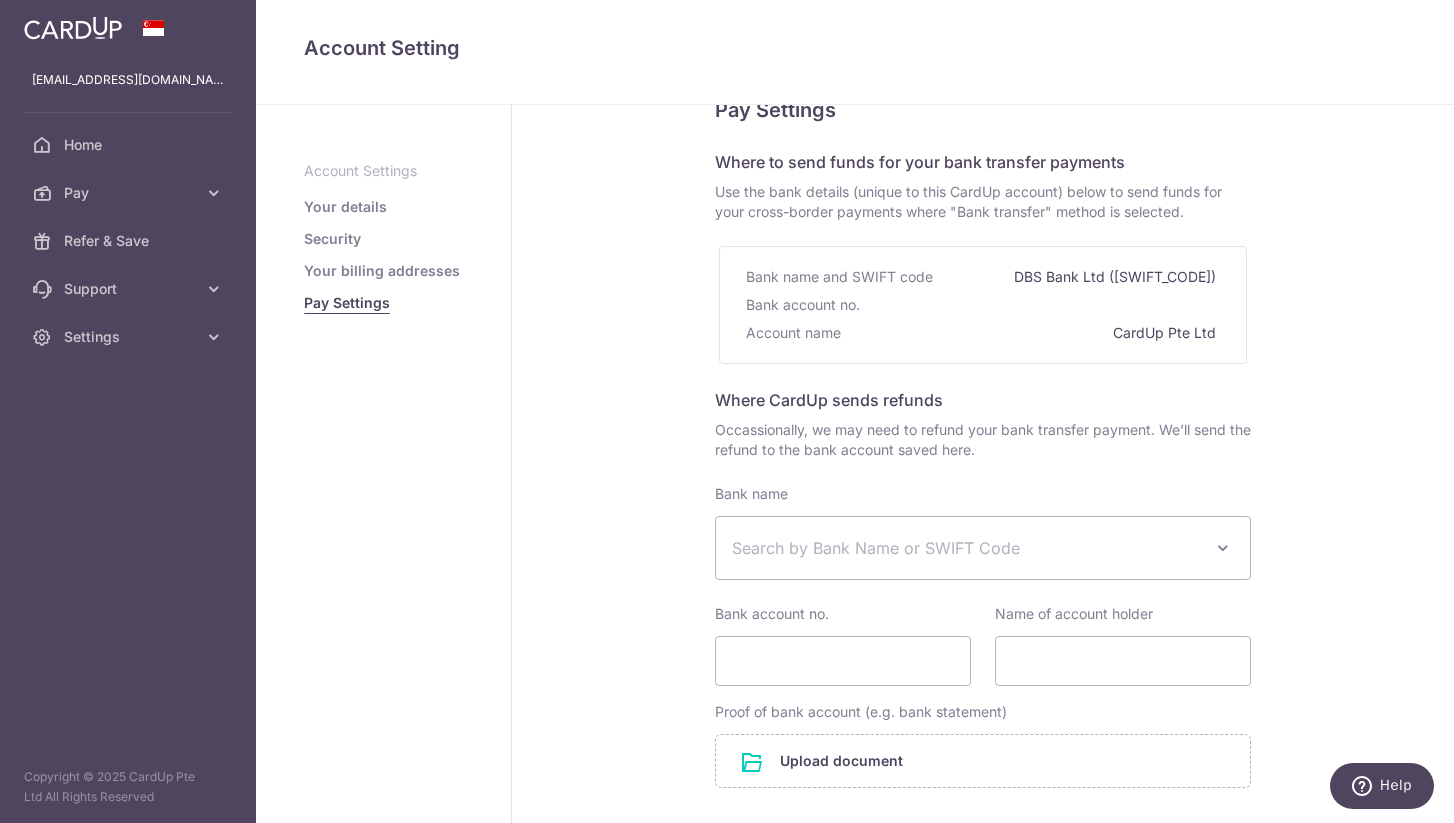 scroll, scrollTop: 0, scrollLeft: 0, axis: both 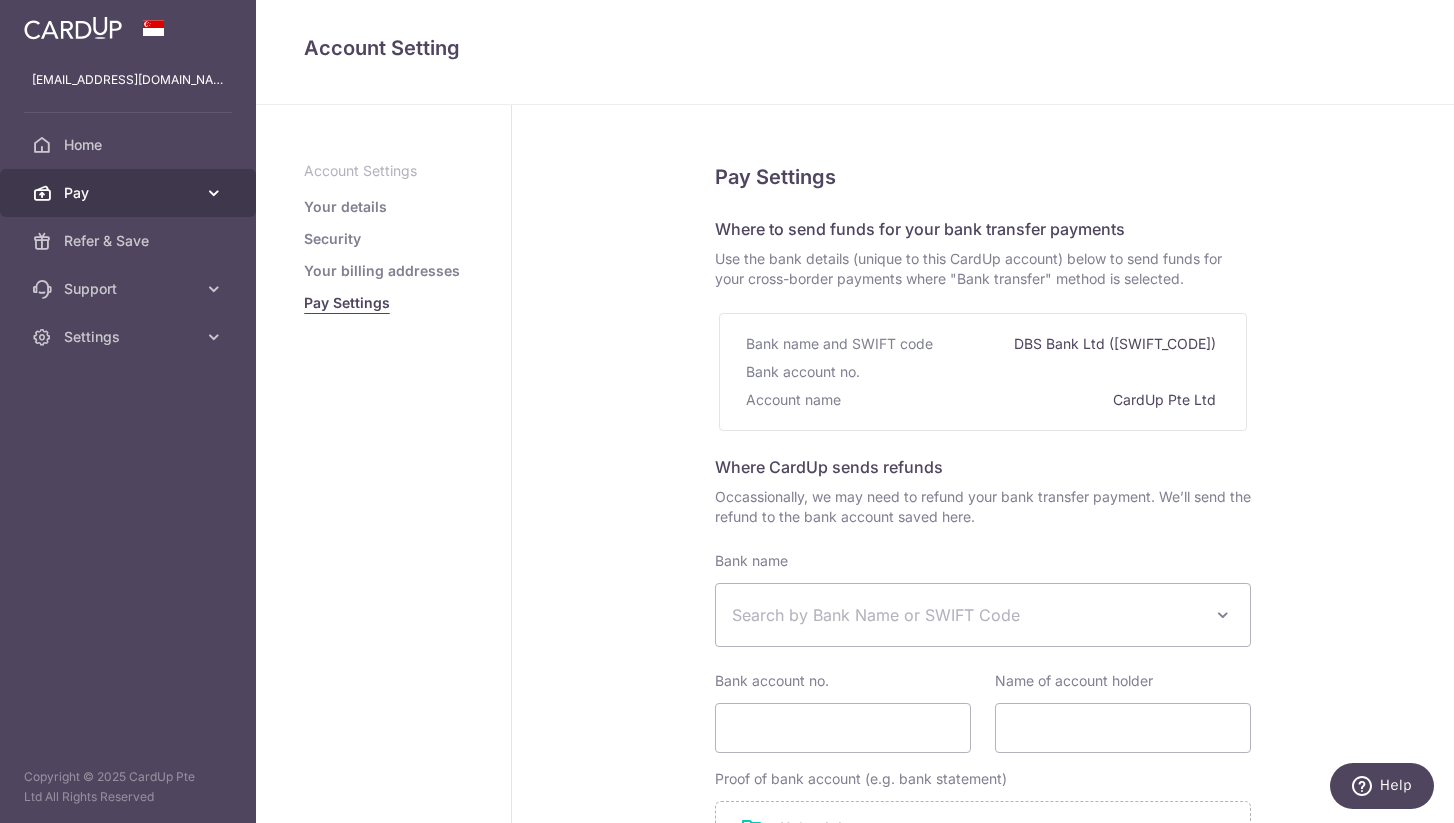 click on "Pay" at bounding box center [130, 193] 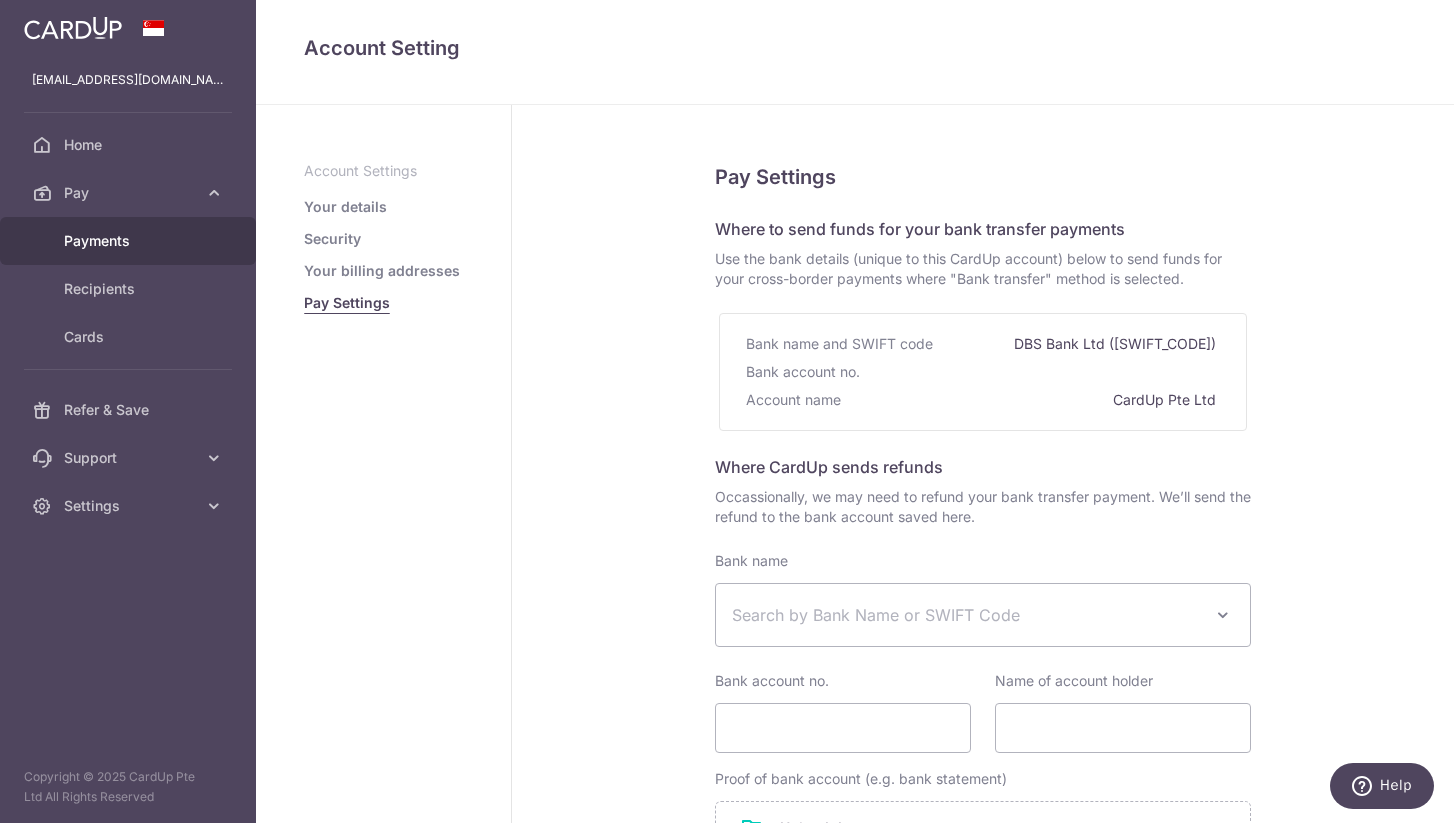 click on "Payments" at bounding box center [130, 241] 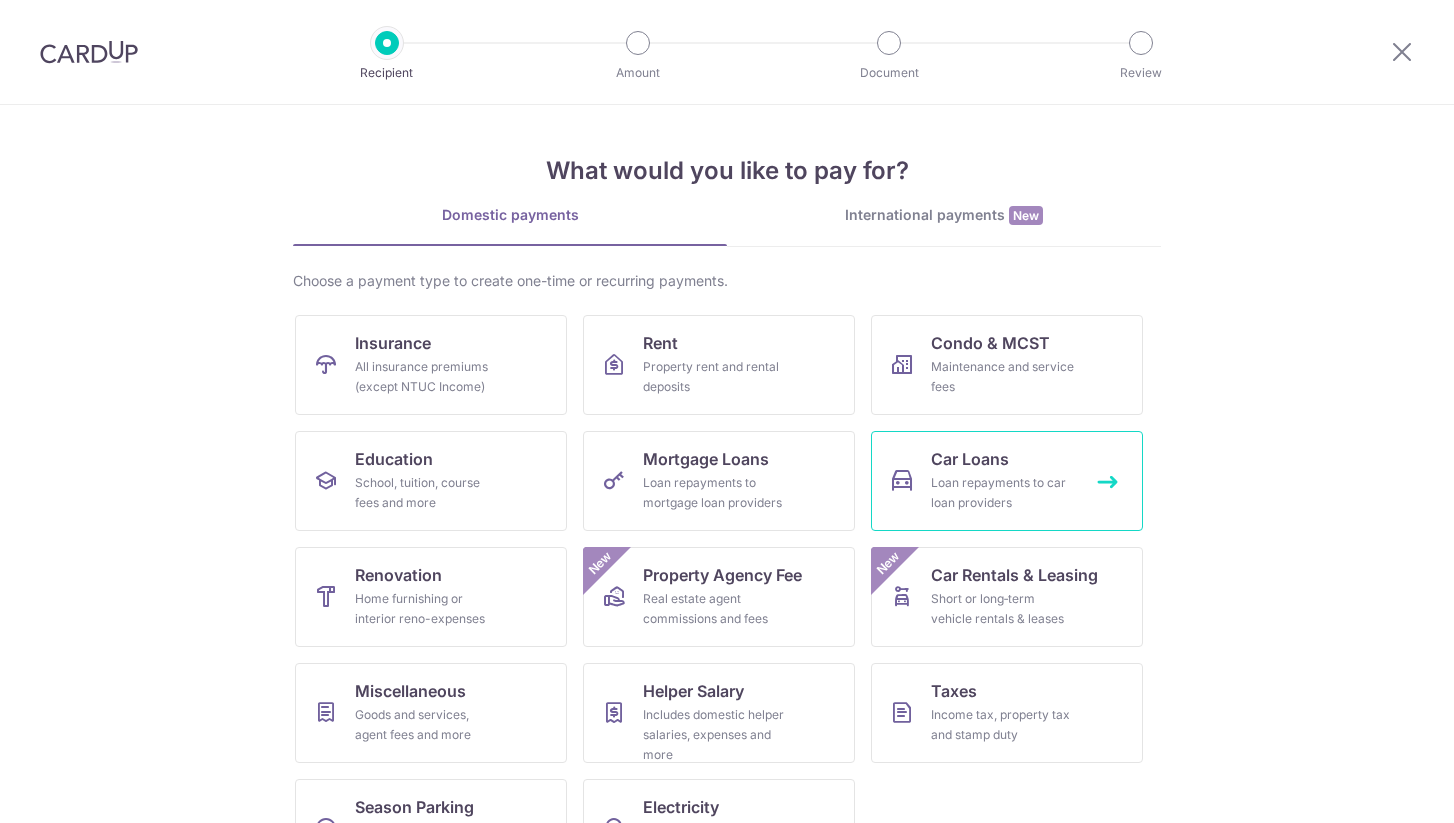 scroll, scrollTop: 0, scrollLeft: 0, axis: both 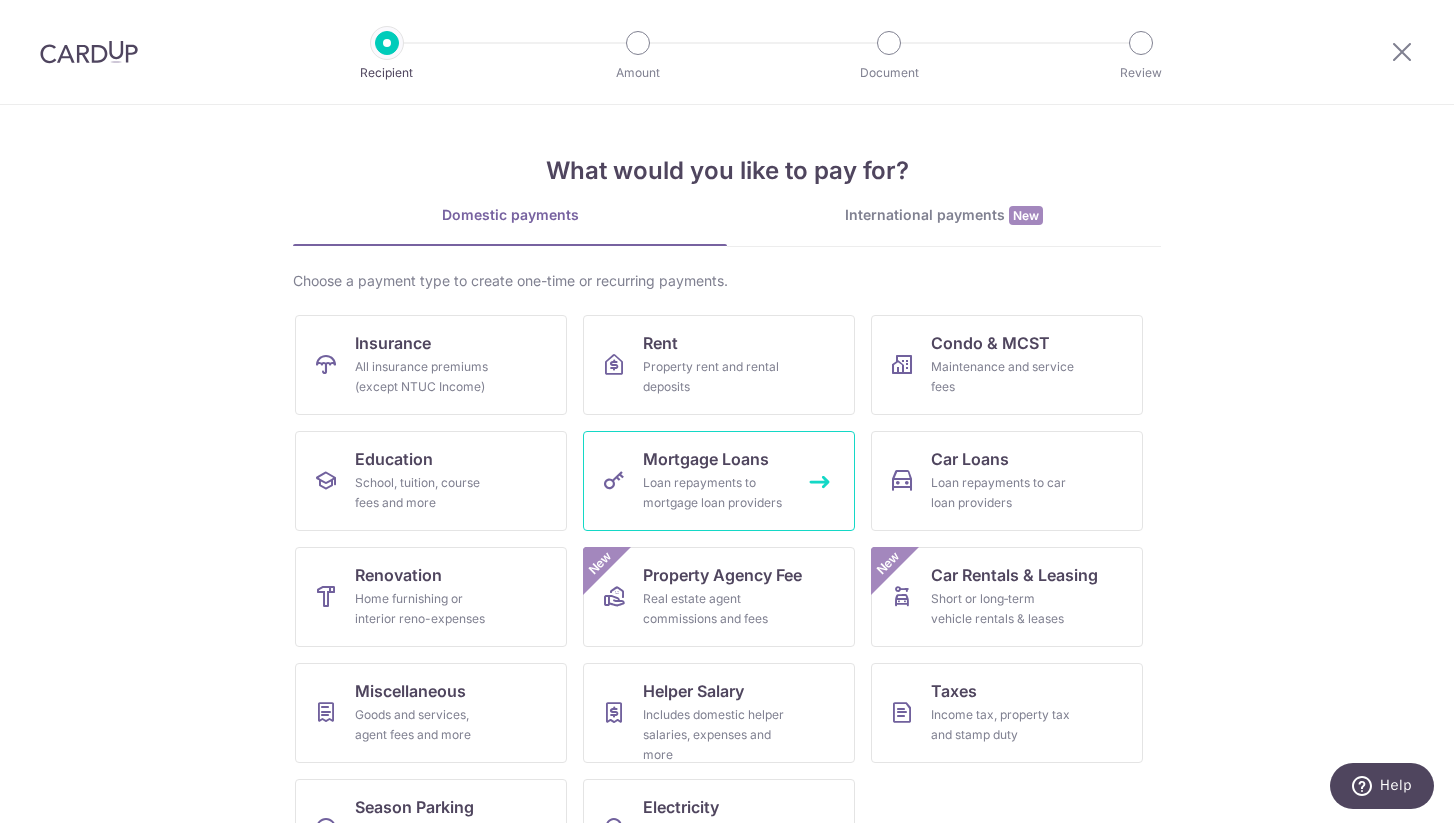 click on "Mortgage Loans" at bounding box center [706, 459] 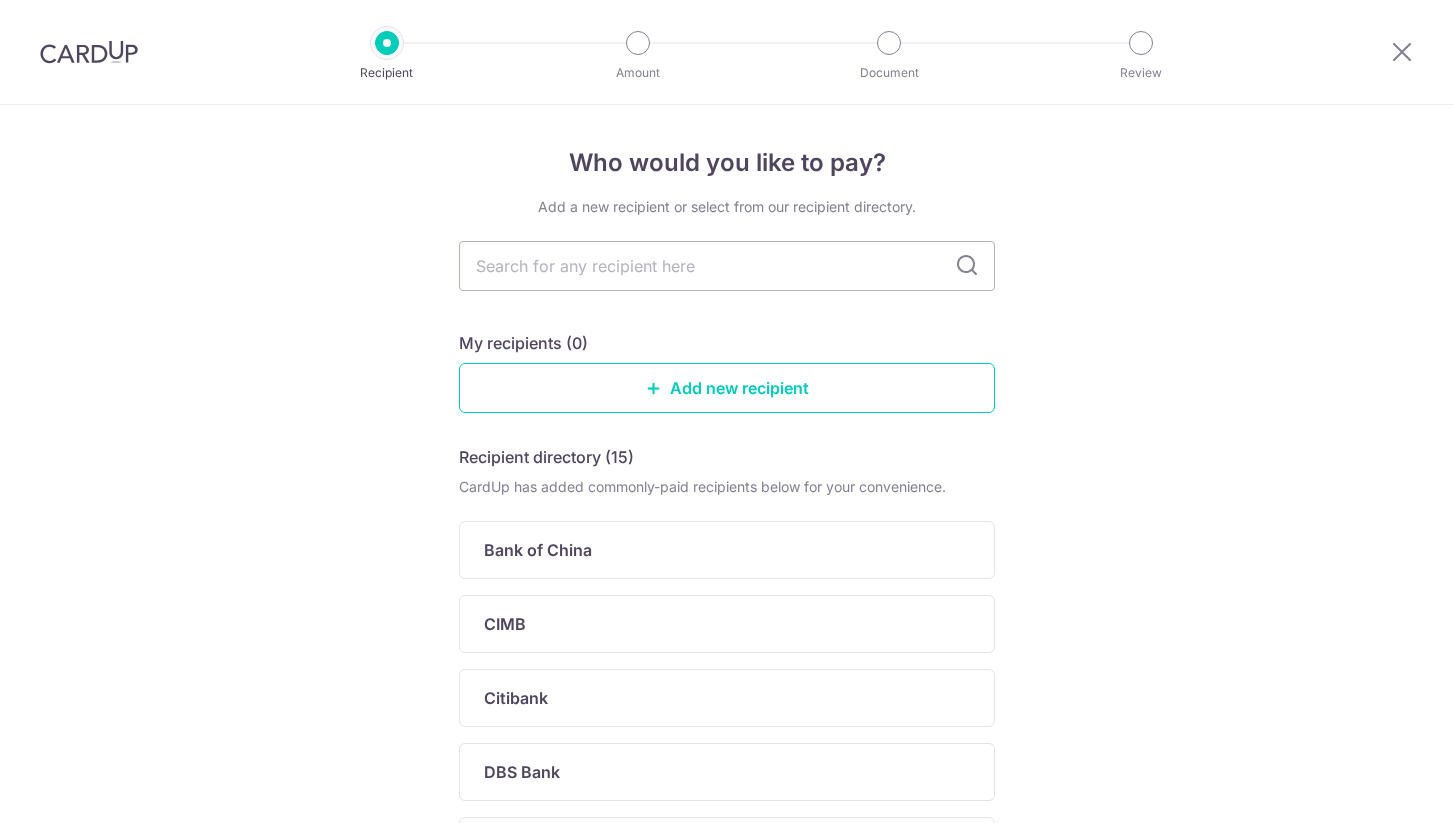 scroll, scrollTop: 0, scrollLeft: 0, axis: both 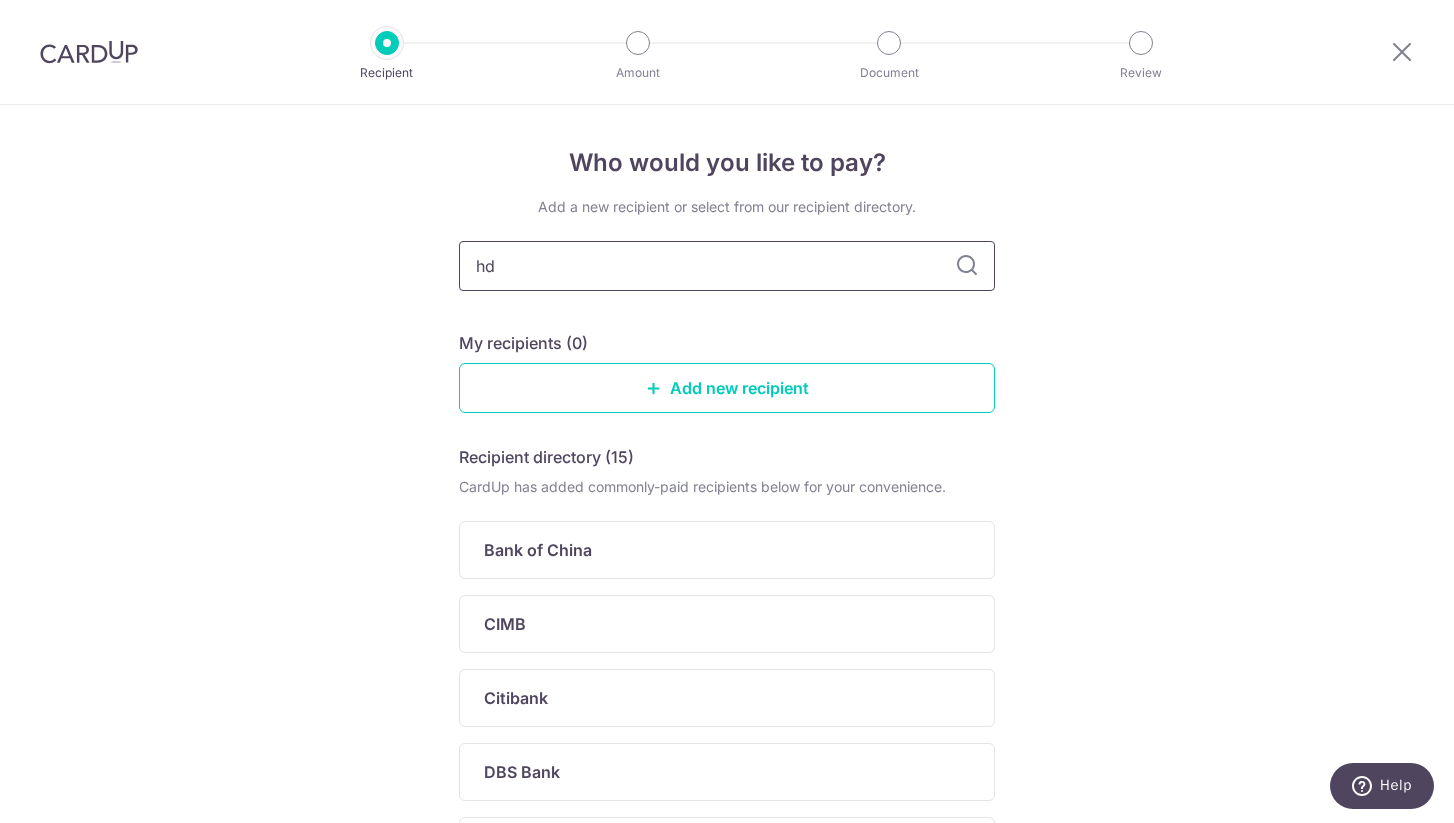 type on "hdb" 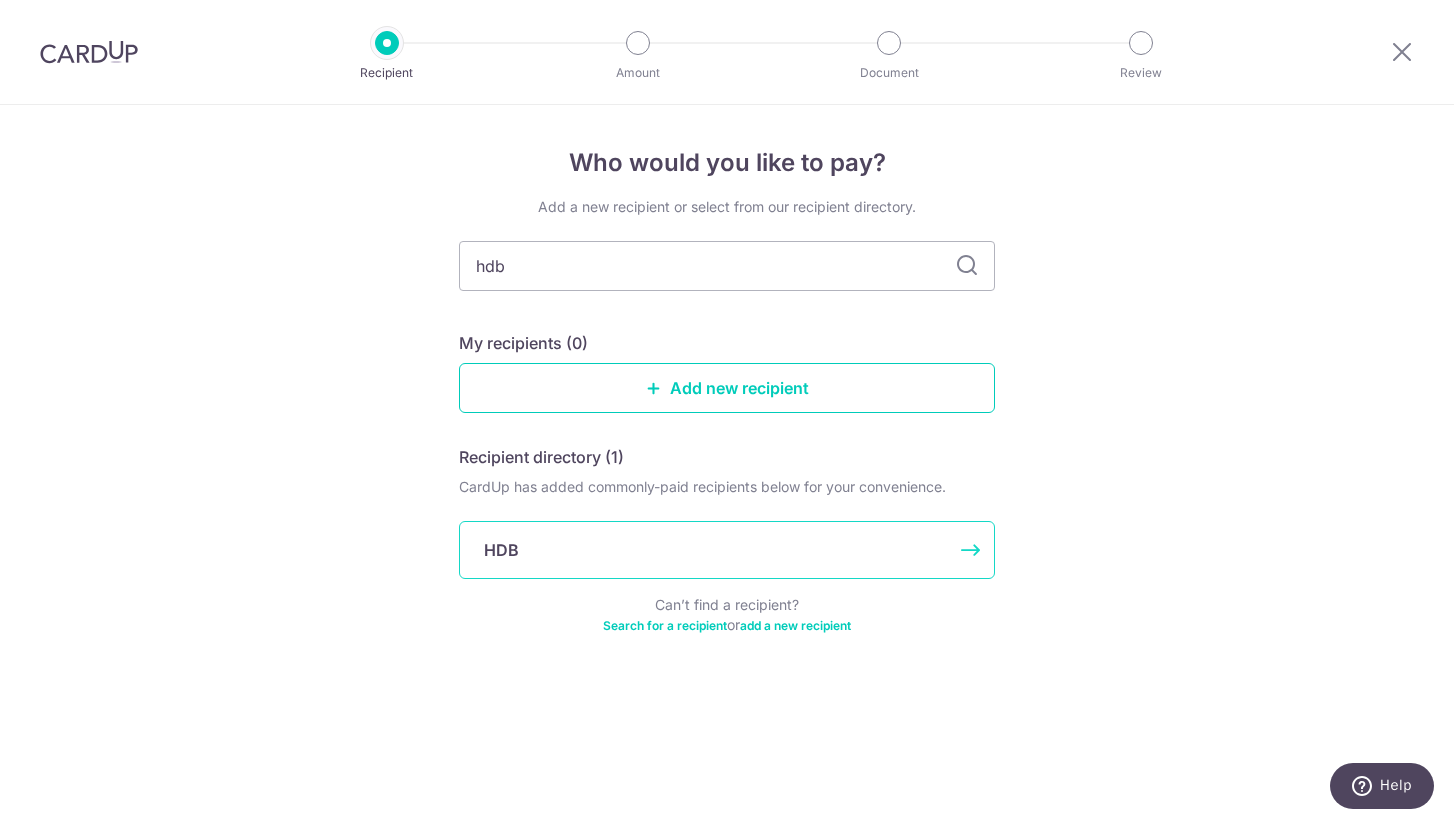 click on "HDB" at bounding box center (727, 550) 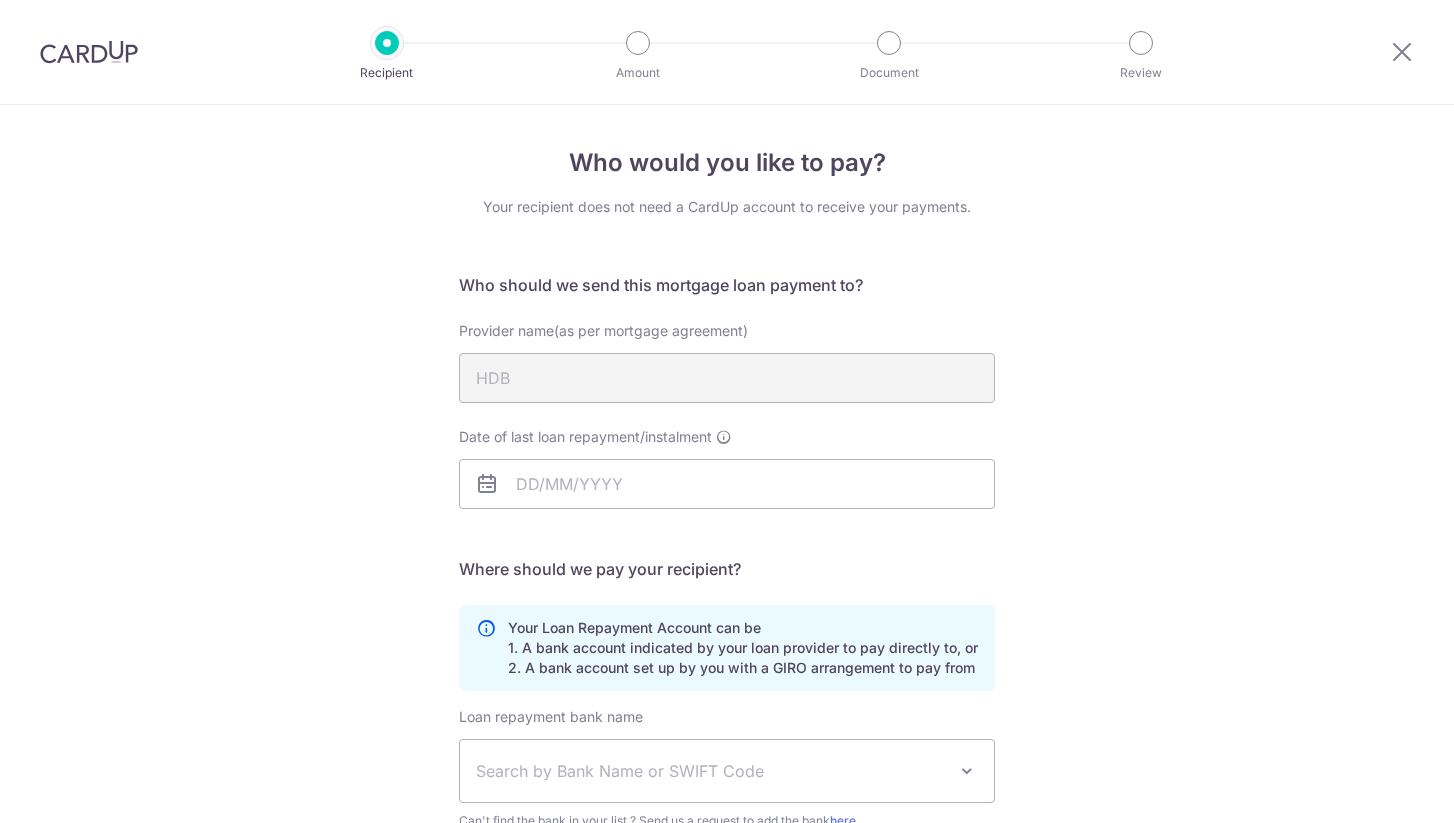 scroll, scrollTop: 0, scrollLeft: 0, axis: both 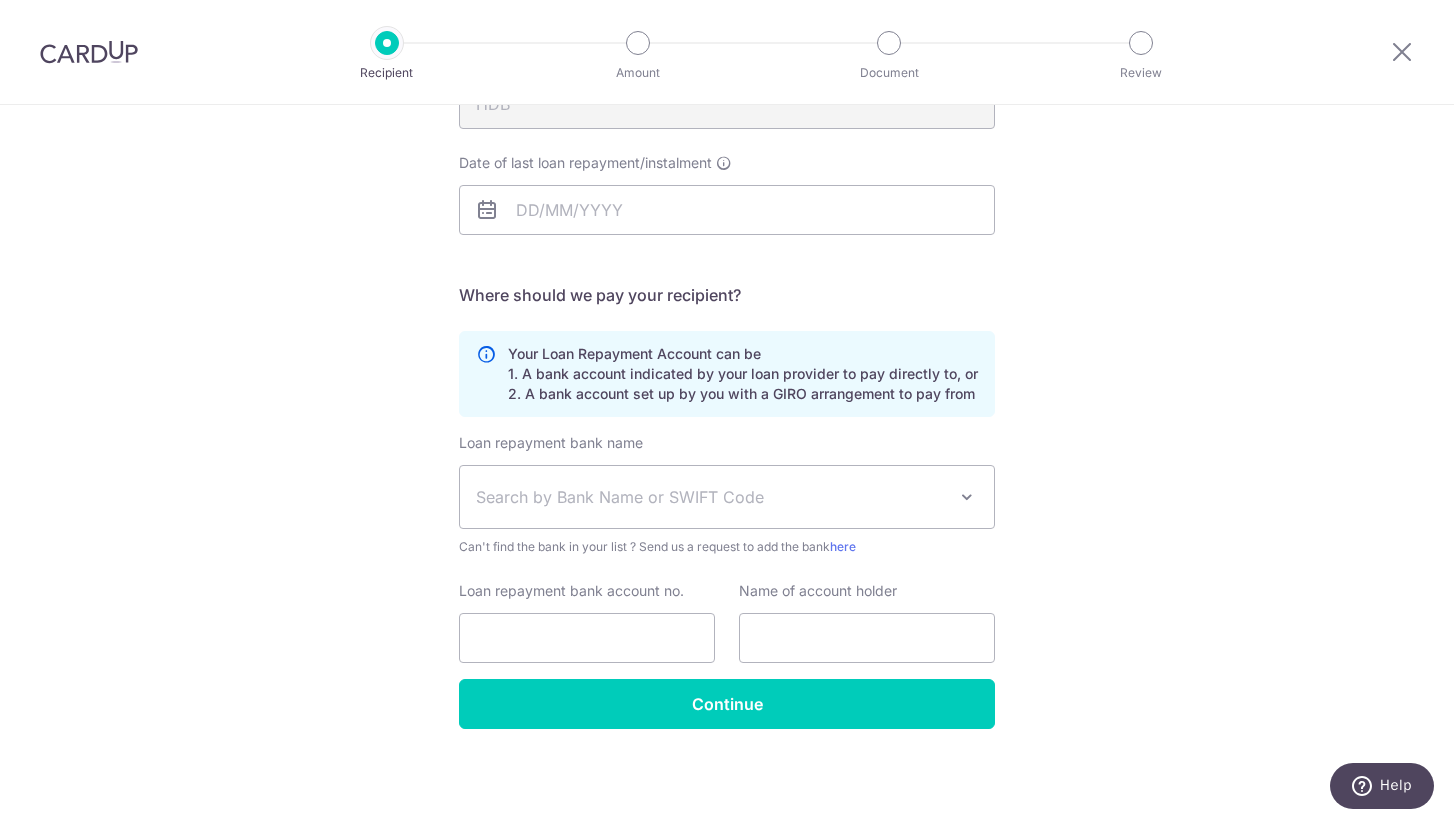 click on "Search by Bank Name or SWIFT Code" at bounding box center (711, 497) 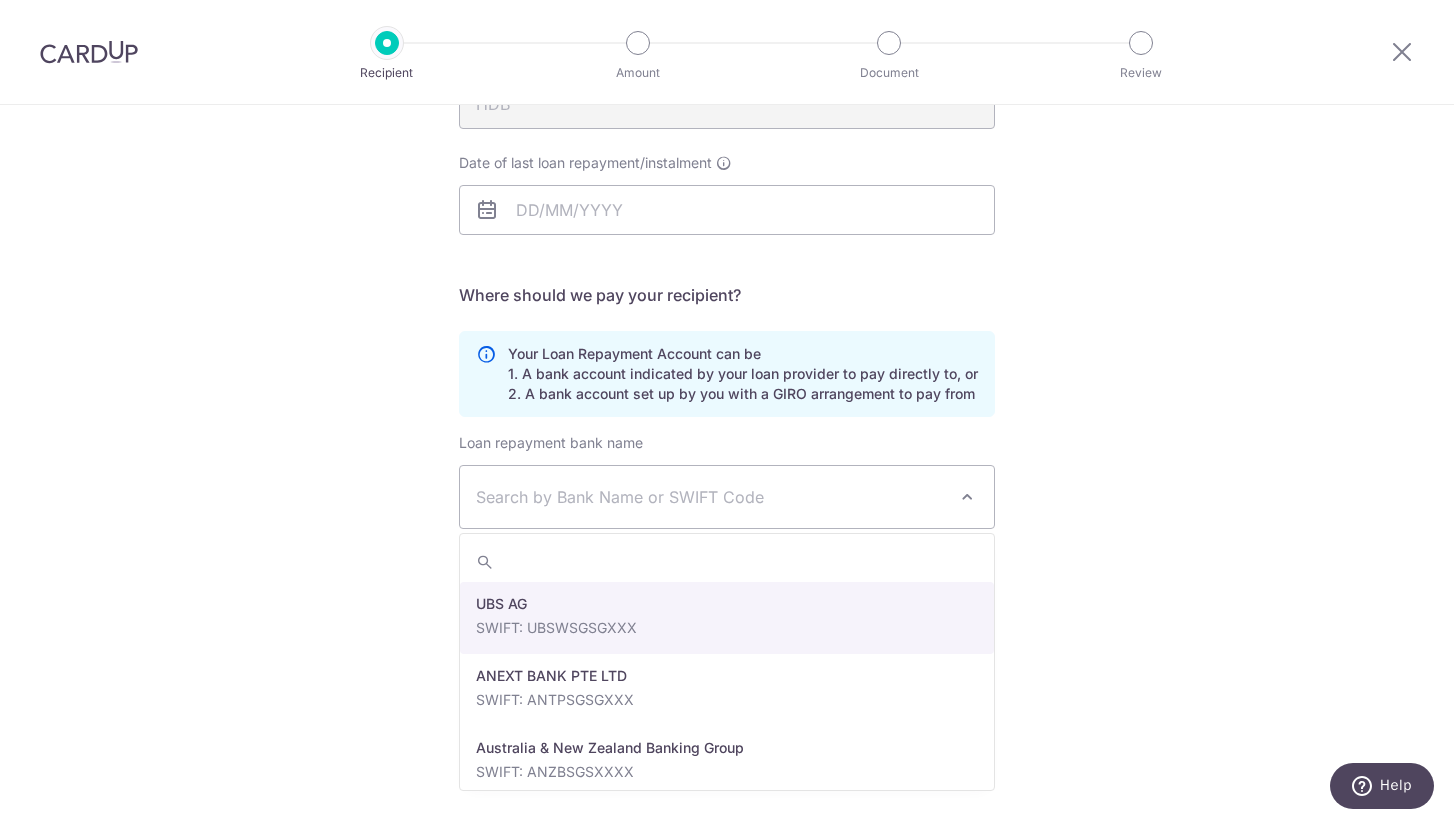 click on "Search by Bank Name or SWIFT Code" at bounding box center (711, 497) 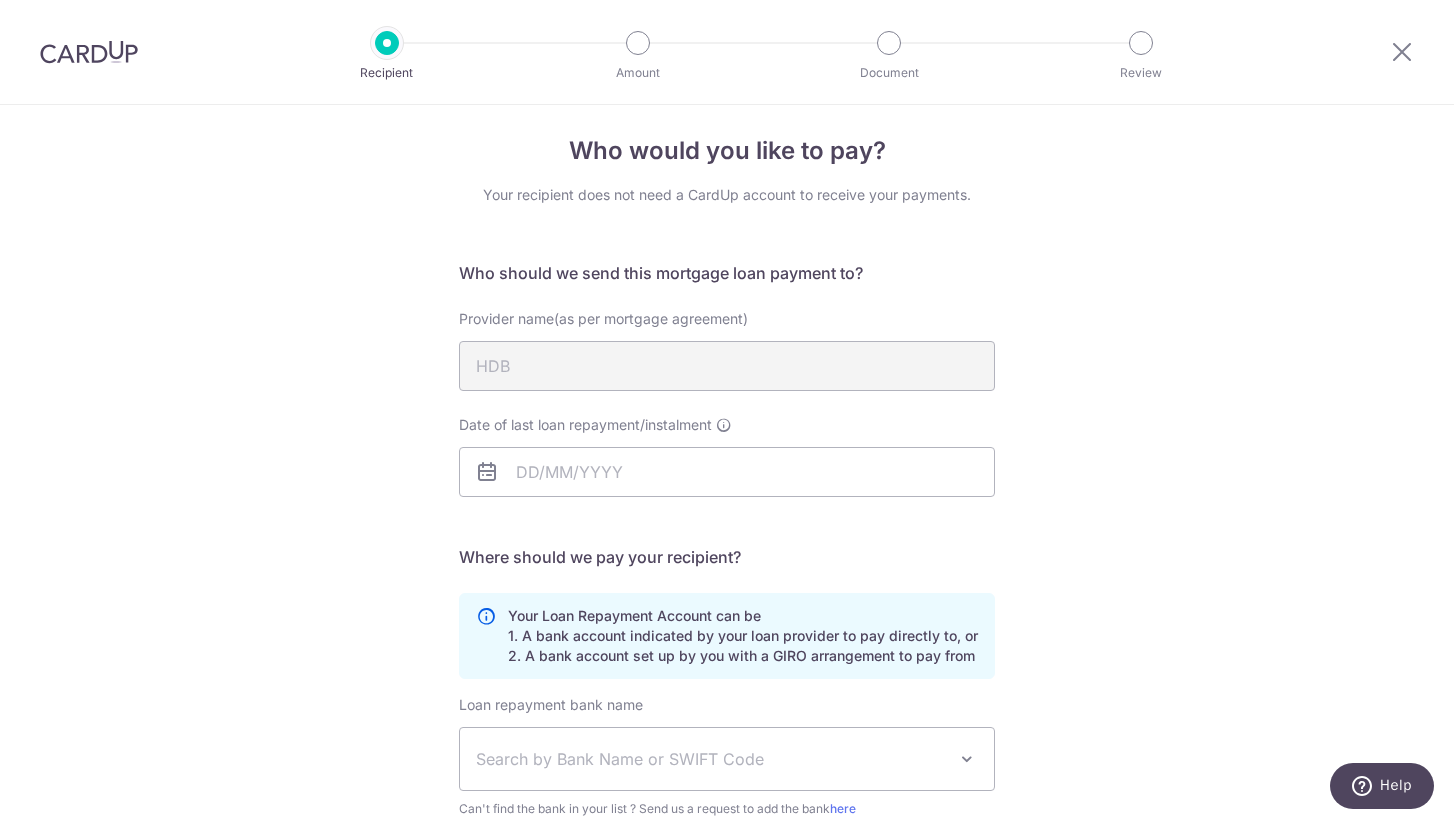 scroll, scrollTop: 0, scrollLeft: 0, axis: both 